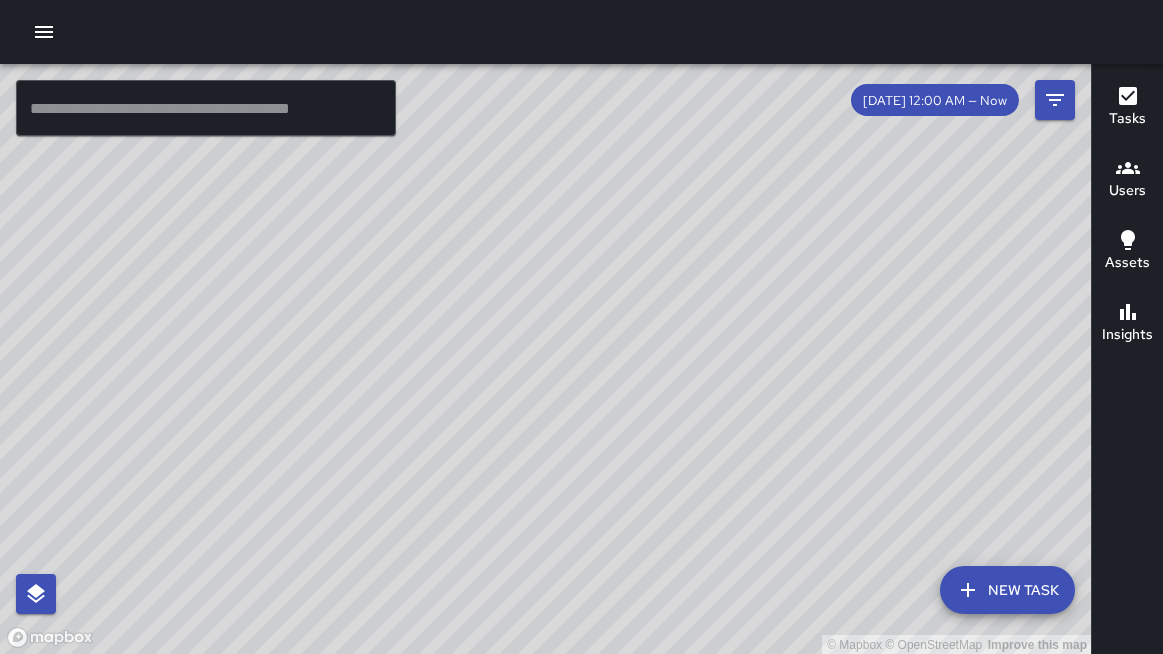 scroll, scrollTop: 0, scrollLeft: 0, axis: both 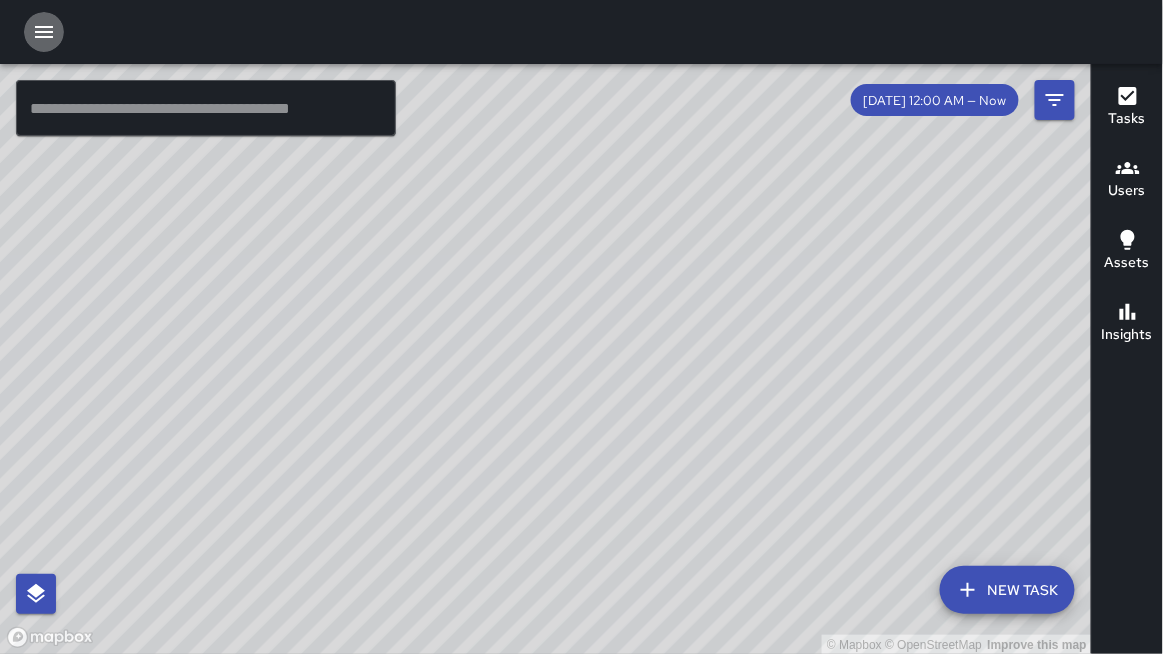 click 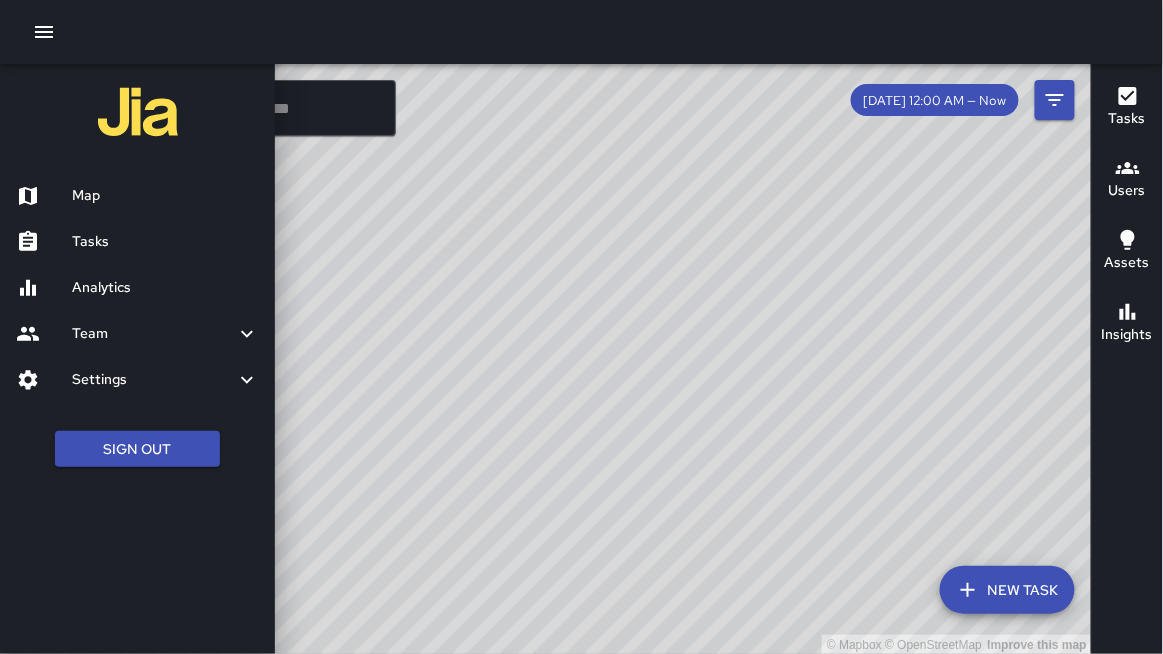 drag, startPoint x: 70, startPoint y: 329, endPoint x: 65, endPoint y: 320, distance: 10.29563 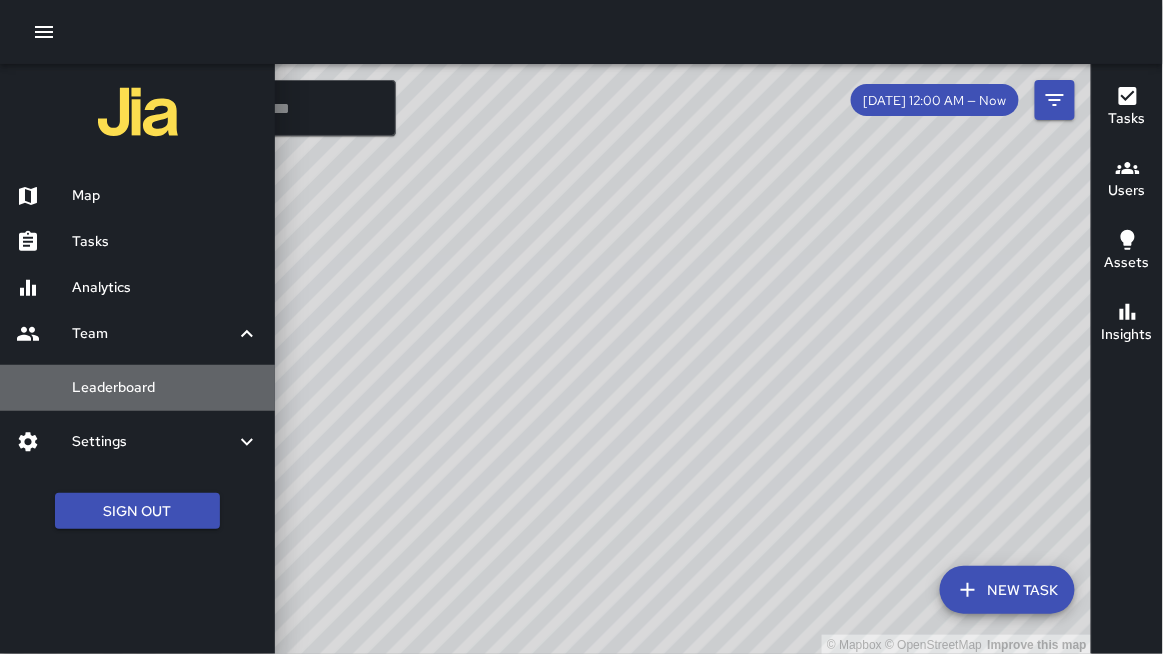 click on "Leaderboard" at bounding box center (165, 388) 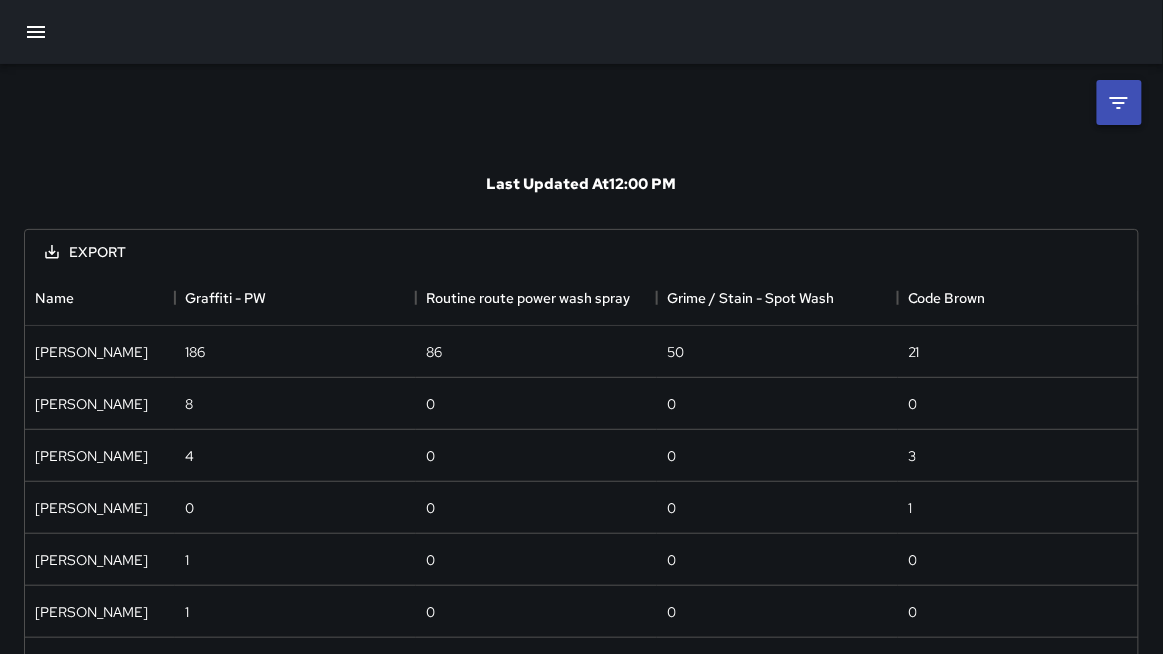 scroll, scrollTop: 0, scrollLeft: 1, axis: horizontal 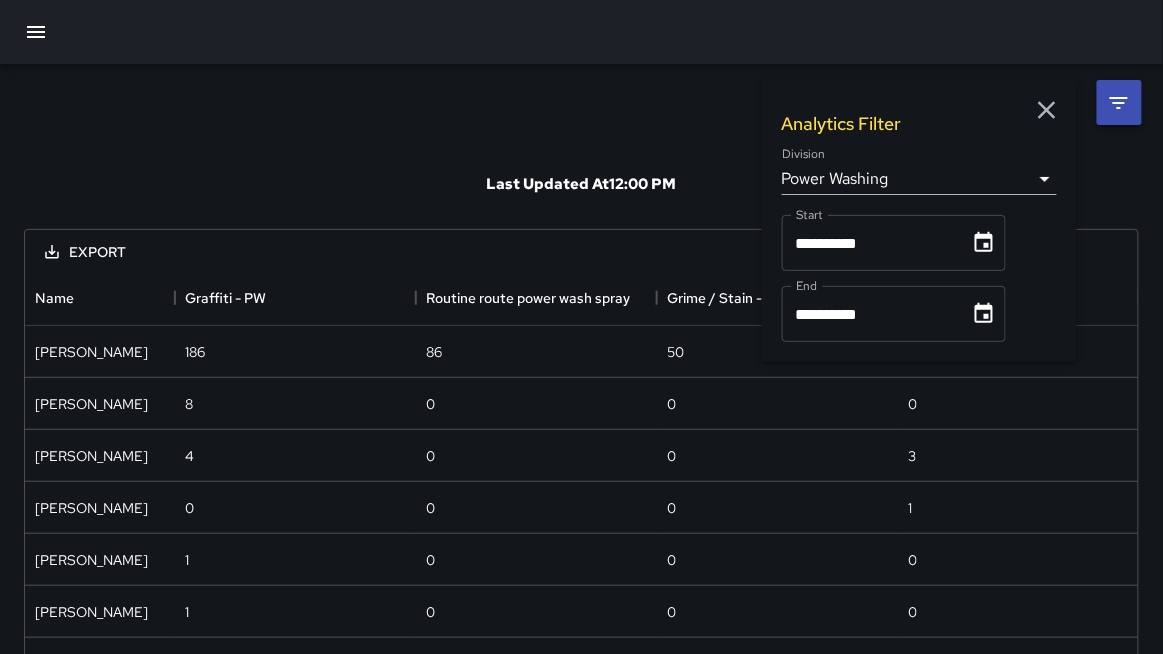 click on "**********" at bounding box center [581, 462] 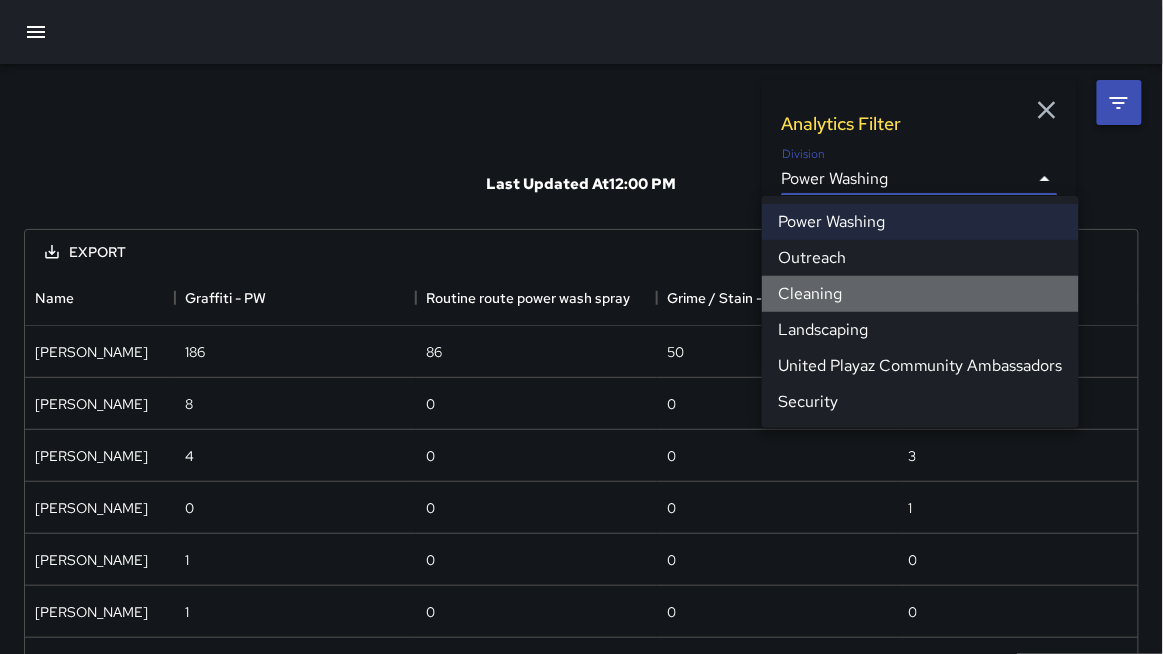 click on "Cleaning" at bounding box center (920, 294) 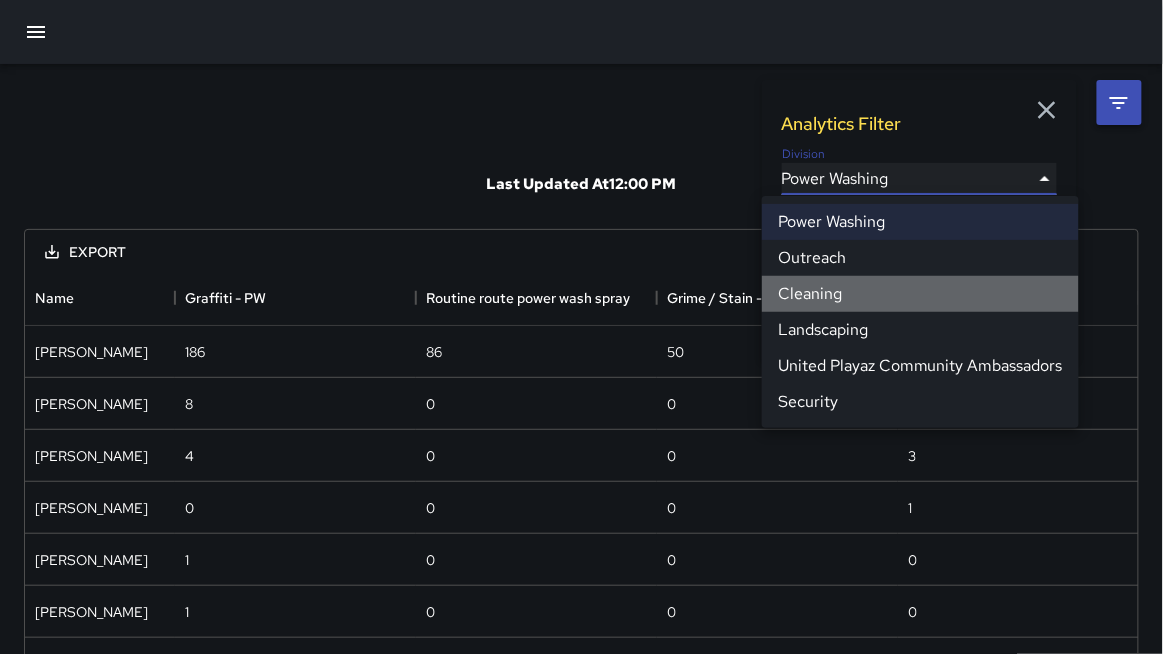 type on "**********" 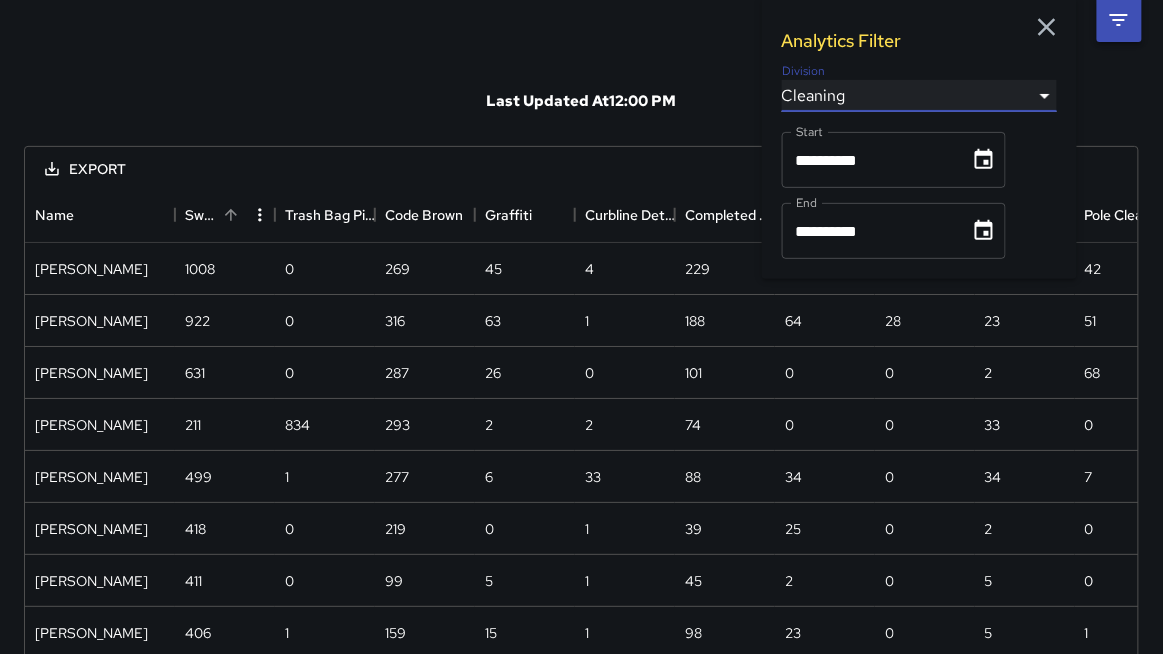 scroll, scrollTop: 0, scrollLeft: 0, axis: both 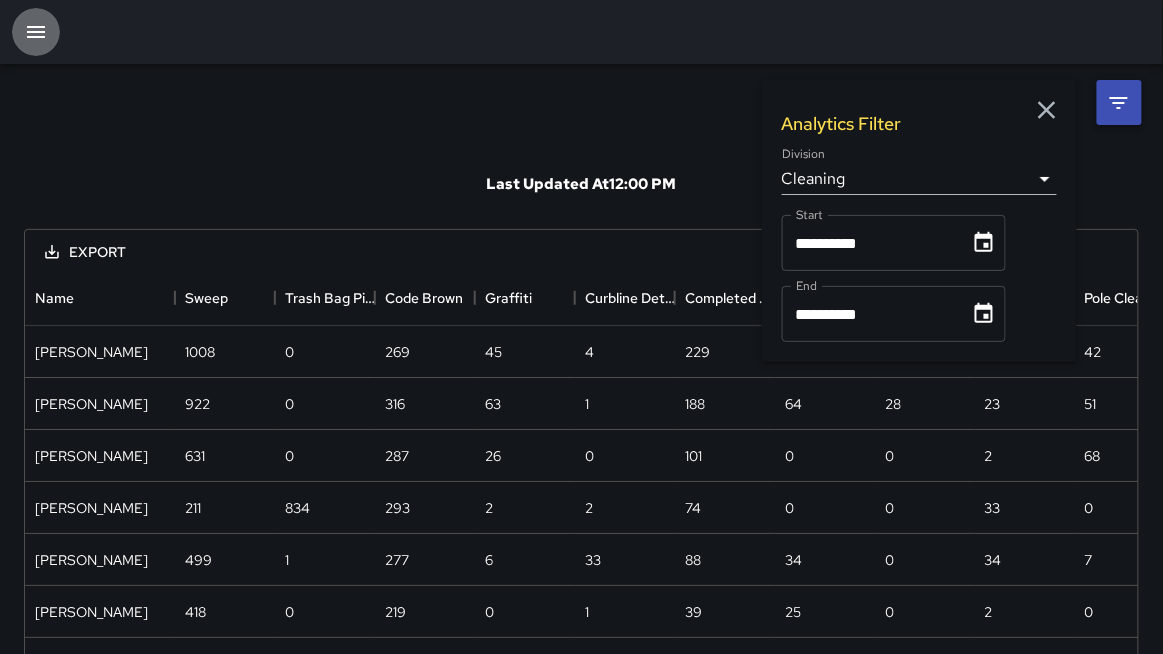 click 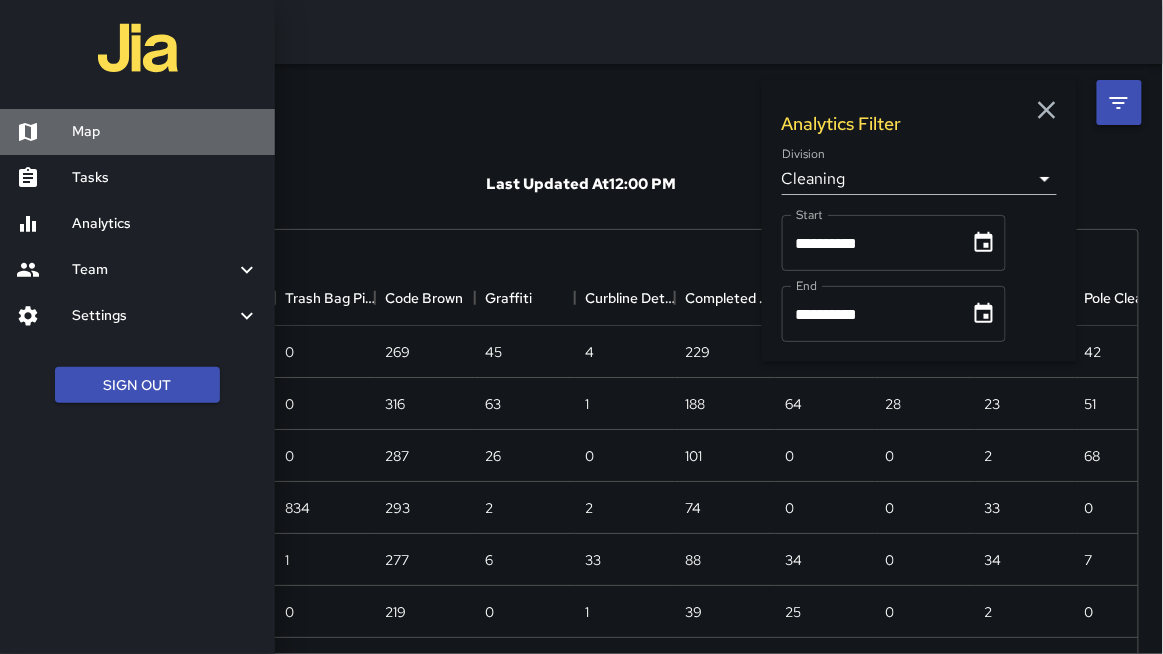 click on "Map" at bounding box center [165, 132] 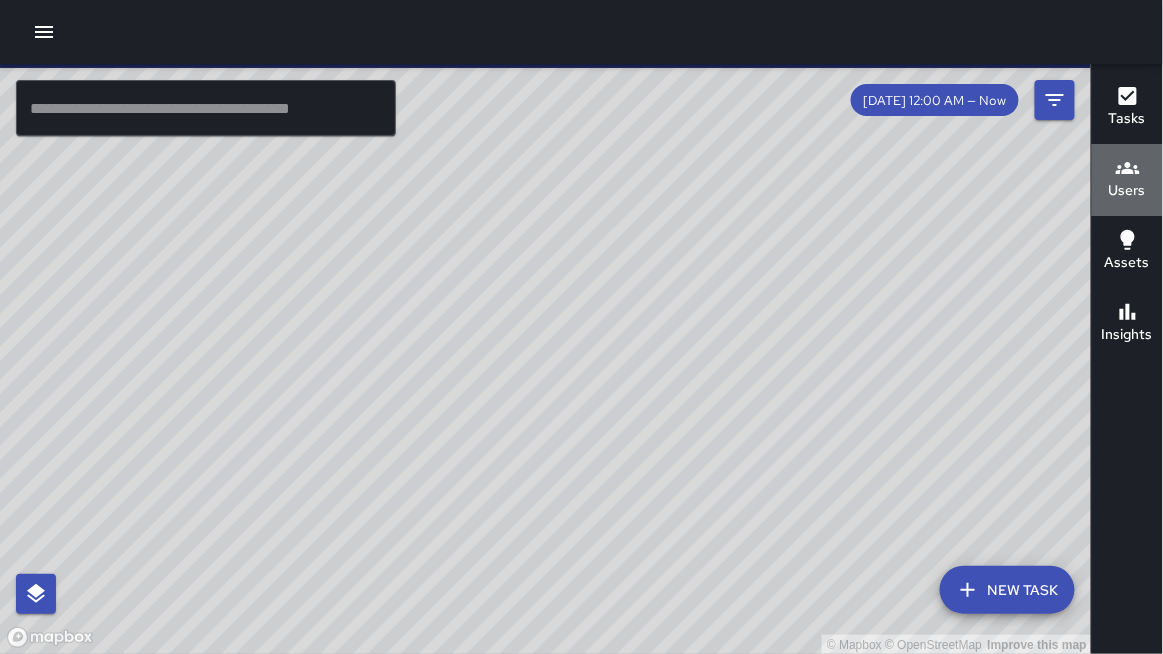 click on "Users" at bounding box center (1127, 191) 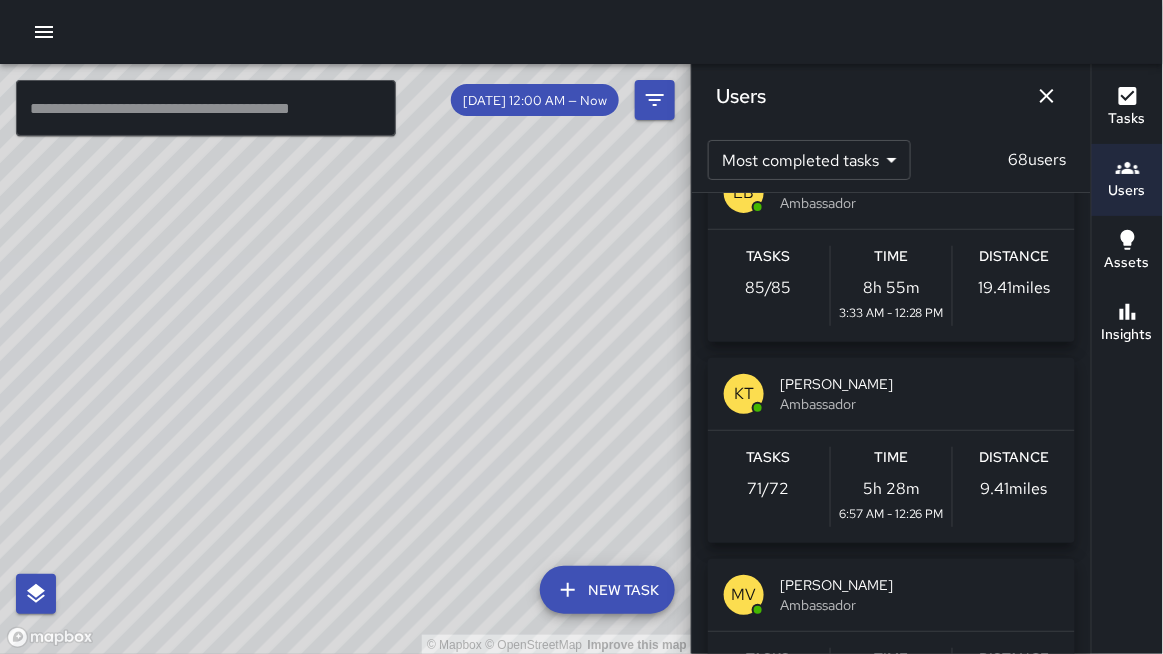 scroll, scrollTop: 256, scrollLeft: 0, axis: vertical 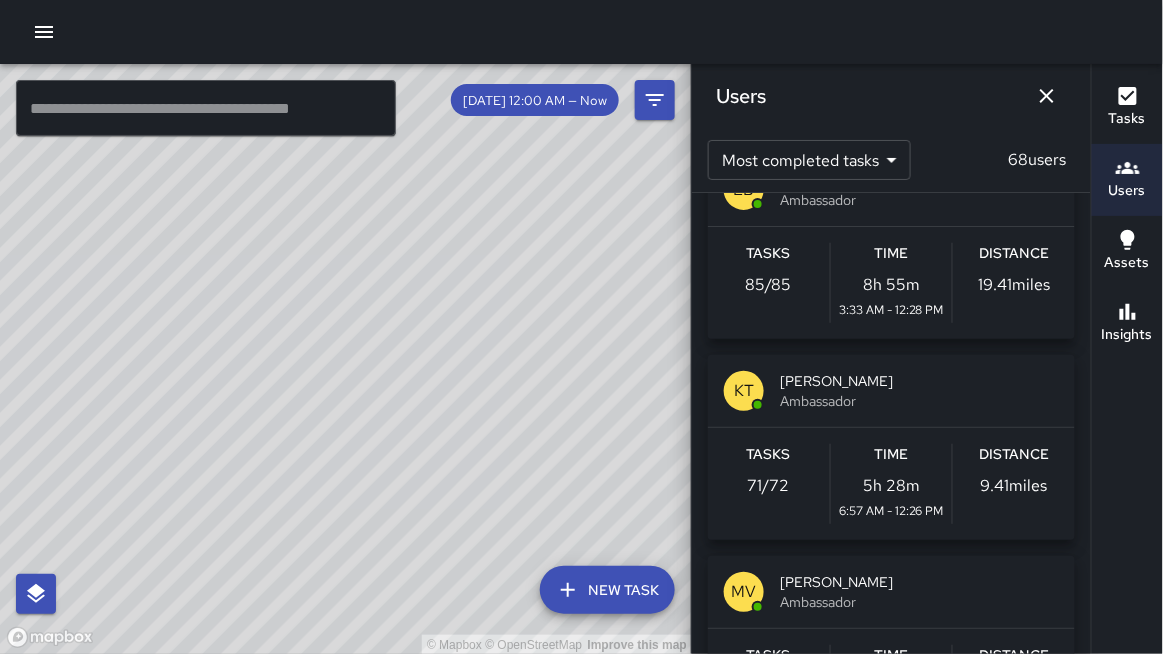 click on "© Mapbox   © OpenStreetMap   Improve this map" at bounding box center (346, 359) 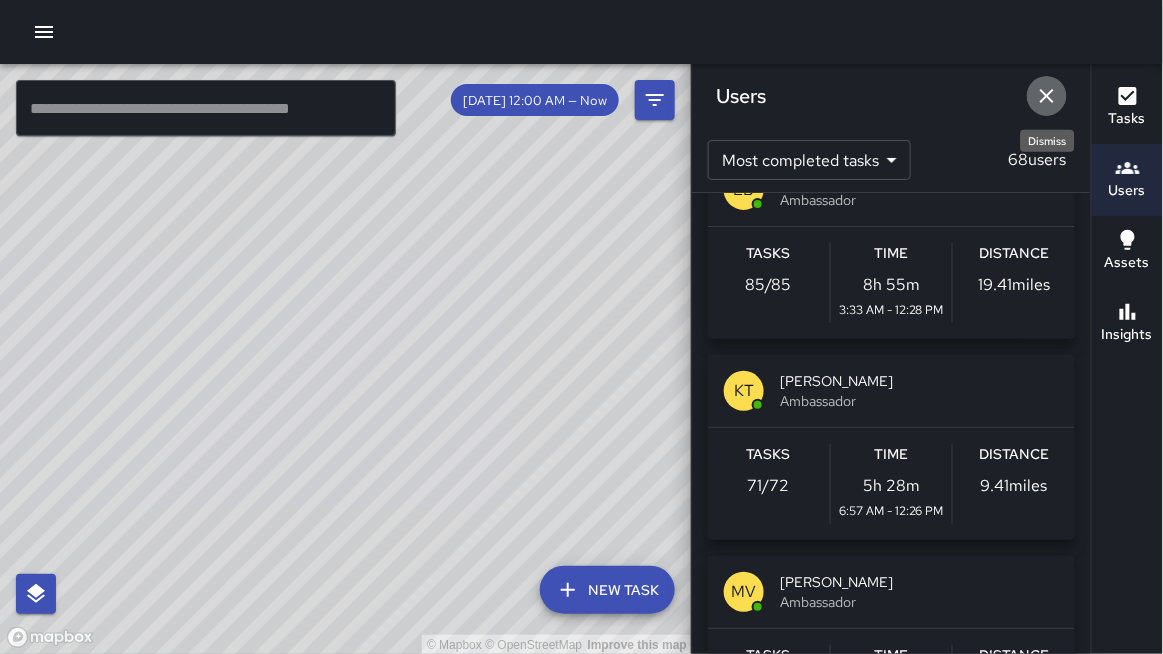 click 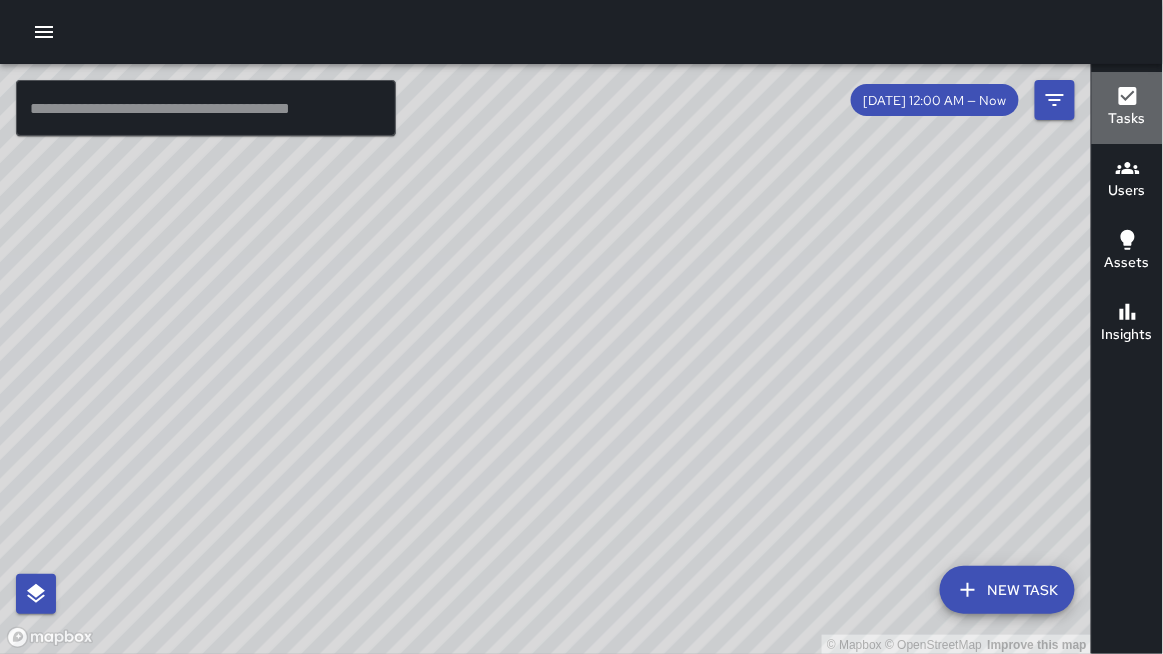 click on "Tasks" at bounding box center (1127, 108) 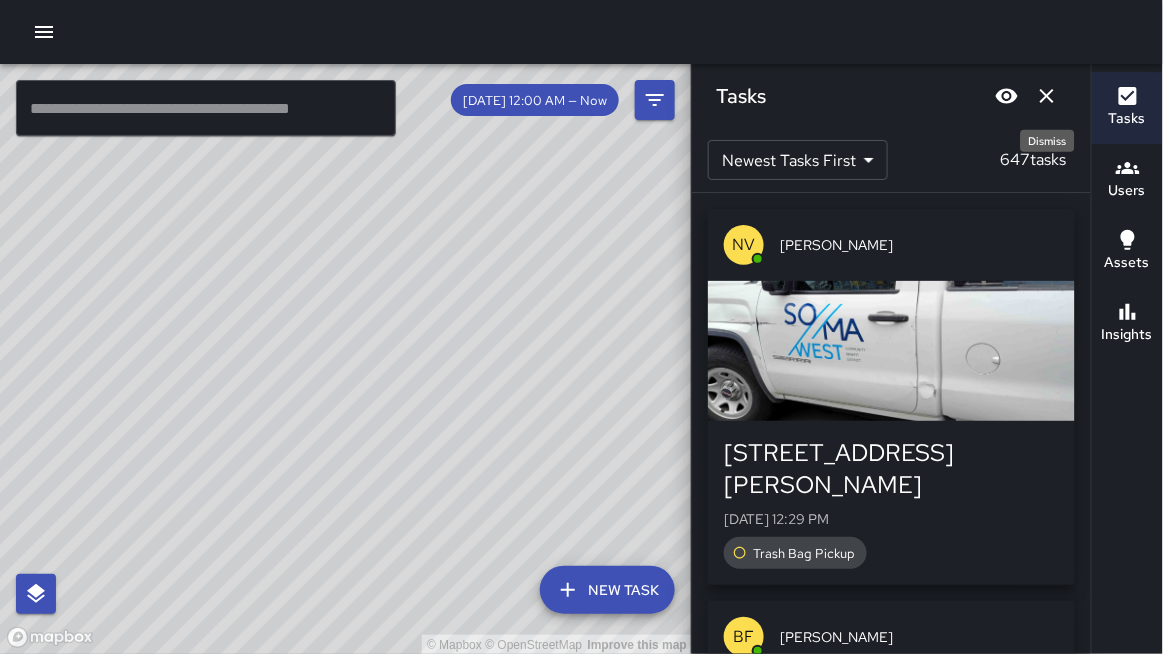 click 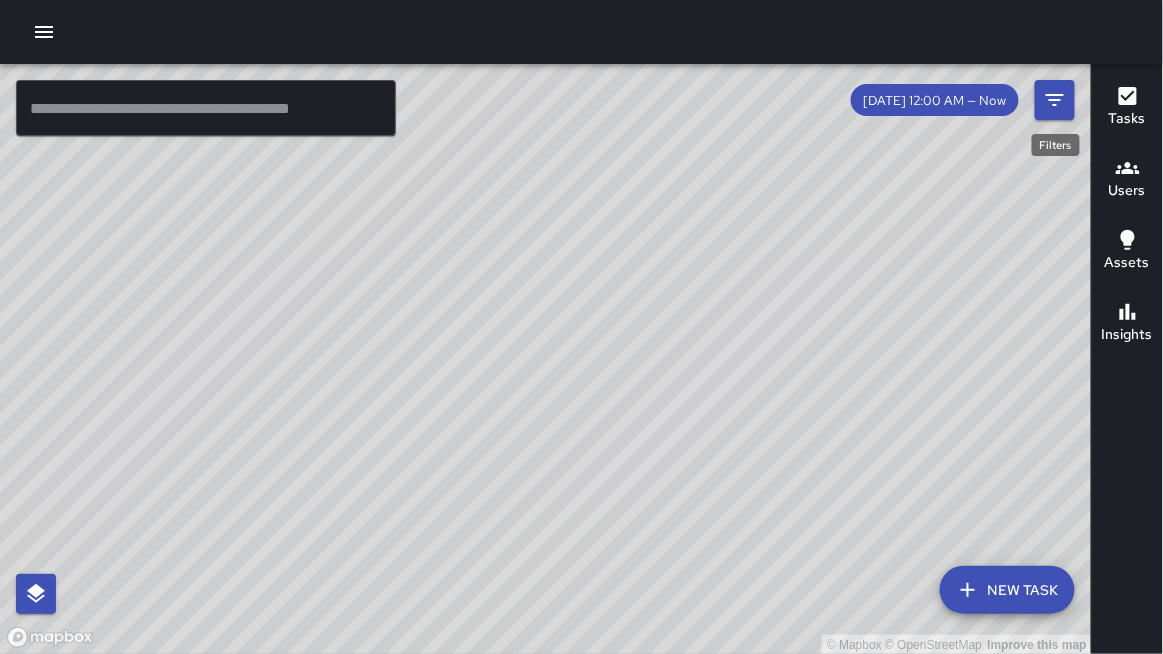 click 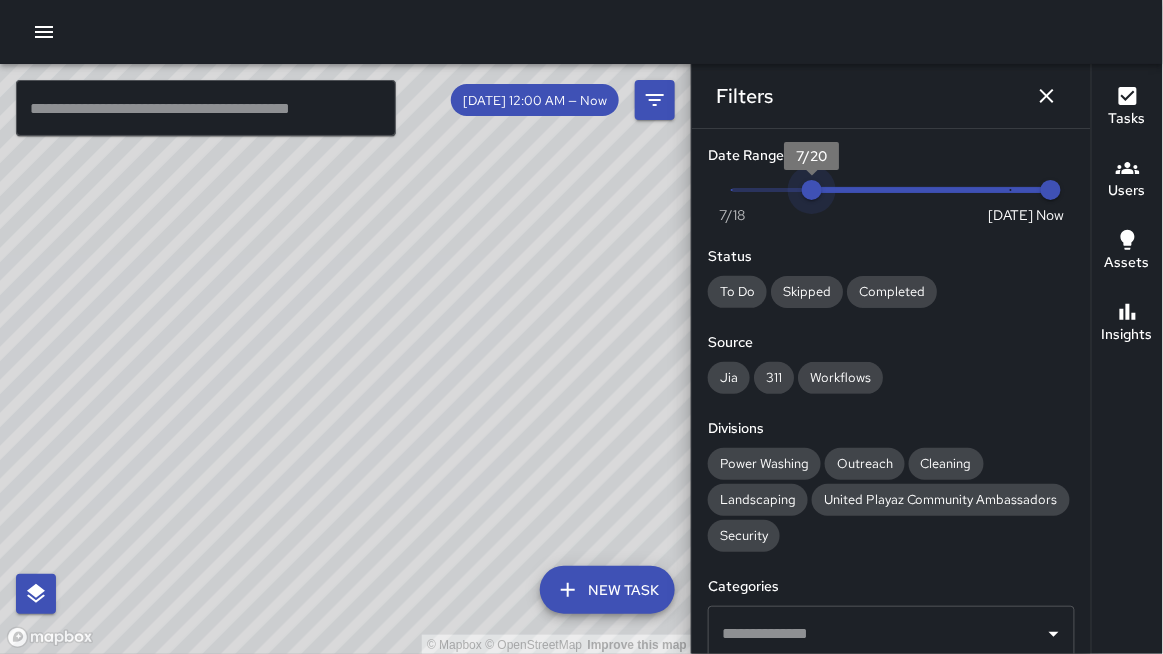type on "*" 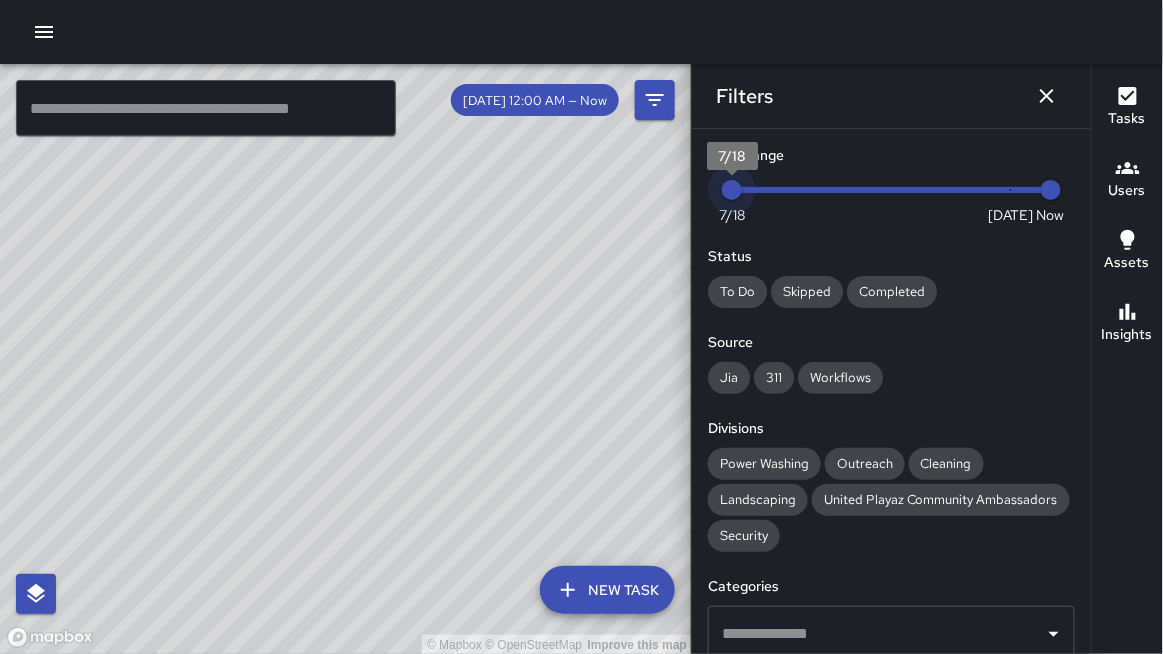 drag, startPoint x: 1016, startPoint y: 191, endPoint x: 699, endPoint y: 246, distance: 321.73593 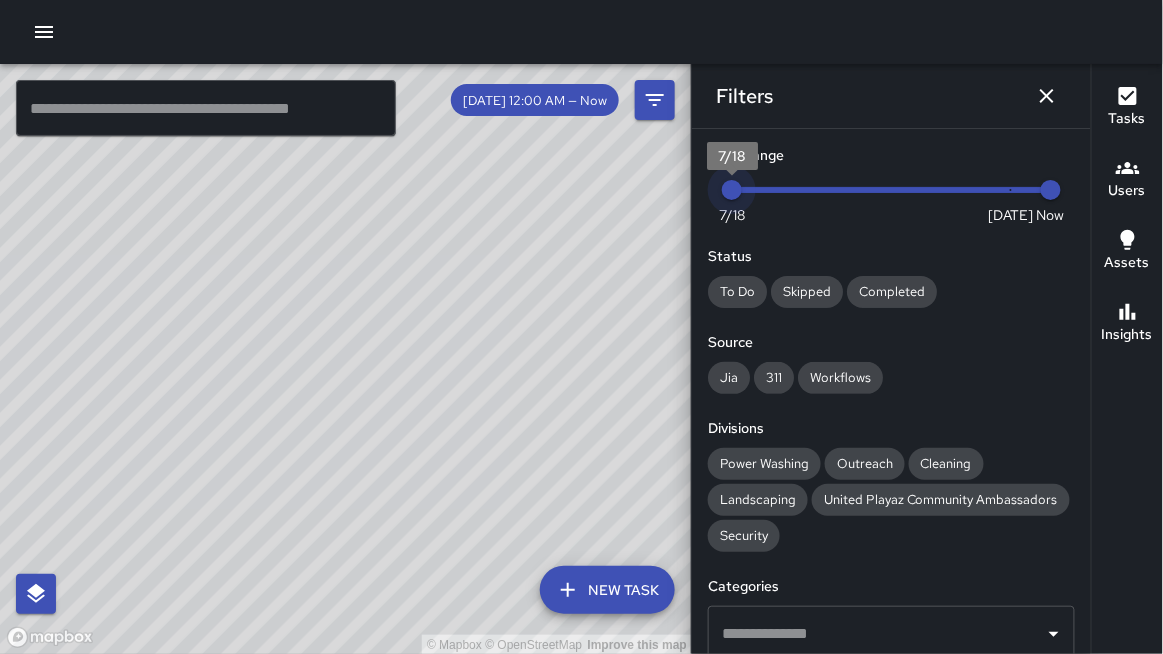 click on "Date Range Now [DATE] [DATE] 12:29 pm Status To Do Skipped Completed Source Jia 311 Workflows Divisions Power Washing Outreach Cleaning Landscaping [GEOGRAPHIC_DATA] Community Ambassadors Security Categories ​ Users ​ Assets ​ Reset Apply" at bounding box center (891, 391) 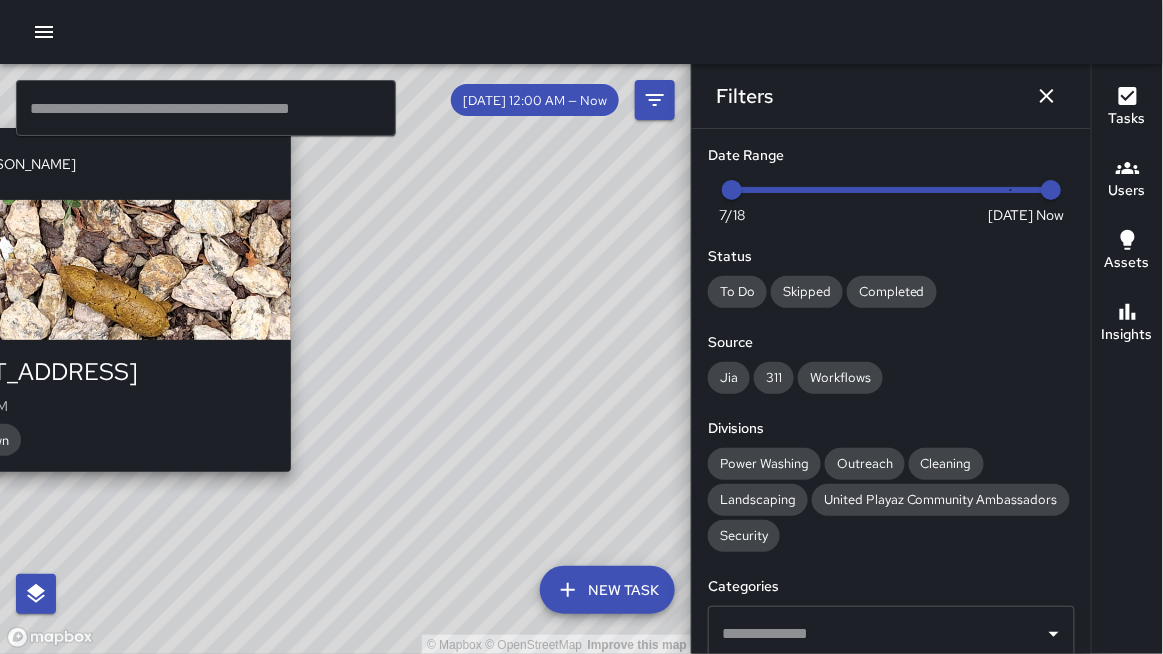 click on "WB [PERSON_NAME] [STREET_ADDRESS][GEOGRAPHIC_DATA][DATE] 9:32 AM Code Brown" at bounding box center [91, 300] 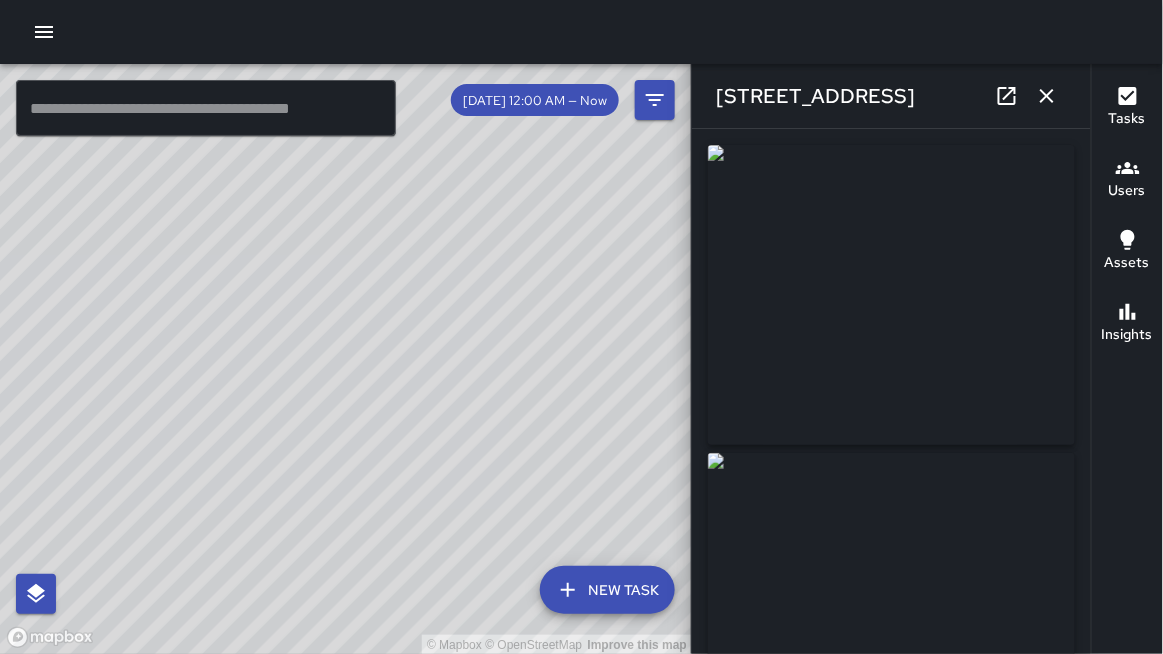 scroll, scrollTop: 0, scrollLeft: 0, axis: both 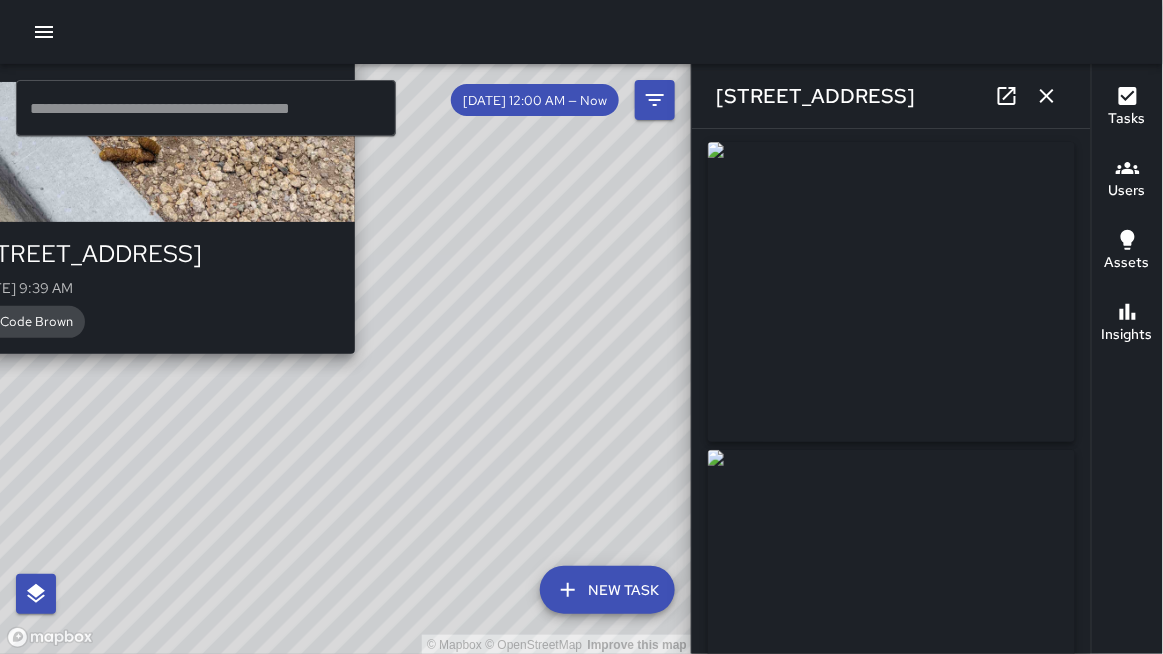 click on "© Mapbox   © OpenStreetMap   Improve this map EB [PERSON_NAME] [STREET_ADDRESS][DATE] 9:39 AM Code Brown" at bounding box center [346, 359] 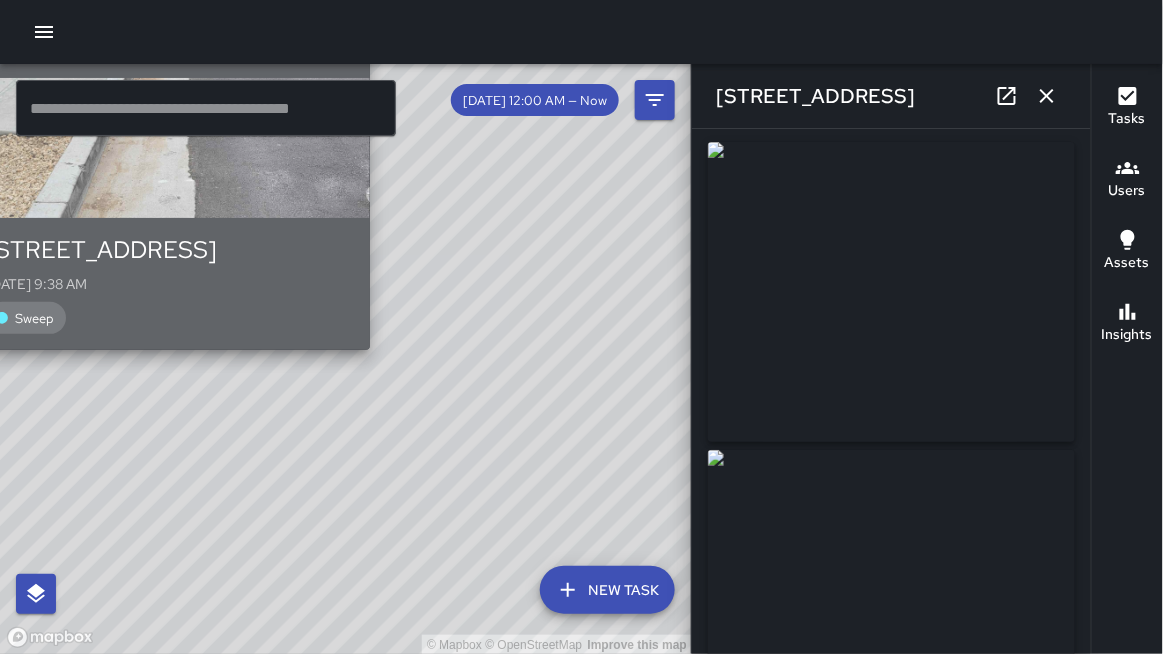 click on "[STREET_ADDRESS]" at bounding box center (170, 250) 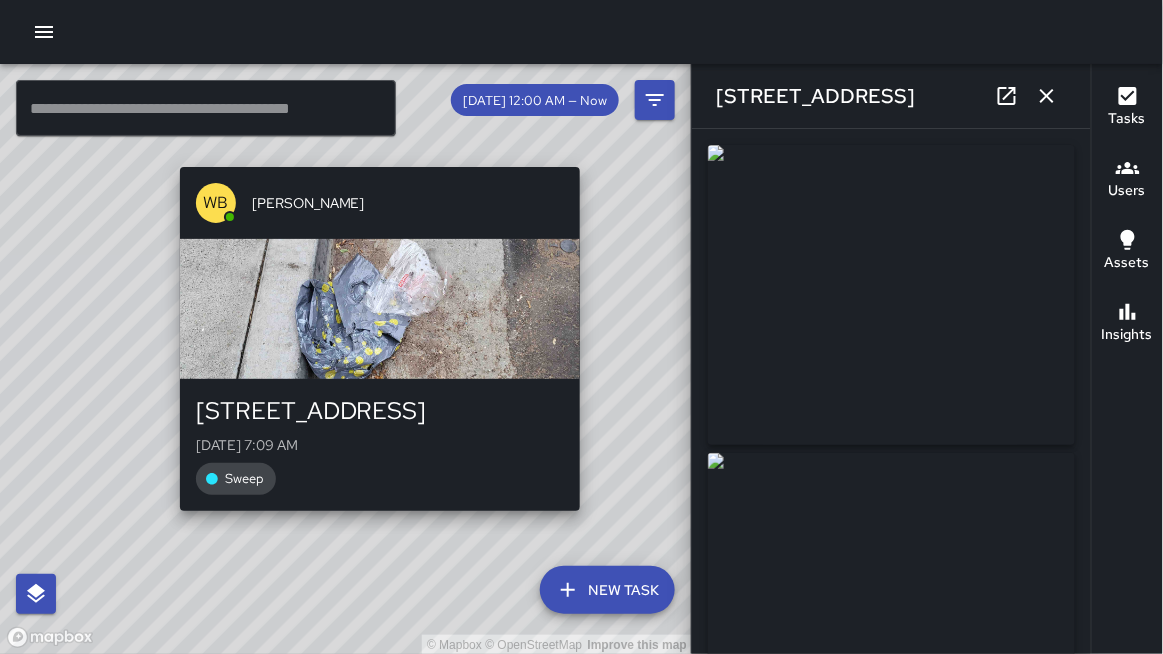 drag, startPoint x: 45, startPoint y: 332, endPoint x: 178, endPoint y: 508, distance: 220.60146 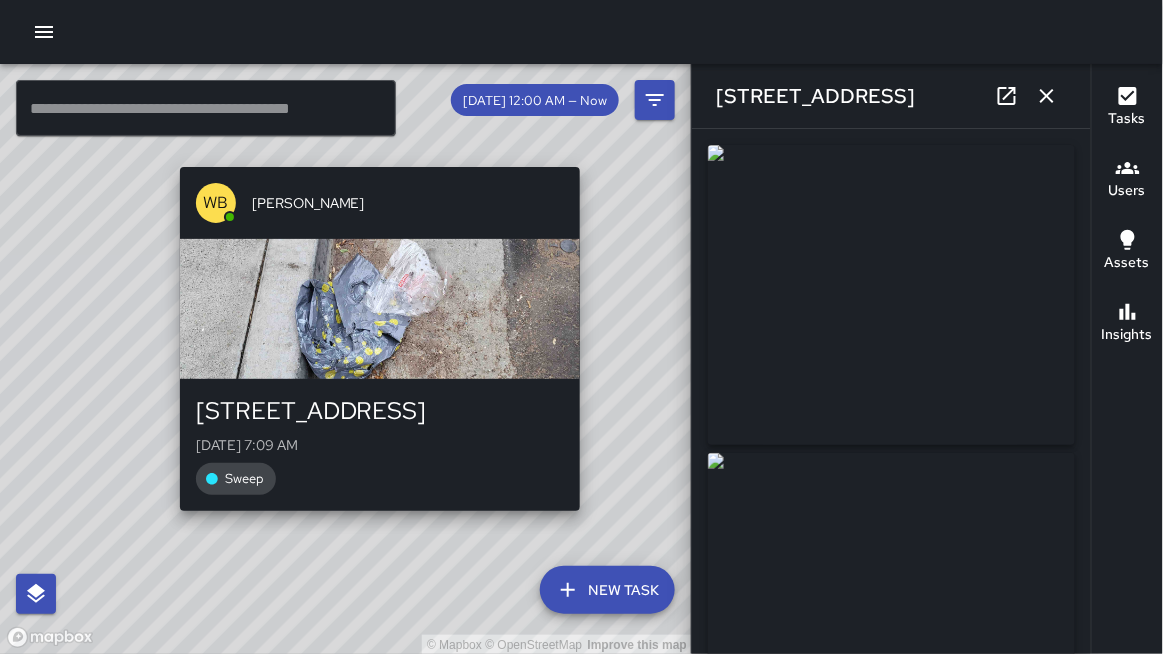 click on "WB [PERSON_NAME] [STREET_ADDRESS][GEOGRAPHIC_DATA][DATE] 7:09 AM Sweep" at bounding box center [380, 339] 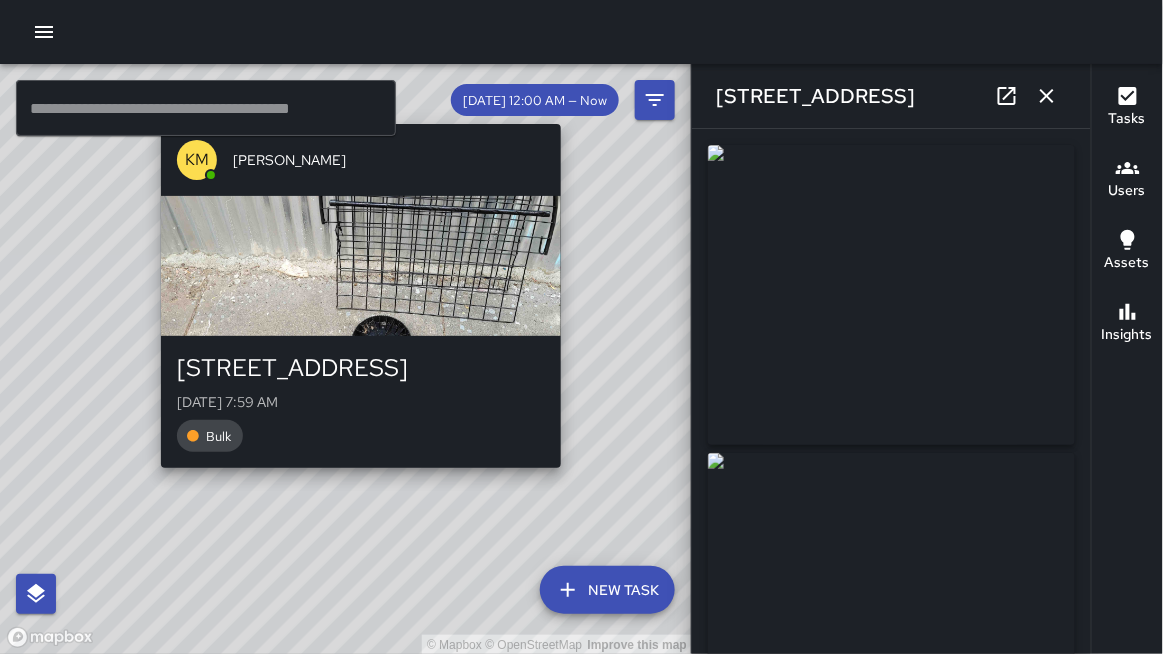 drag, startPoint x: 90, startPoint y: 341, endPoint x: 136, endPoint y: 483, distance: 149.26486 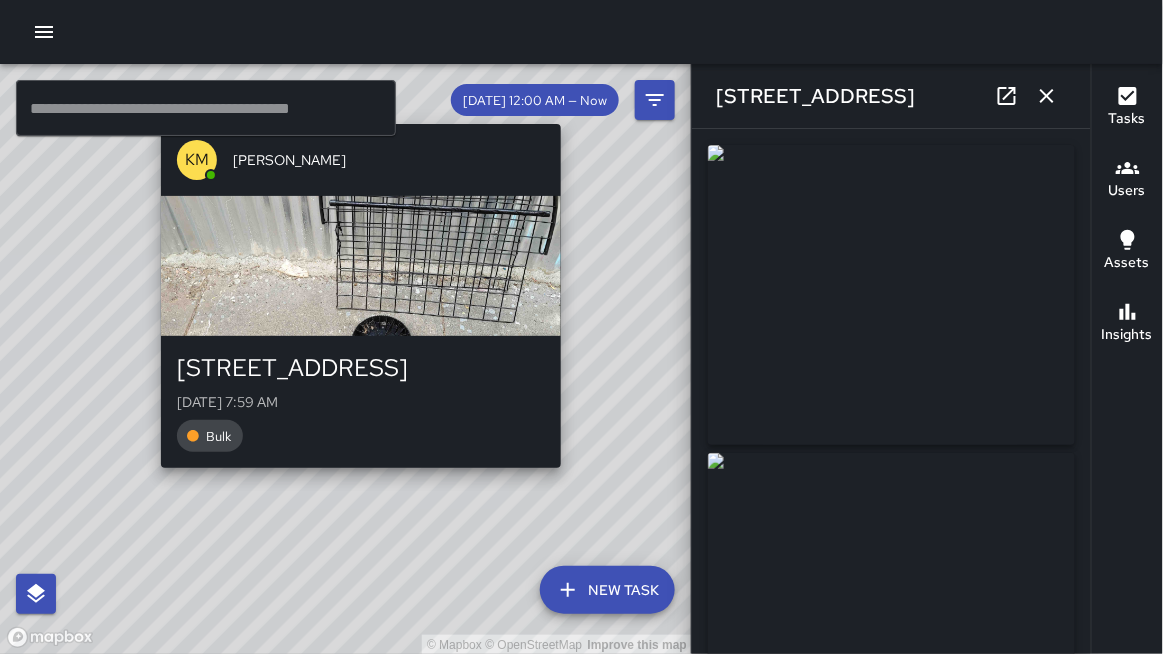 click on "© Mapbox   © OpenStreetMap   Improve this map KM [PERSON_NAME] [STREET_ADDRESS][DATE] 7:59 AM Bulk" at bounding box center [346, 359] 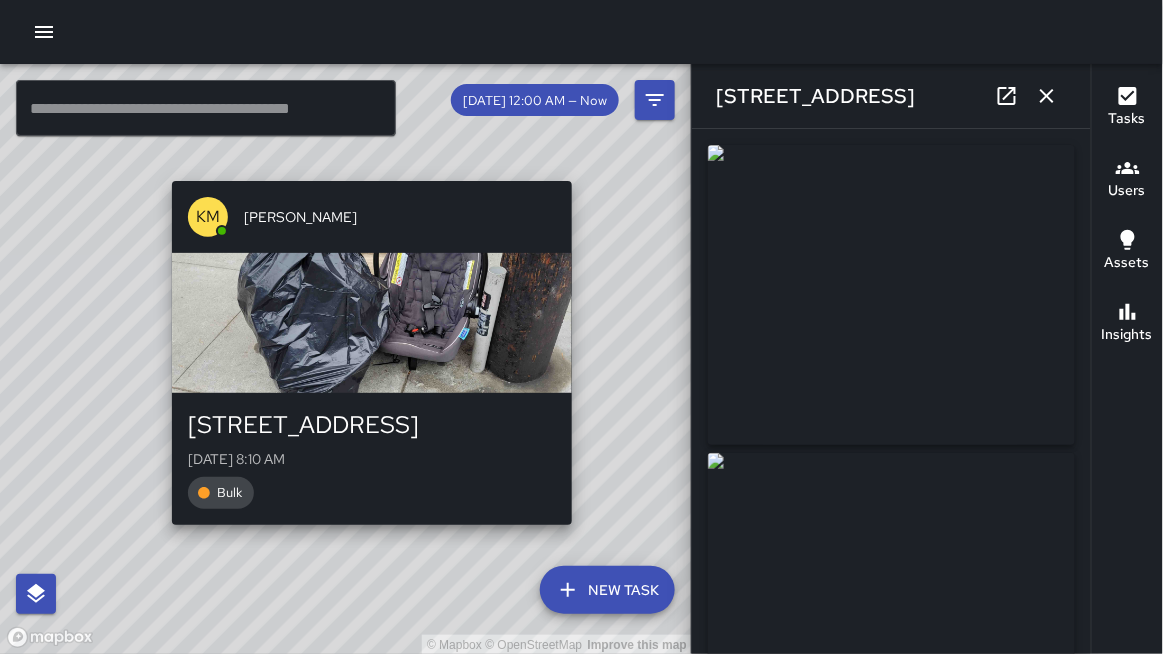 drag, startPoint x: 81, startPoint y: 418, endPoint x: 139, endPoint y: 508, distance: 107.07007 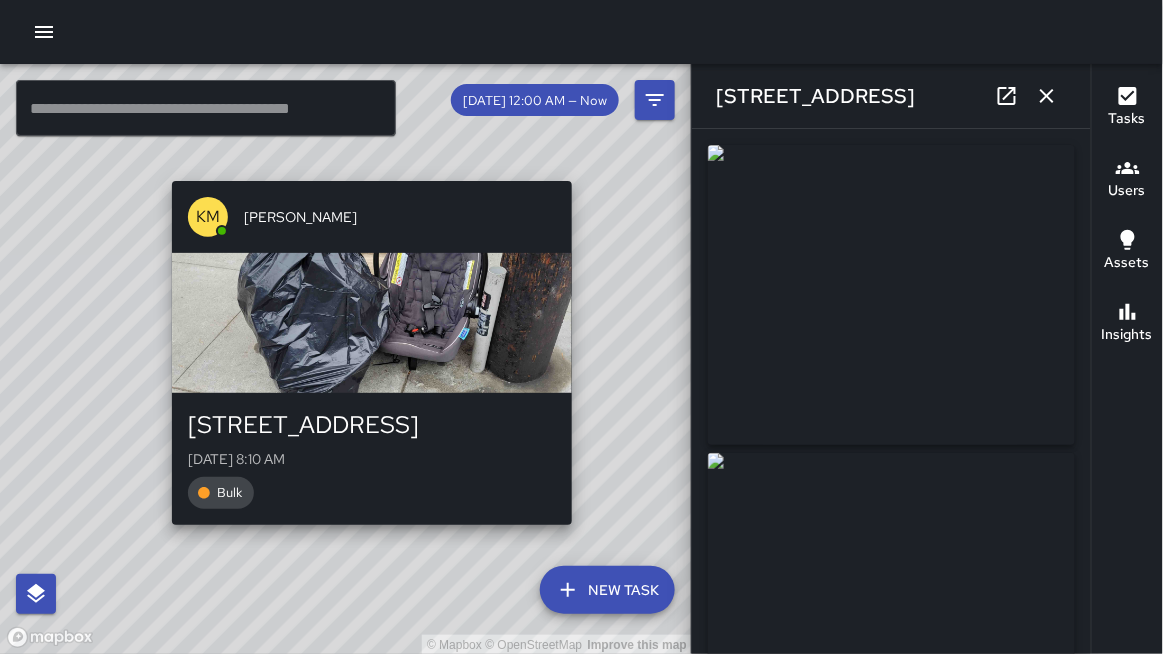 click on "© Mapbox   © OpenStreetMap   Improve this map KM [PERSON_NAME] [STREET_ADDRESS][DATE] 8:10 AM Bulk" at bounding box center (346, 359) 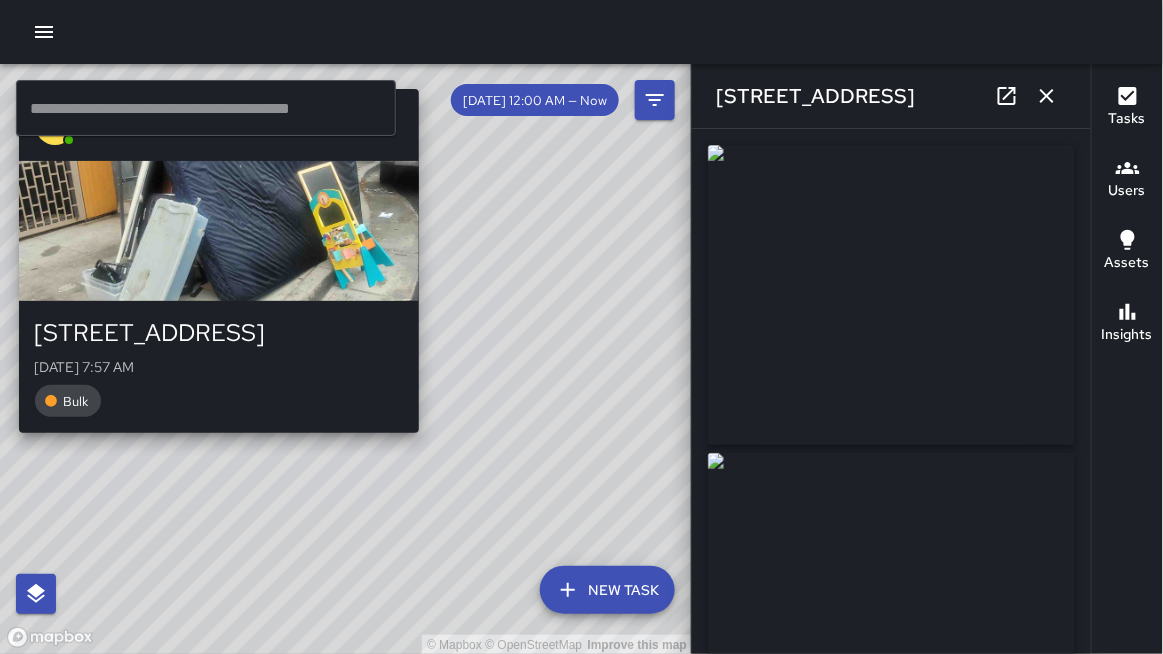 drag, startPoint x: 141, startPoint y: 600, endPoint x: 230, endPoint y: 456, distance: 169.28378 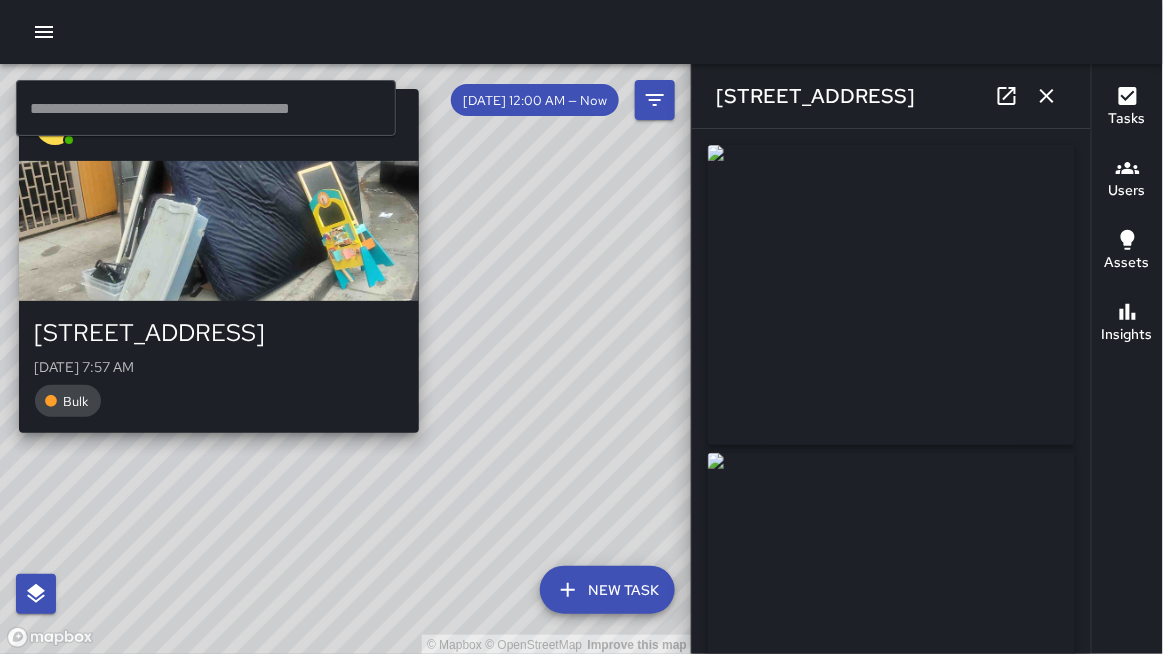 click on "© Mapbox   © OpenStreetMap   Improve this map DL [PERSON_NAME][GEOGRAPHIC_DATA][STREET_ADDRESS][DATE] 7:57 AM Bulk" at bounding box center (346, 359) 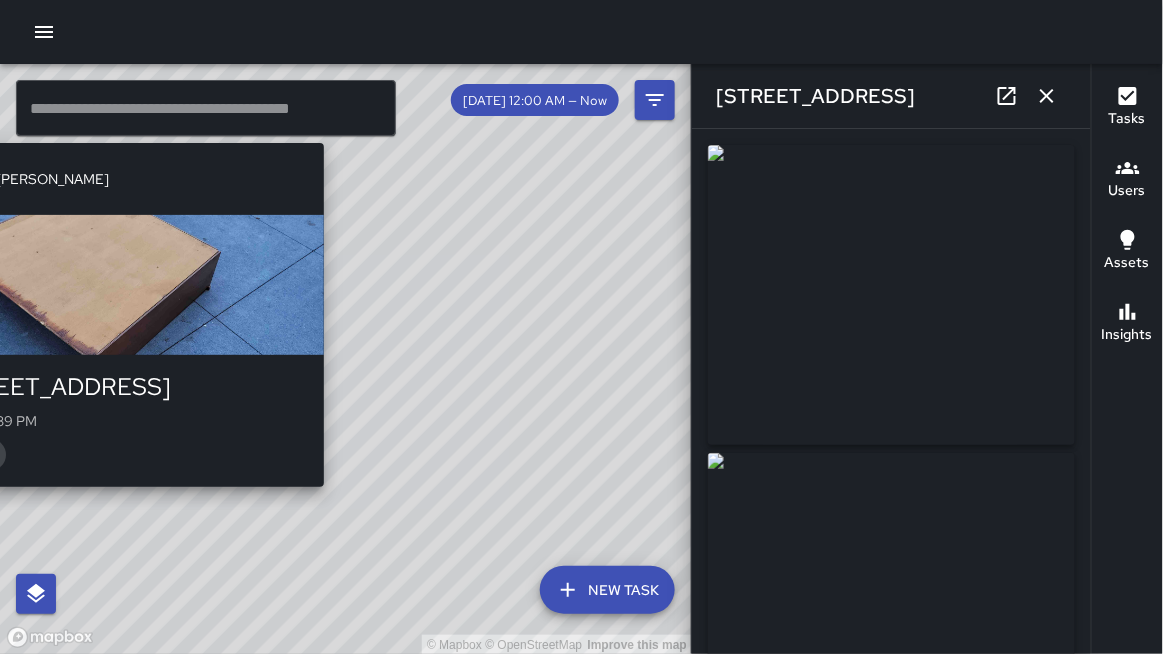 drag, startPoint x: 201, startPoint y: 325, endPoint x: 307, endPoint y: 471, distance: 180.42172 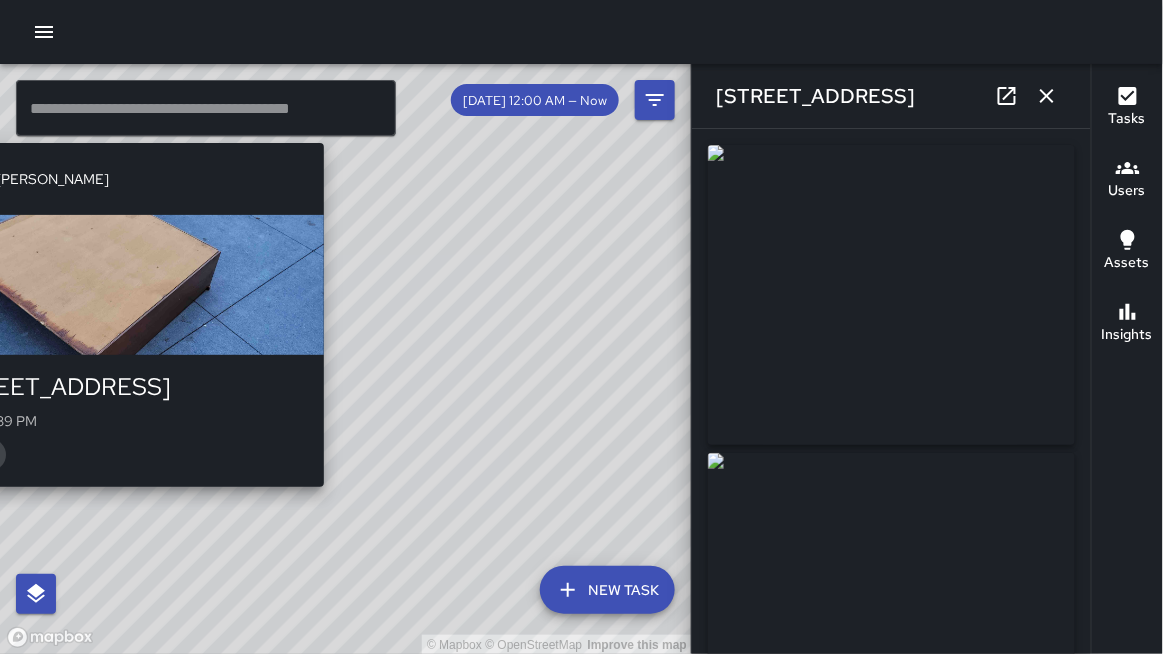 click on "NV [PERSON_NAME] [STREET_ADDRESS][GEOGRAPHIC_DATA][DATE] 1:39 PM Bulk" at bounding box center [124, 315] 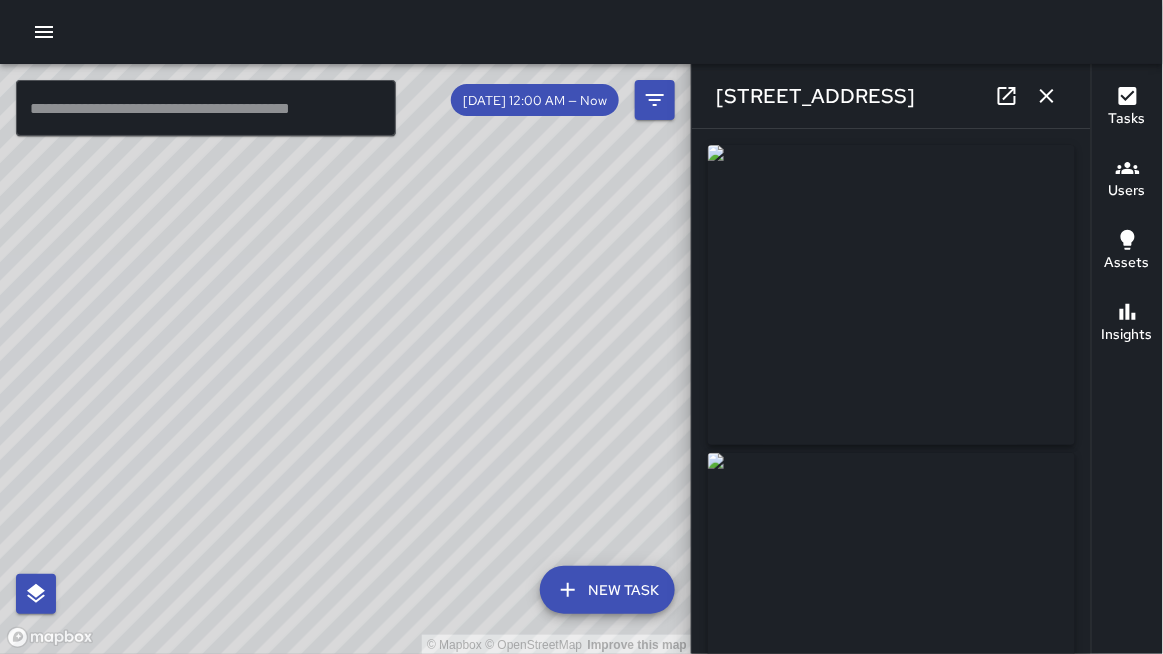 drag, startPoint x: 281, startPoint y: 403, endPoint x: 648, endPoint y: 526, distance: 387.0633 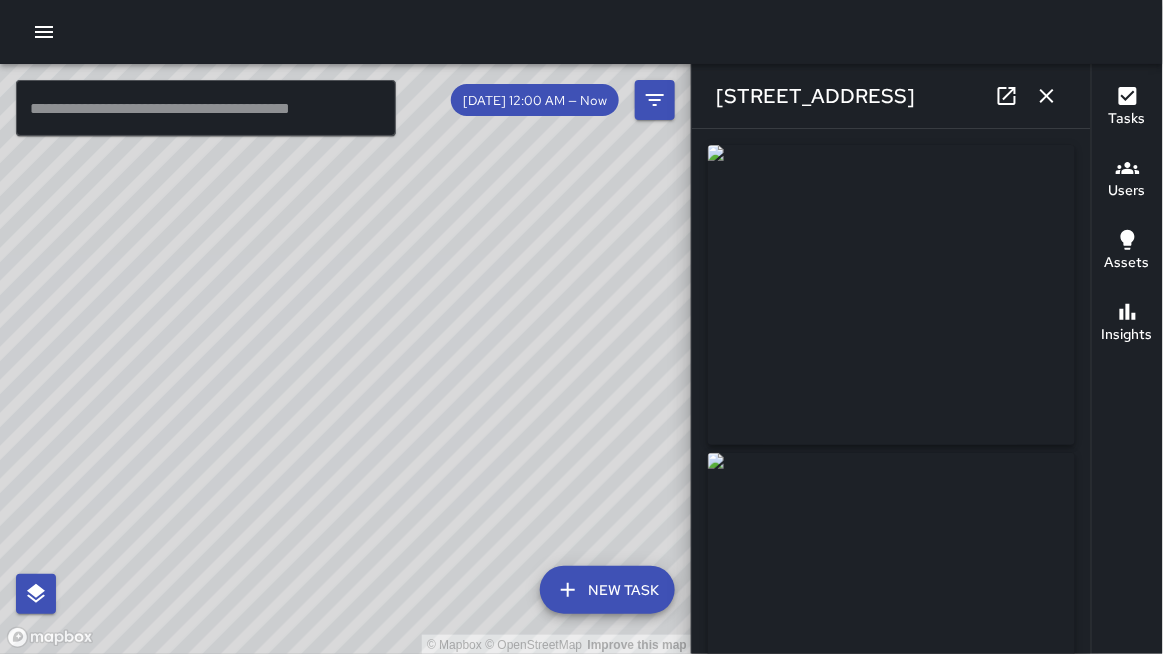 click on "© Mapbox   © OpenStreetMap   Improve this map ​ New Task [DATE] 12:00 AM — Now Map Layers Tasks Users Assets Location History Tasks Newest Tasks First * ​ 6,605  tasks [PERSON_NAME] [STREET_ADDRESS][GEOGRAPHIC_DATA][DATE] 12:29 PM Code [PERSON_NAME] [PERSON_NAME] [STREET_ADDRESS][DATE] 12:29 PM Sweep NV [PERSON_NAME] [STREET_ADDRESS][GEOGRAPHIC_DATA][PERSON_NAME][DATE] 12:29 PM Trash Bag Pickup BF [PERSON_NAME] [STREET_ADDRESS][PERSON_NAME] [DATE] 12:29 PM Sweep GR [PERSON_NAME] [STREET_ADDRESS][GEOGRAPHIC_DATA][PERSON_NAME][DATE] 12:29 PM Code Brown Filters Date Range Now [DATE] [DATE] 12:30 pm Status To Do Skipped Completed Source Jia 311 Workflows Divisions Power Washing Outreach Cleaning Landscaping United Playaz Community Ambassadors Security Categories ​ Users ​ Assets ​ Reset Apply Users Most completed tasks * ​ 68  users EB [PERSON_NAME] Ambassador Tasks 713  /  713 Time 114h 6m Distance 165.43  miles KT [PERSON_NAME] Ambassador Tasks 631  /  633 Time 172h 51m Distance 69.56  miles [PERSON_NAME] Ambassador Tasks 574  /  578 GR" at bounding box center [581, 359] 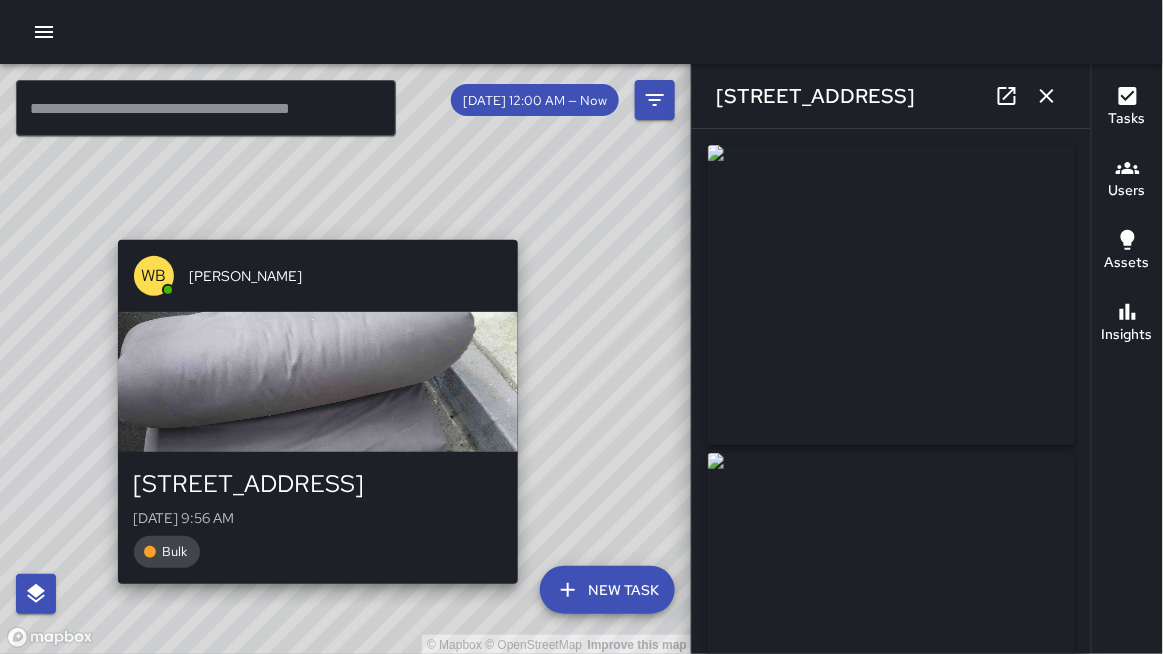 drag, startPoint x: 261, startPoint y: 296, endPoint x: 506, endPoint y: 248, distance: 249.65776 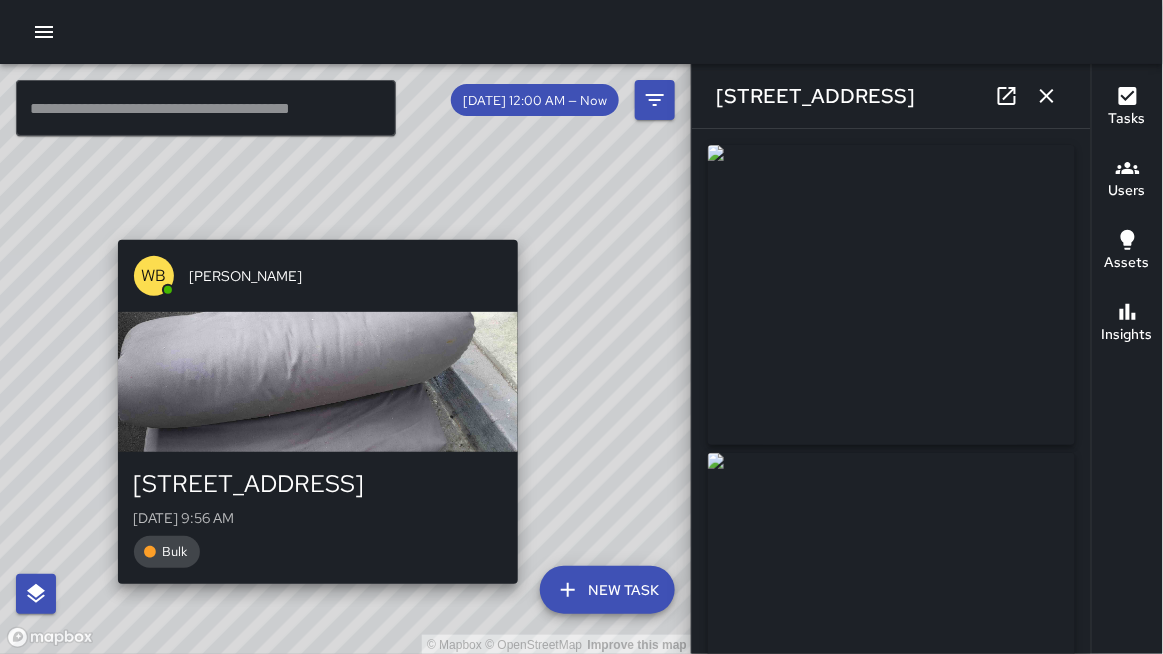 click on "WB [PERSON_NAME]" at bounding box center [318, 276] 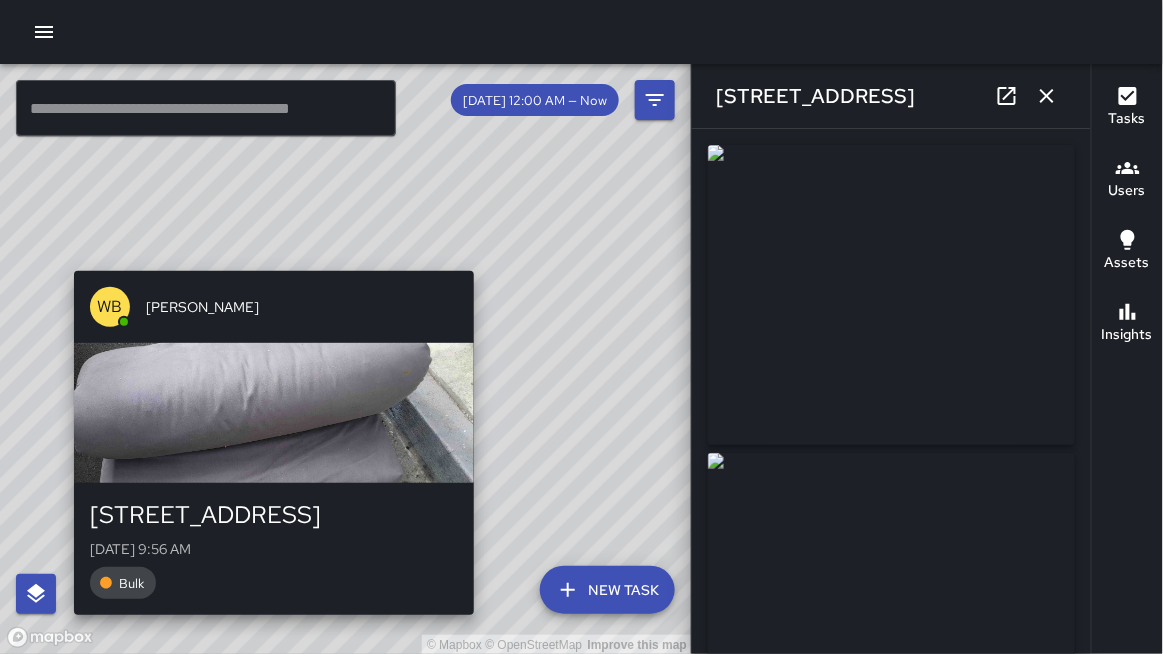 type on "**********" 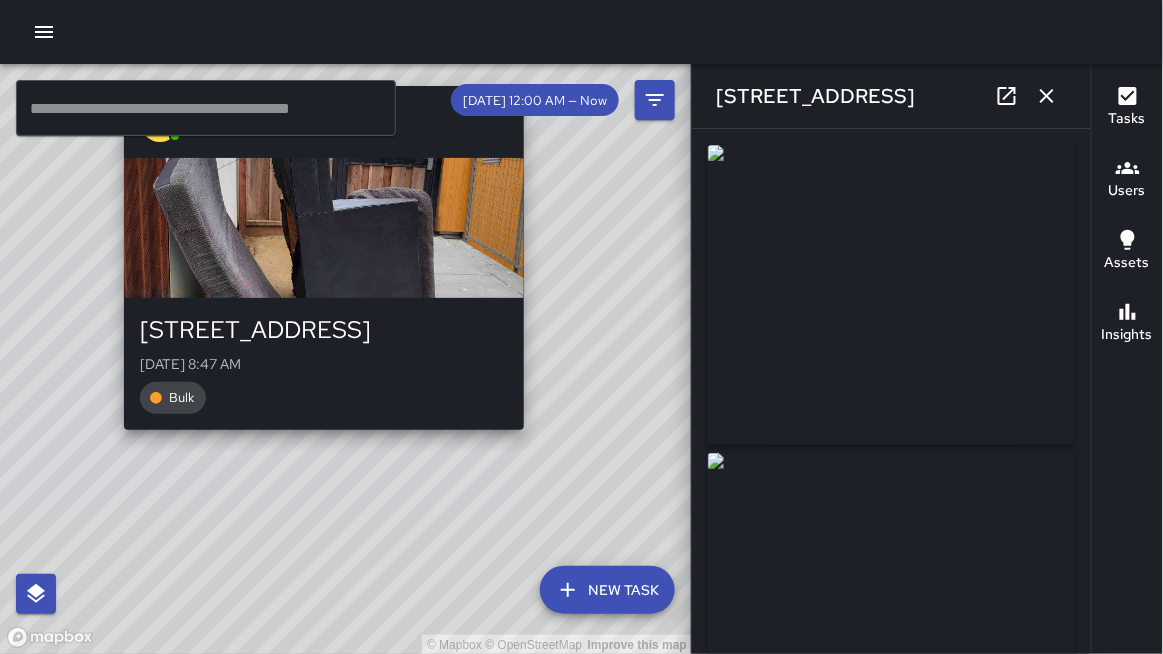 drag, startPoint x: 626, startPoint y: 560, endPoint x: 530, endPoint y: 433, distance: 159.20113 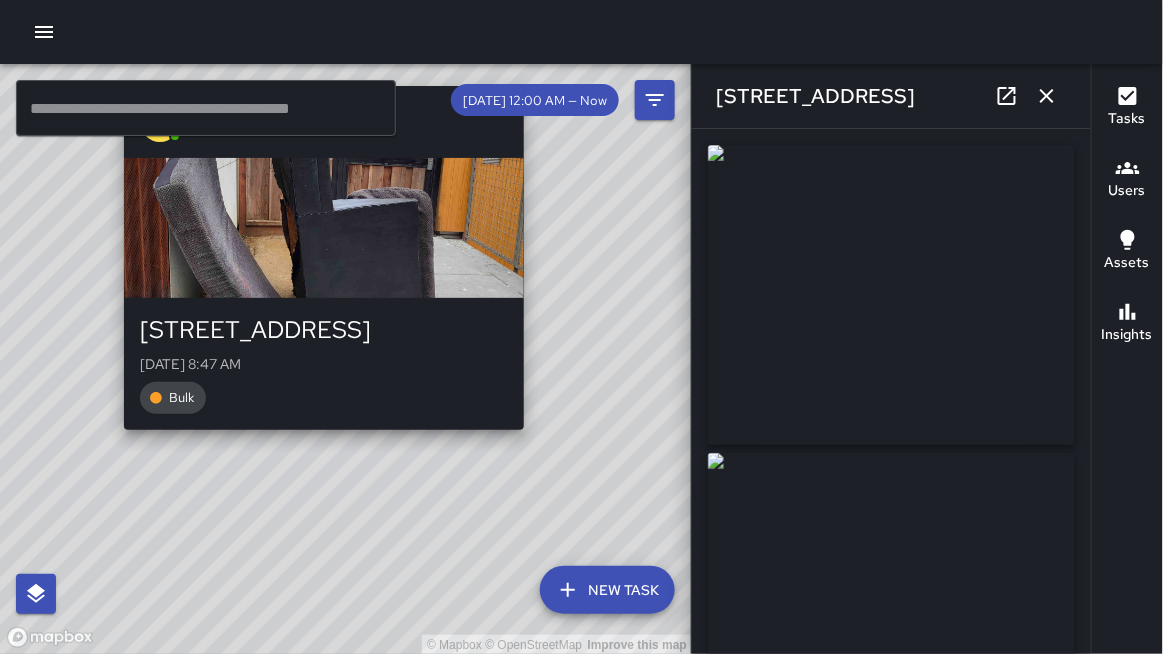 click on "WB [PERSON_NAME] [STREET_ADDRESS][GEOGRAPHIC_DATA][DATE] 8:47 AM Bulk" at bounding box center [324, 258] 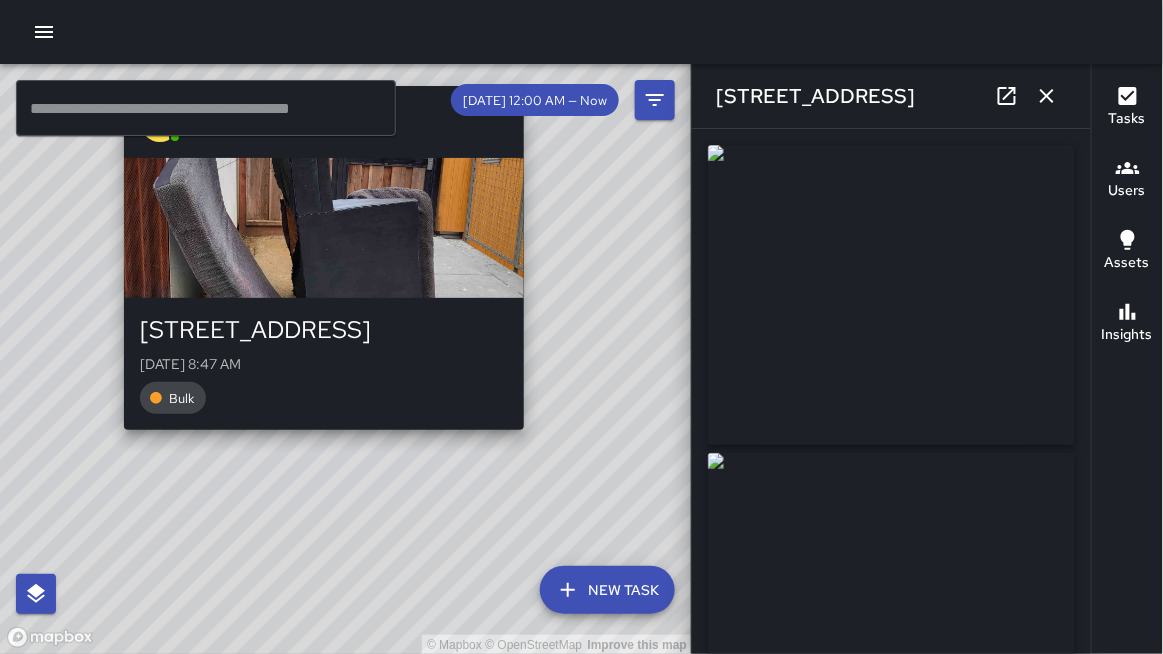 click on "WB [PERSON_NAME] [STREET_ADDRESS][GEOGRAPHIC_DATA][DATE] 8:47 AM Bulk" at bounding box center (324, 258) 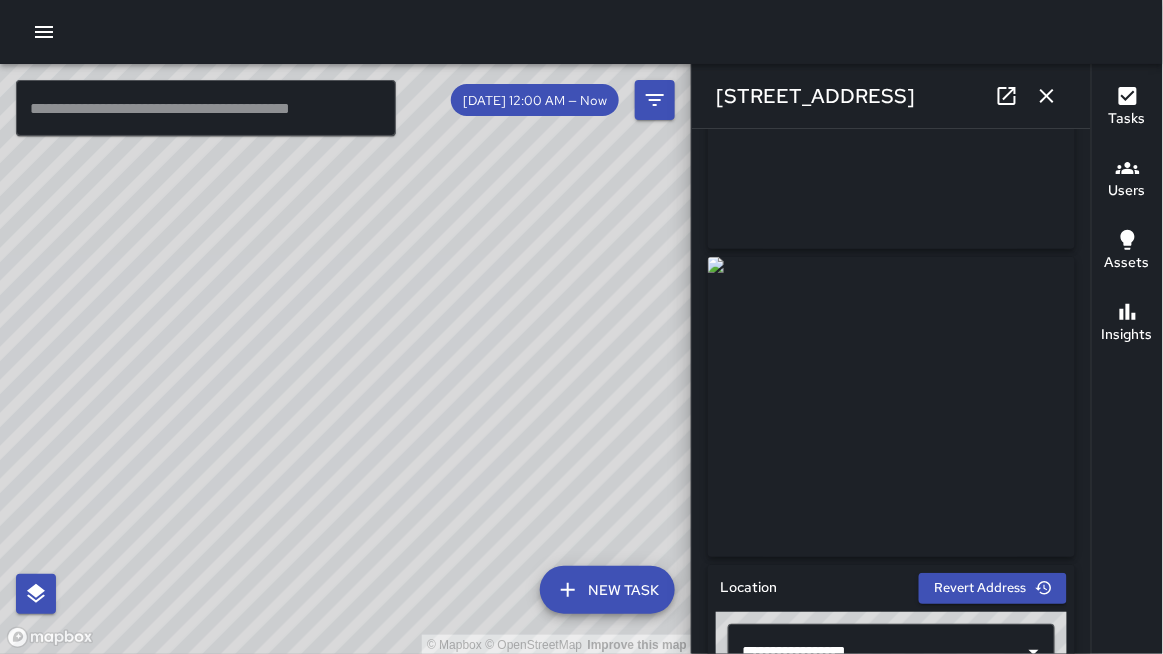 scroll, scrollTop: 205, scrollLeft: 0, axis: vertical 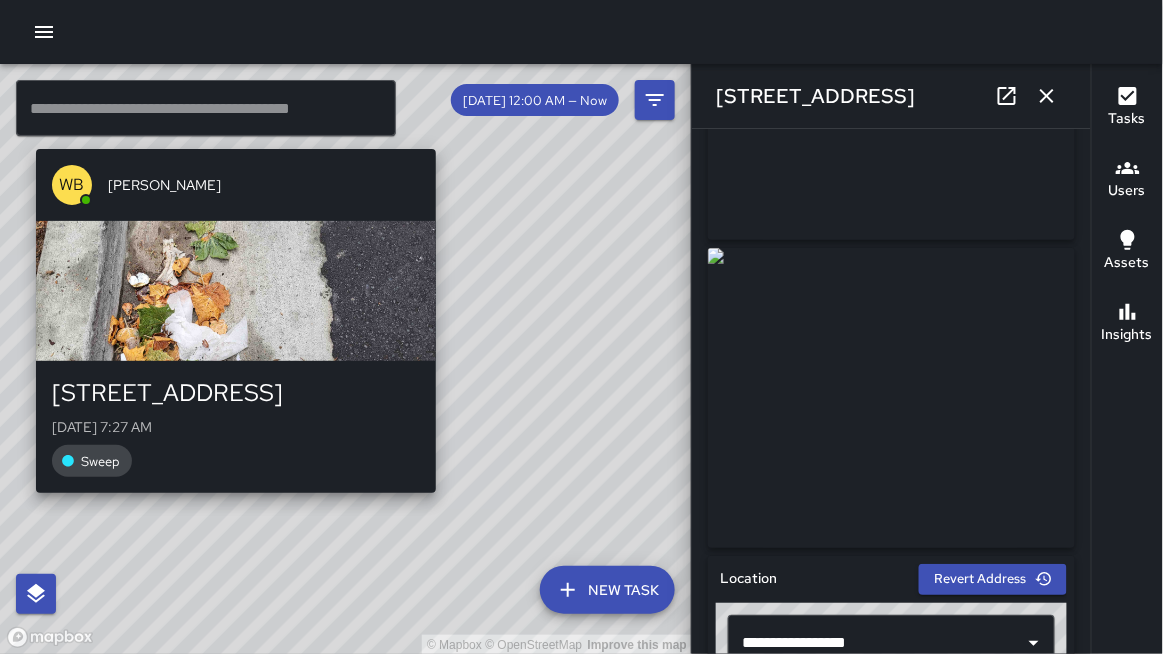 drag, startPoint x: 423, startPoint y: 431, endPoint x: 438, endPoint y: 508, distance: 78.44743 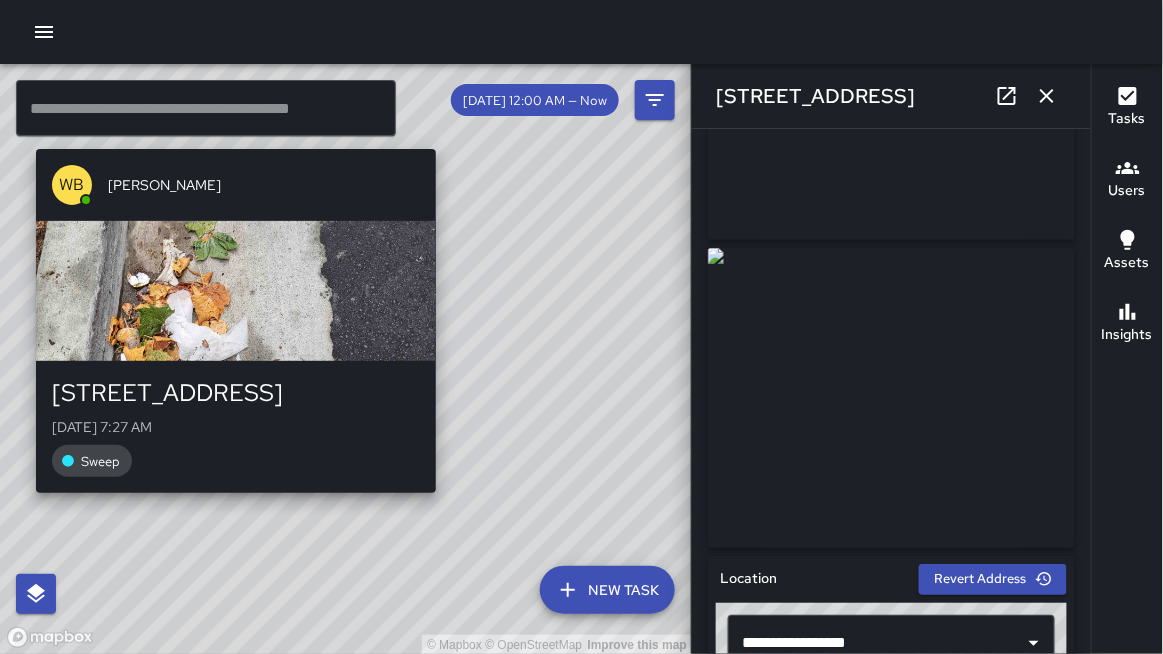 click on "© Mapbox   © OpenStreetMap   Improve this map WB [PERSON_NAME] [STREET_ADDRESS][GEOGRAPHIC_DATA][DATE] 7:27 AM Sweep" at bounding box center [346, 359] 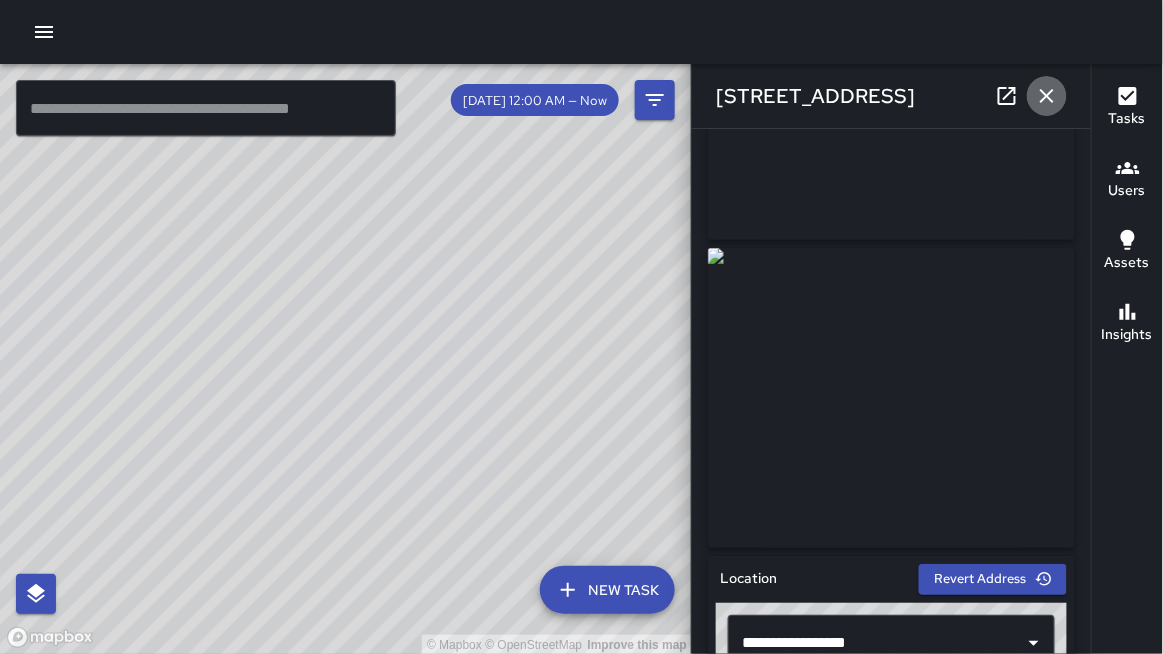 click 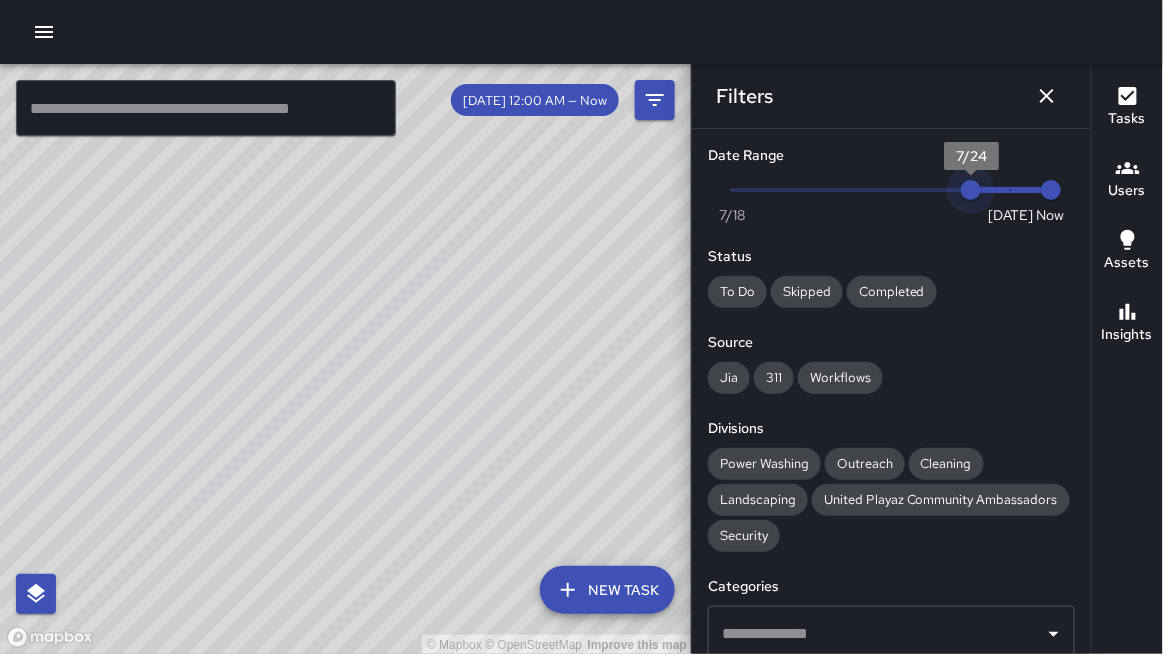 type on "*" 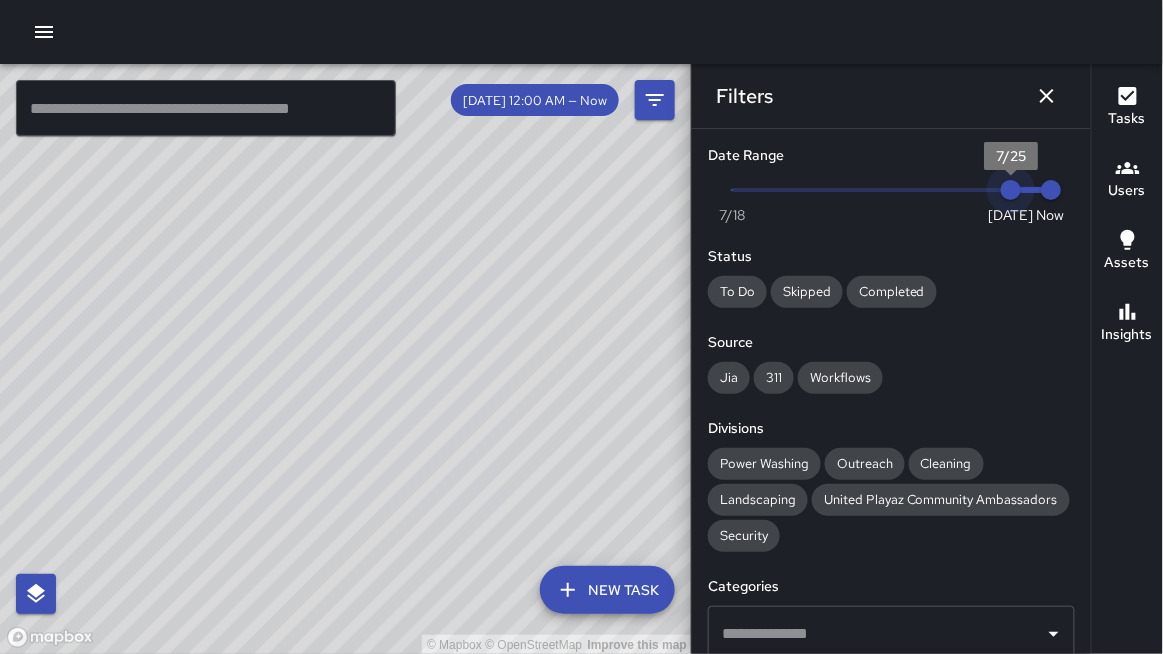 drag, startPoint x: 735, startPoint y: 197, endPoint x: 1053, endPoint y: 202, distance: 318.0393 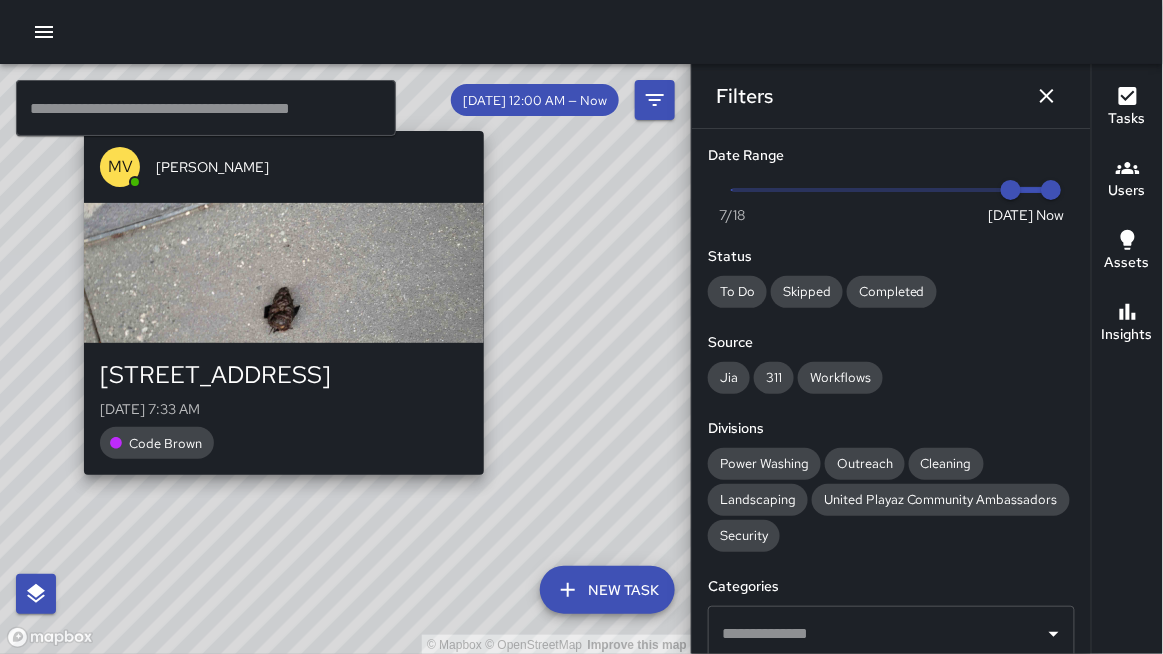 drag, startPoint x: 499, startPoint y: 346, endPoint x: 494, endPoint y: 484, distance: 138.09055 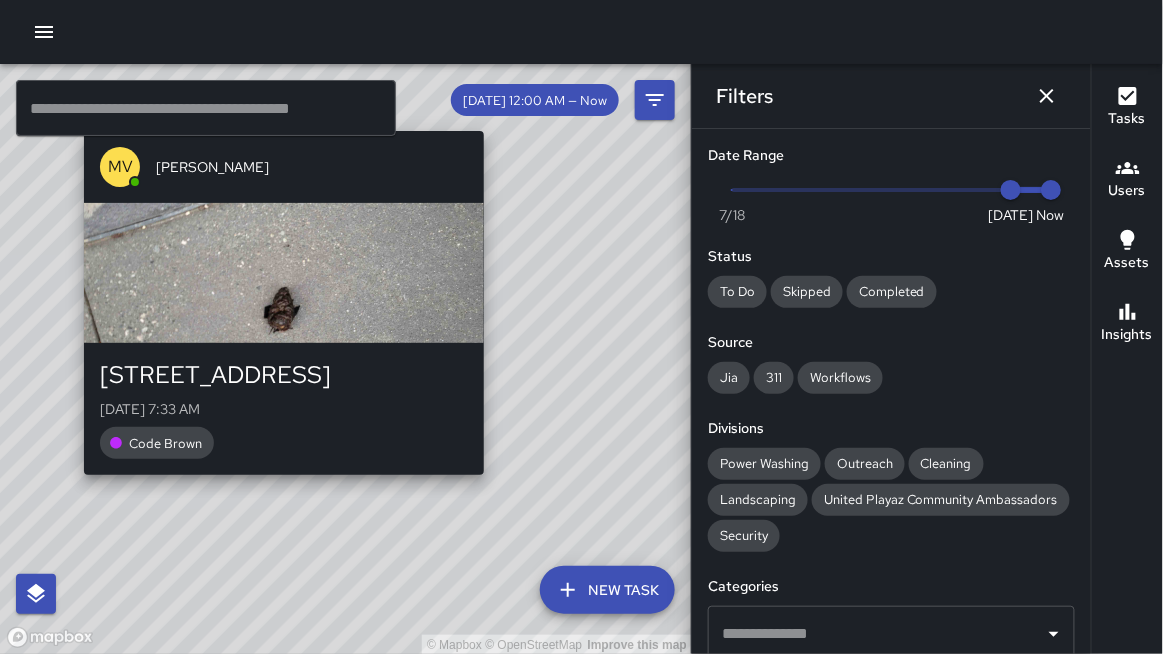 click on "© Mapbox   © OpenStreetMap   Improve this map [PERSON_NAME][GEOGRAPHIC_DATA] [STREET_ADDRESS][DATE] 7:33 AM Code Brown" at bounding box center [346, 359] 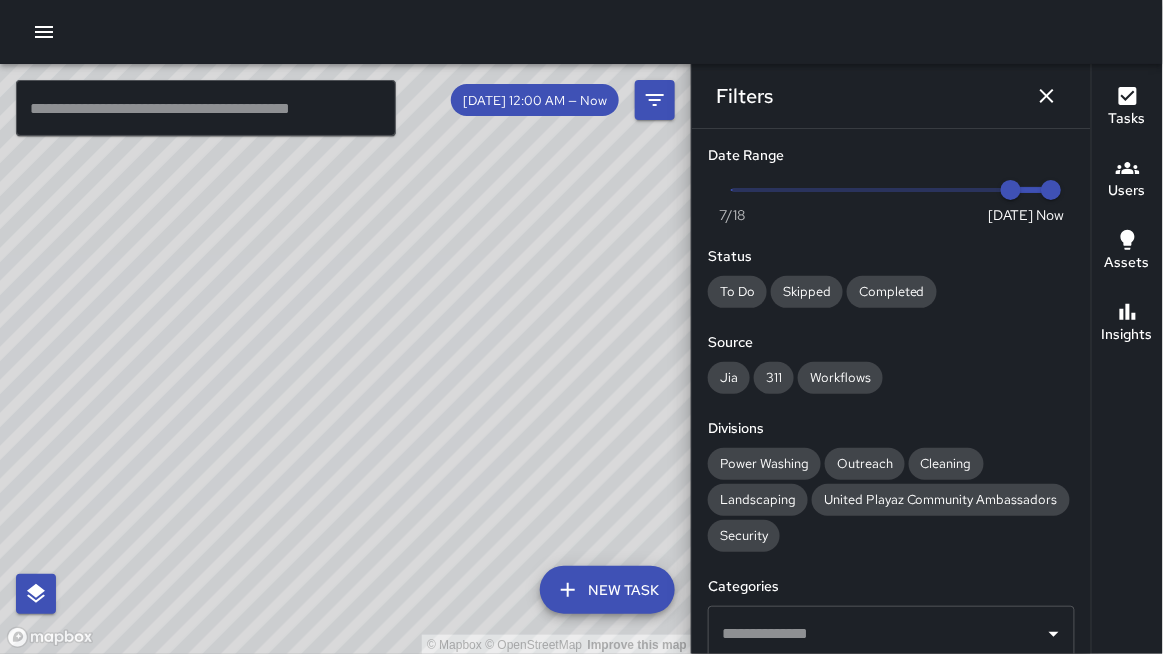 drag, startPoint x: 395, startPoint y: 460, endPoint x: 415, endPoint y: 407, distance: 56.648037 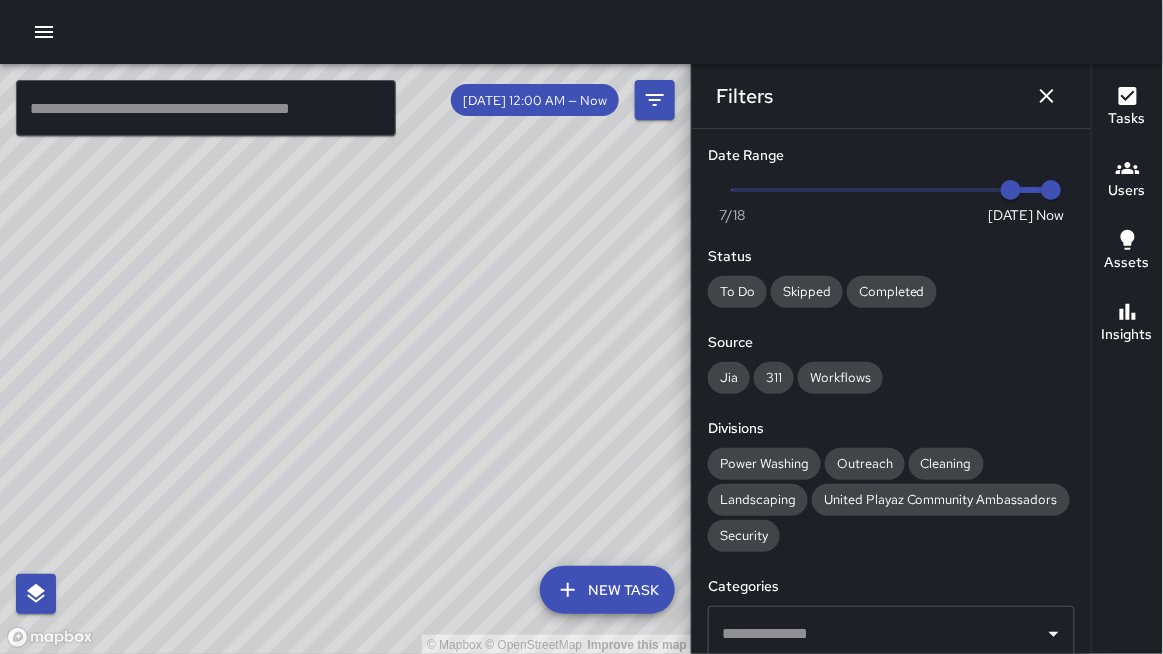 click on "© Mapbox   © OpenStreetMap   Improve this map" at bounding box center (346, 359) 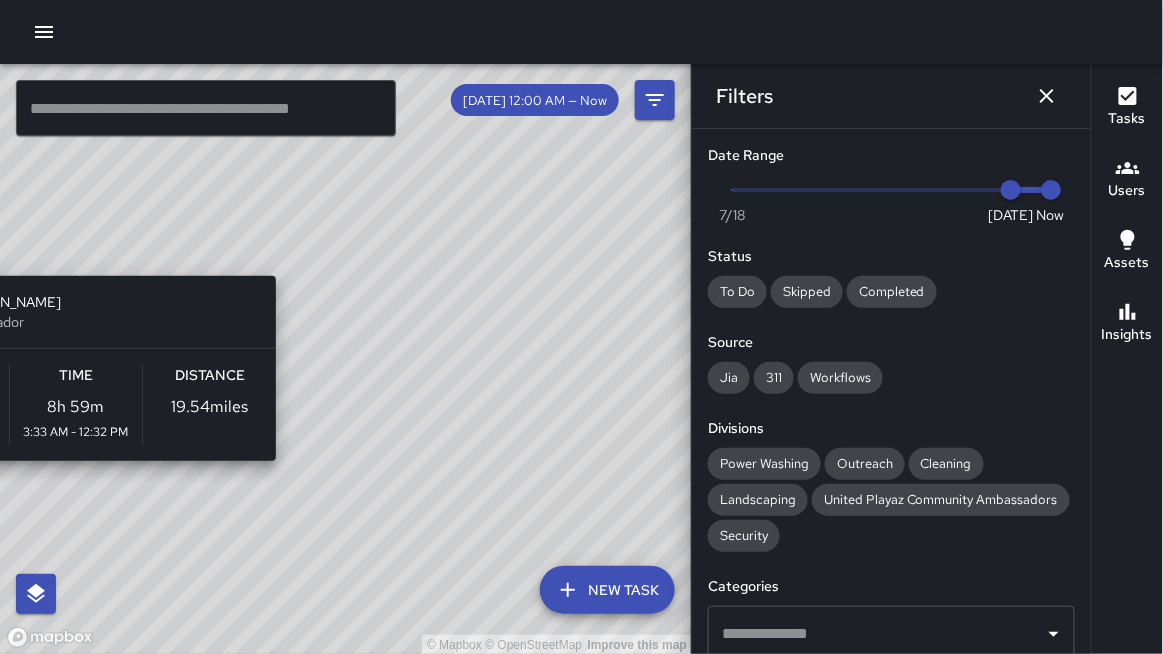 drag, startPoint x: 361, startPoint y: 321, endPoint x: 283, endPoint y: 238, distance: 113.89908 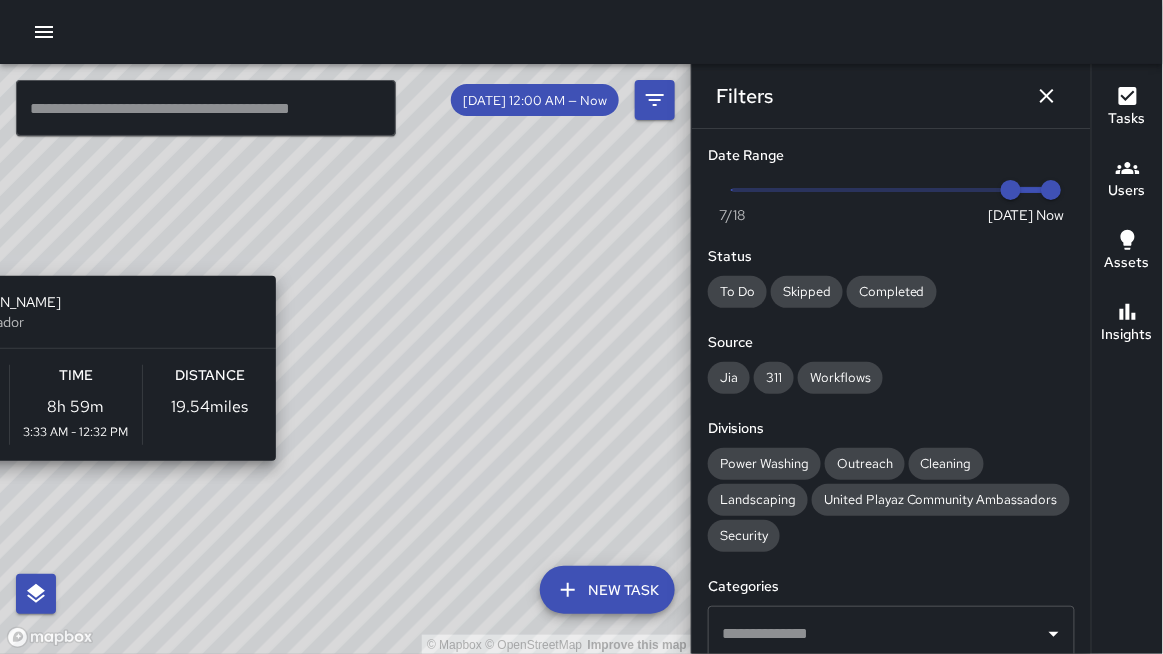 click on "© Mapbox   © OpenStreetMap   Improve this map EB [PERSON_NAME] Ambassador Tasks 87  /  87 Time 8h 59m 3:33 AM - 12:32 PM Distance 19.54  miles" at bounding box center [346, 359] 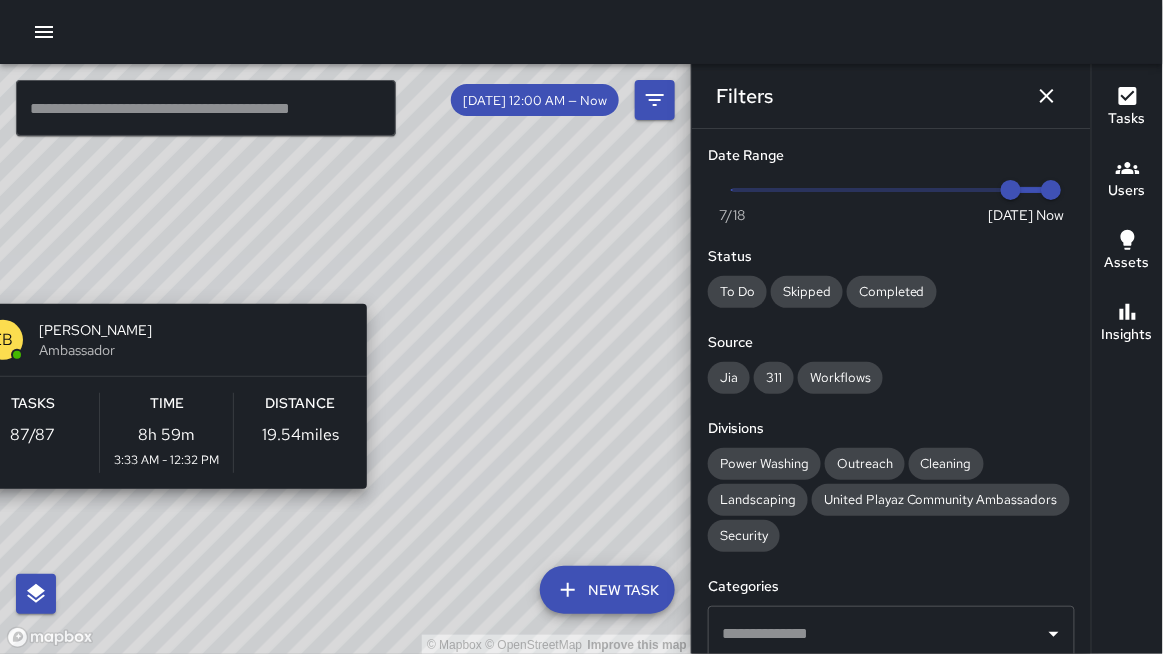 drag, startPoint x: 296, startPoint y: 250, endPoint x: 384, endPoint y: 276, distance: 91.76056 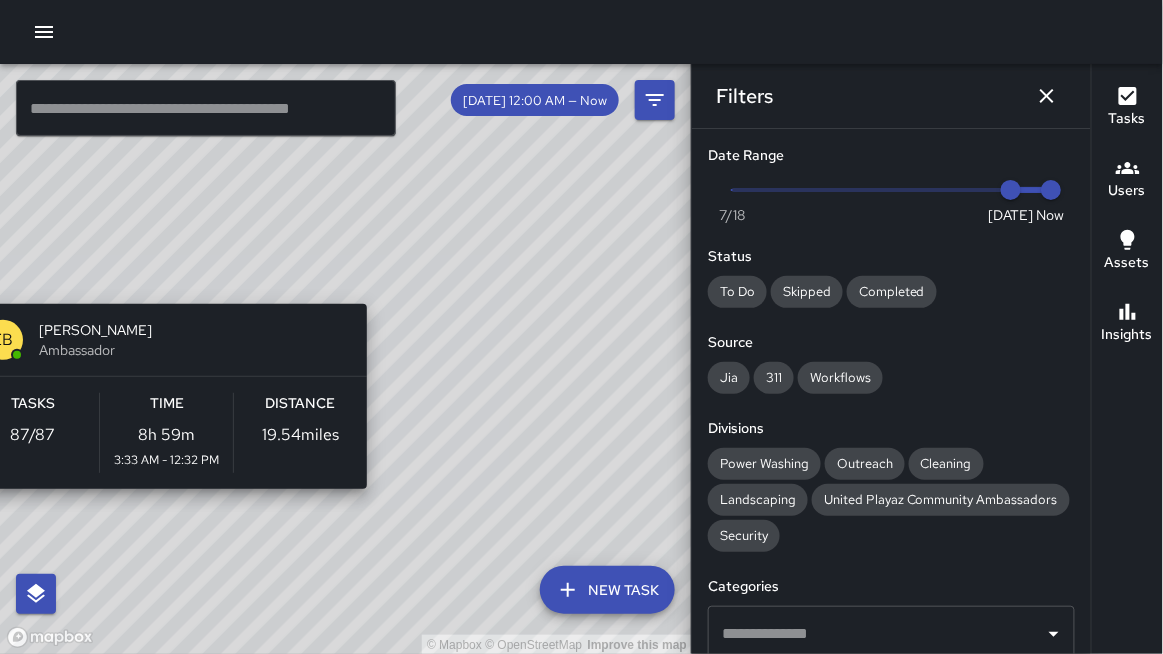 click on "© Mapbox   © OpenStreetMap   Improve this map EB [PERSON_NAME] Ambassador Tasks 87  /  87 Time 8h 59m 3:33 AM - 12:32 PM Distance 19.54  miles" at bounding box center (346, 359) 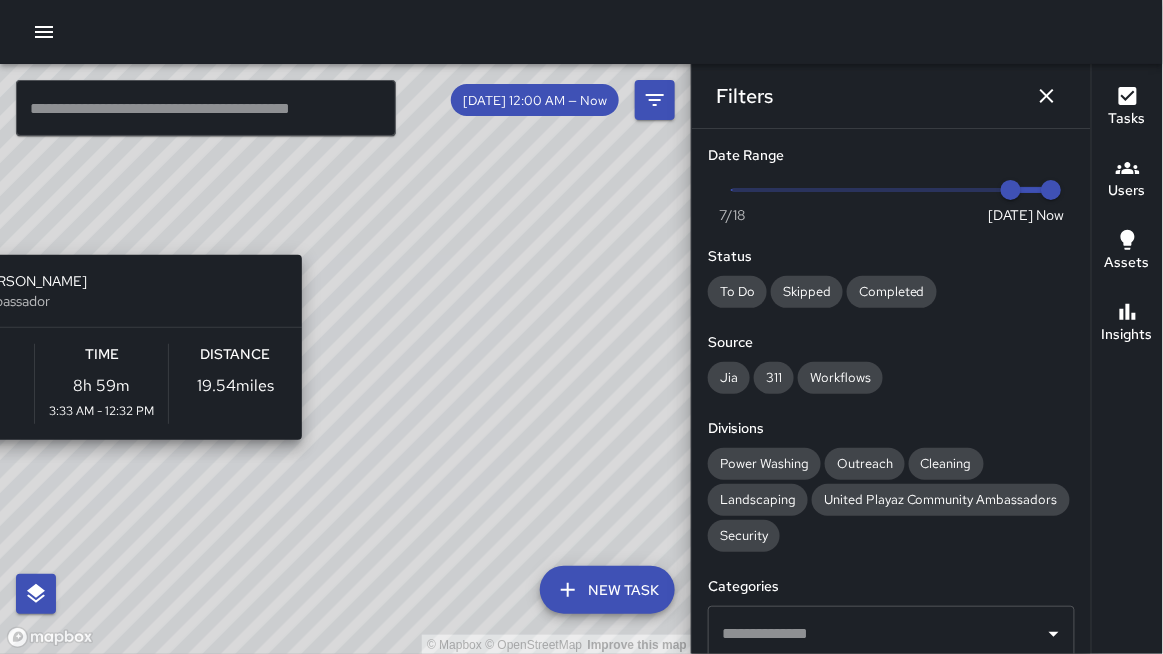 drag, startPoint x: 381, startPoint y: 278, endPoint x: 315, endPoint y: 227, distance: 83.40863 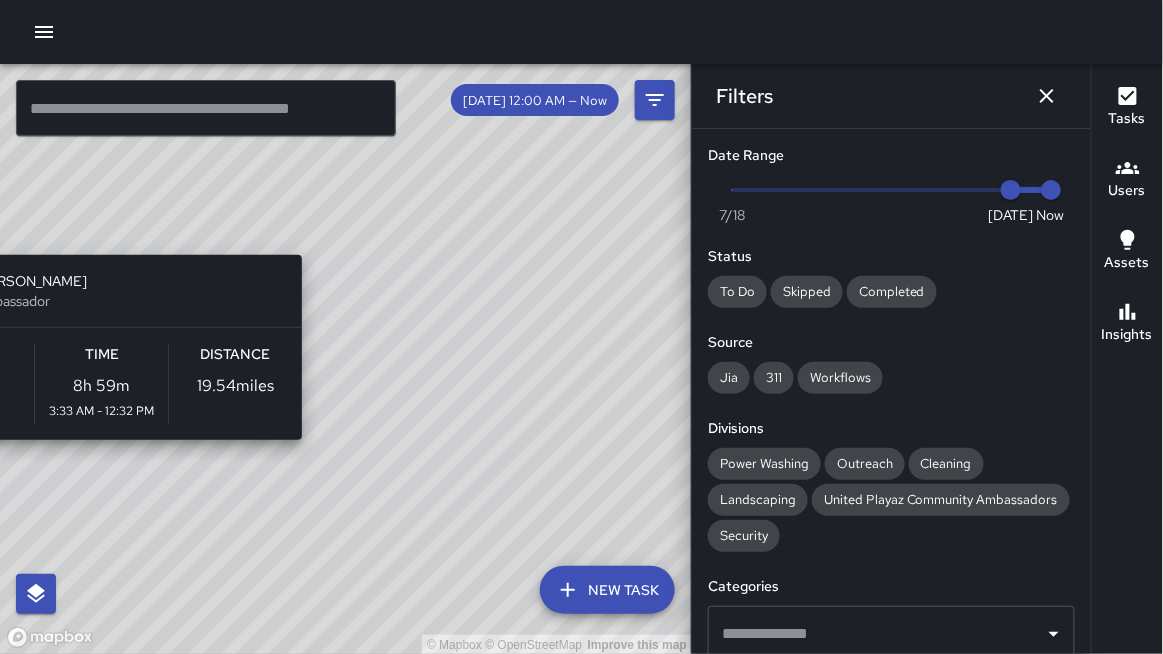 click on "© Mapbox   © OpenStreetMap   Improve this map EB [PERSON_NAME] Ambassador Tasks 87  /  87 Time 8h 59m 3:33 AM - 12:32 PM Distance 19.54  miles" at bounding box center (346, 359) 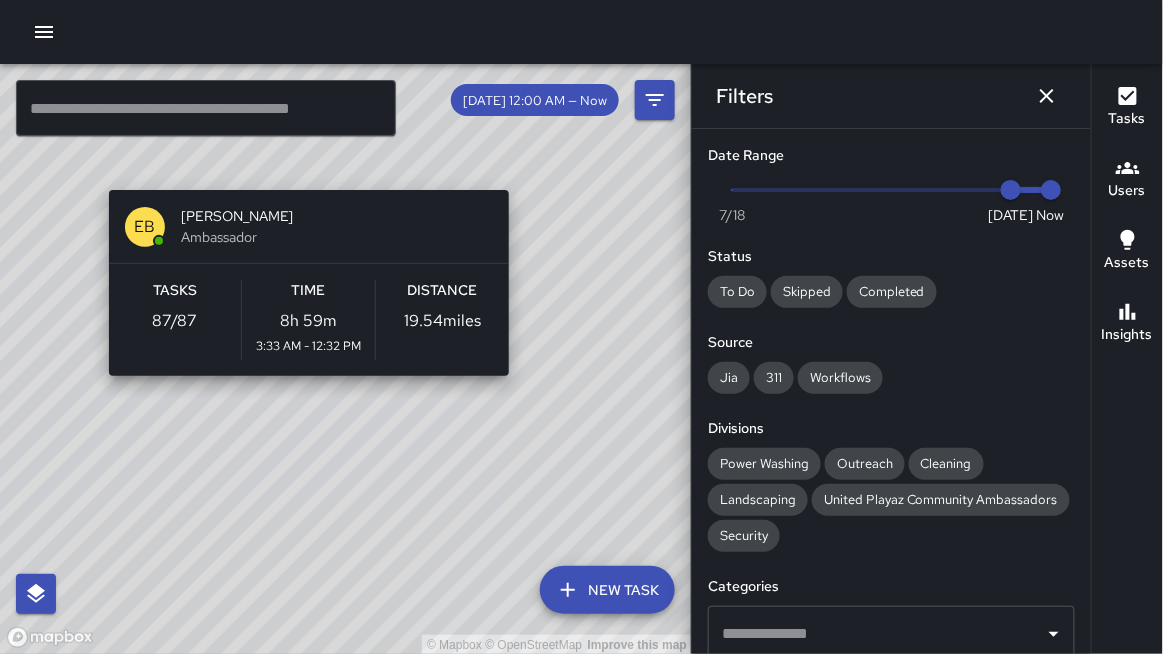 drag, startPoint x: 315, startPoint y: 233, endPoint x: 101, endPoint y: 166, distance: 224.24316 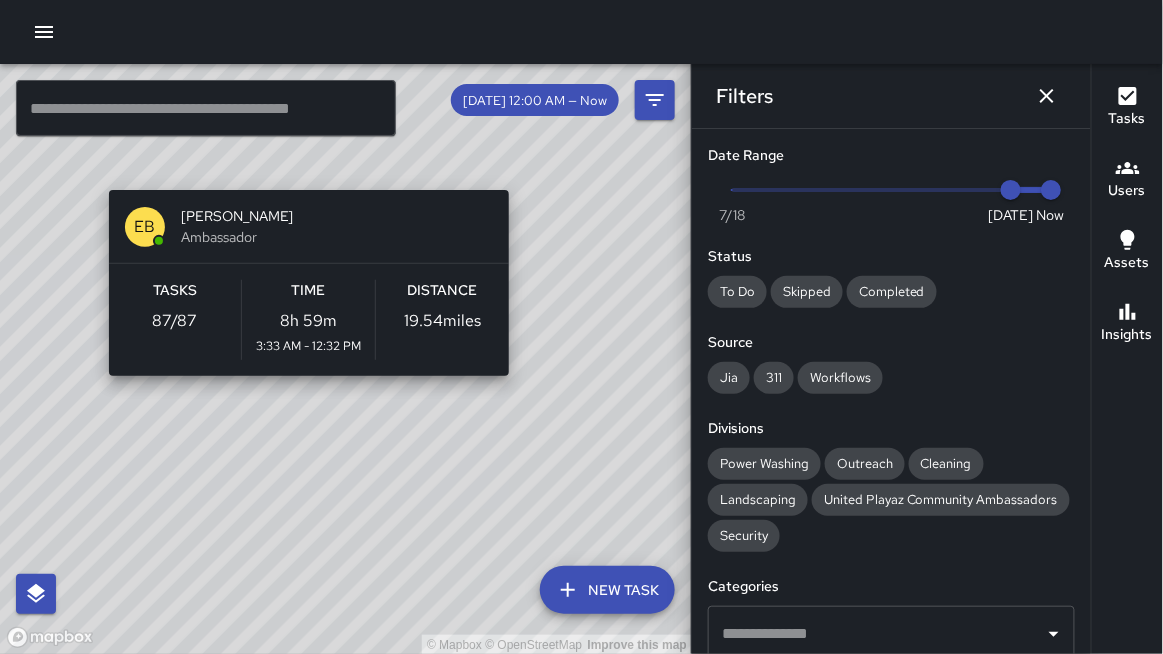 click on "© Mapbox   © OpenStreetMap   Improve this map EB [PERSON_NAME] Ambassador Tasks 87  /  87 Time 8h 59m 3:33 AM - 12:32 PM Distance 19.54  miles" at bounding box center (346, 359) 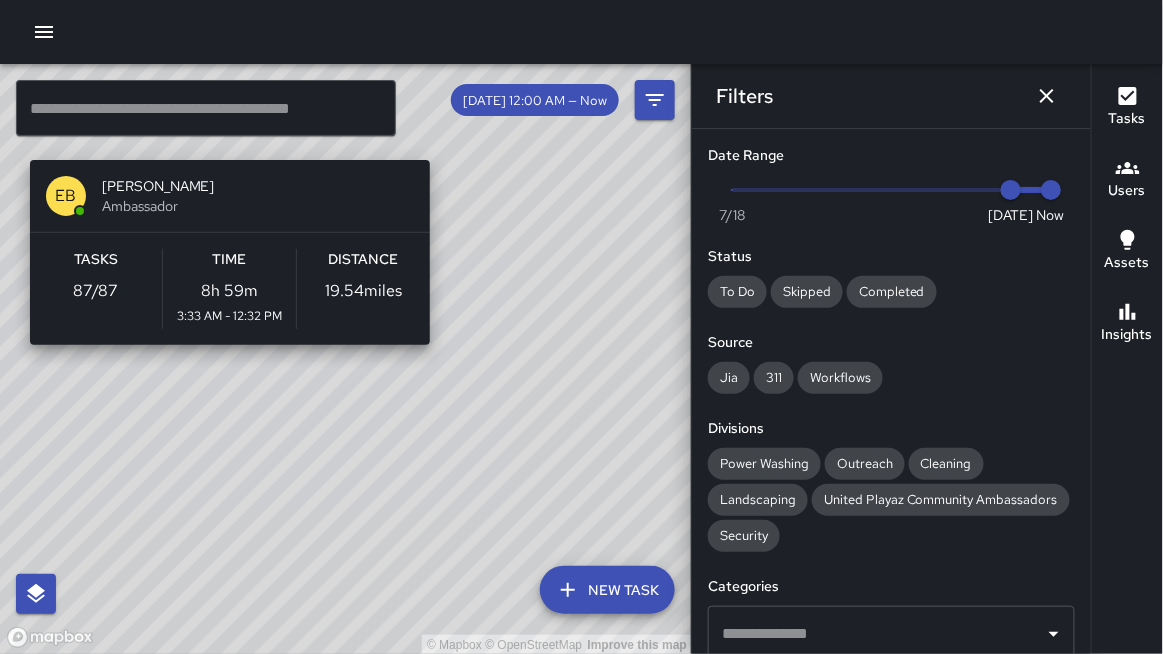drag, startPoint x: 84, startPoint y: 153, endPoint x: 17, endPoint y: 109, distance: 80.1561 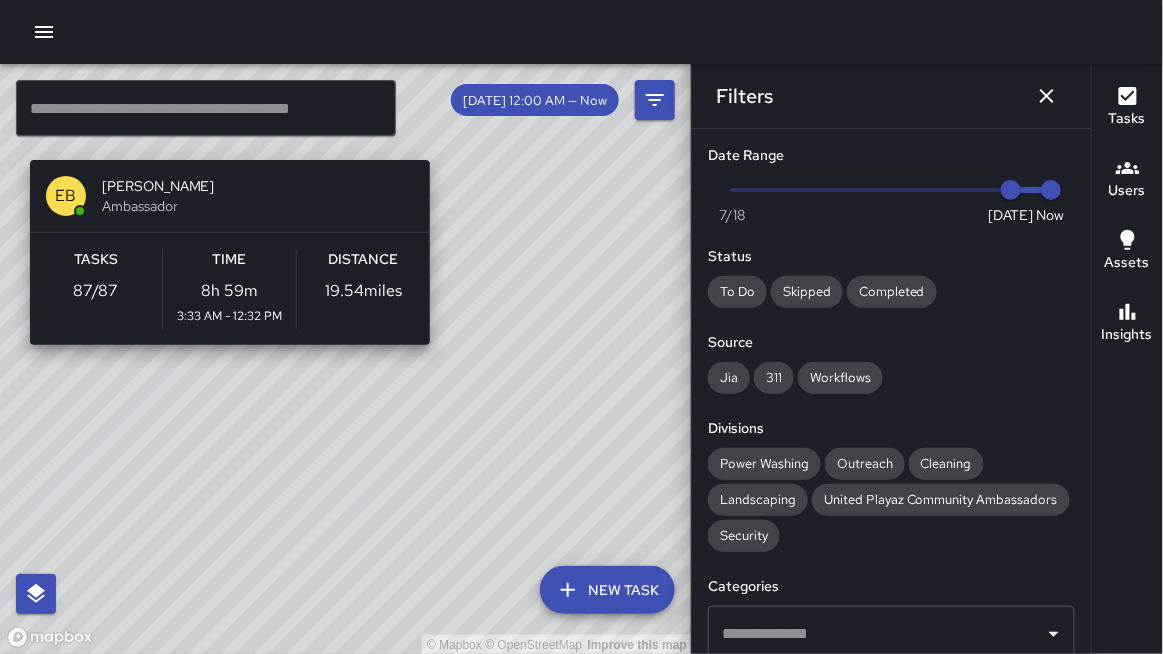 click on "© Mapbox   © OpenStreetMap   Improve this map EB [PERSON_NAME] Ambassador Tasks 87  /  87 Time 8h 59m 3:33 AM - 12:32 PM Distance 19.54  miles ​ New Task [DATE] 12:00 AM — Now Map Layers Tasks Users Assets Location History" at bounding box center (345, 359) 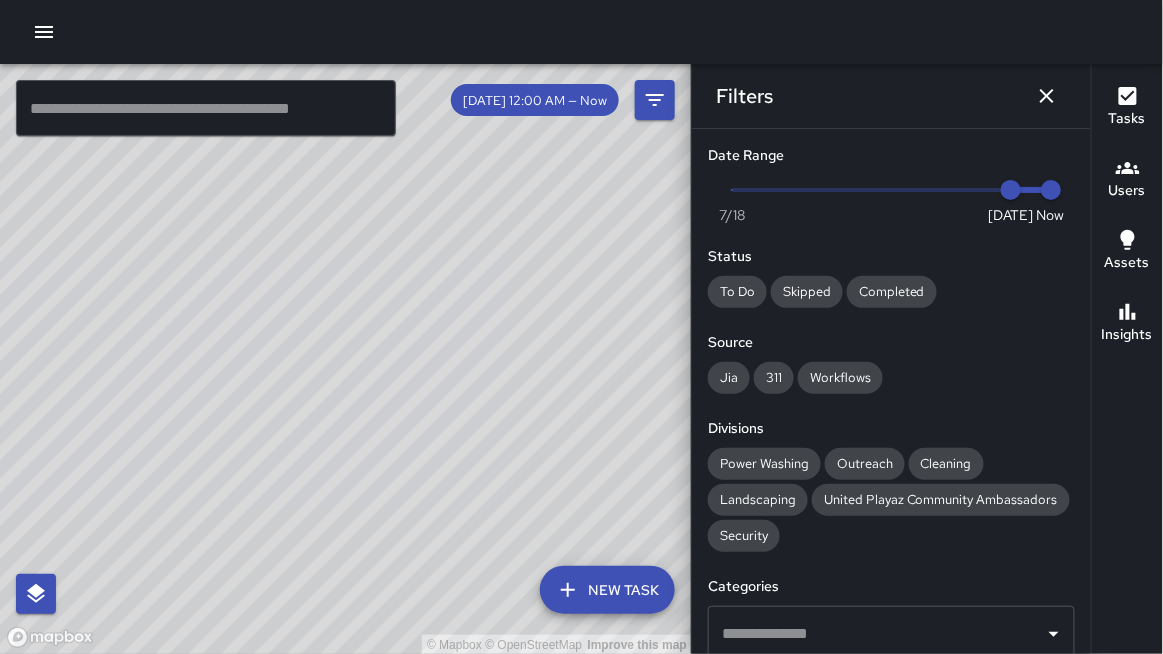 drag, startPoint x: 80, startPoint y: 193, endPoint x: 92, endPoint y: 84, distance: 109.65856 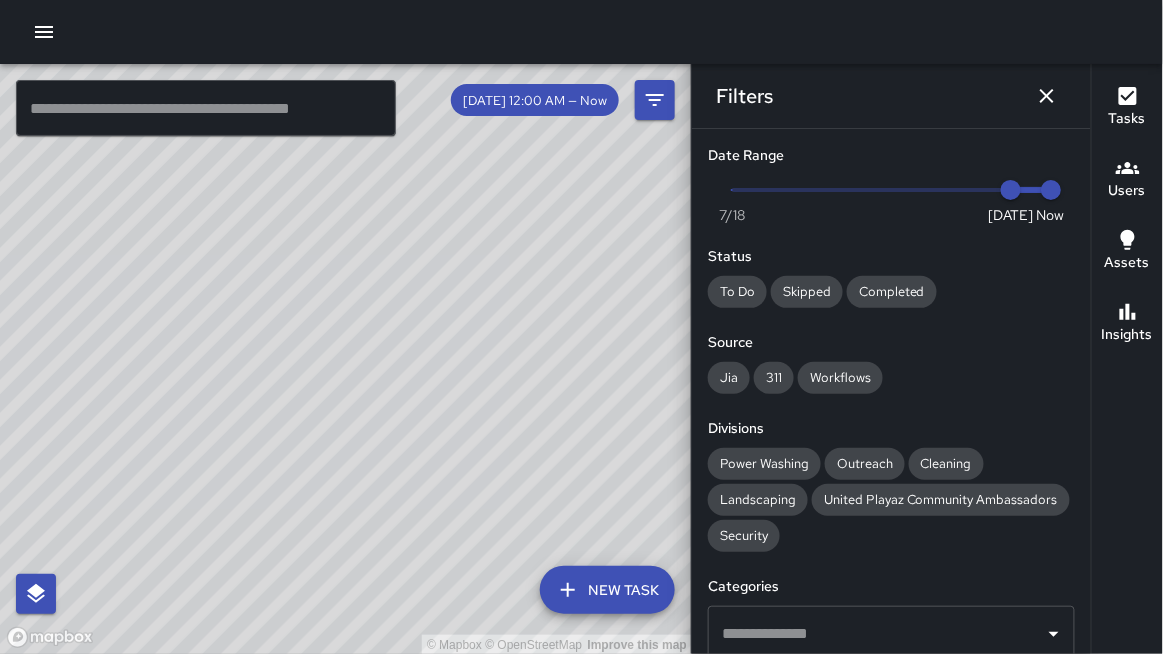 click on "© Mapbox   © OpenStreetMap   Improve this map" at bounding box center (346, 359) 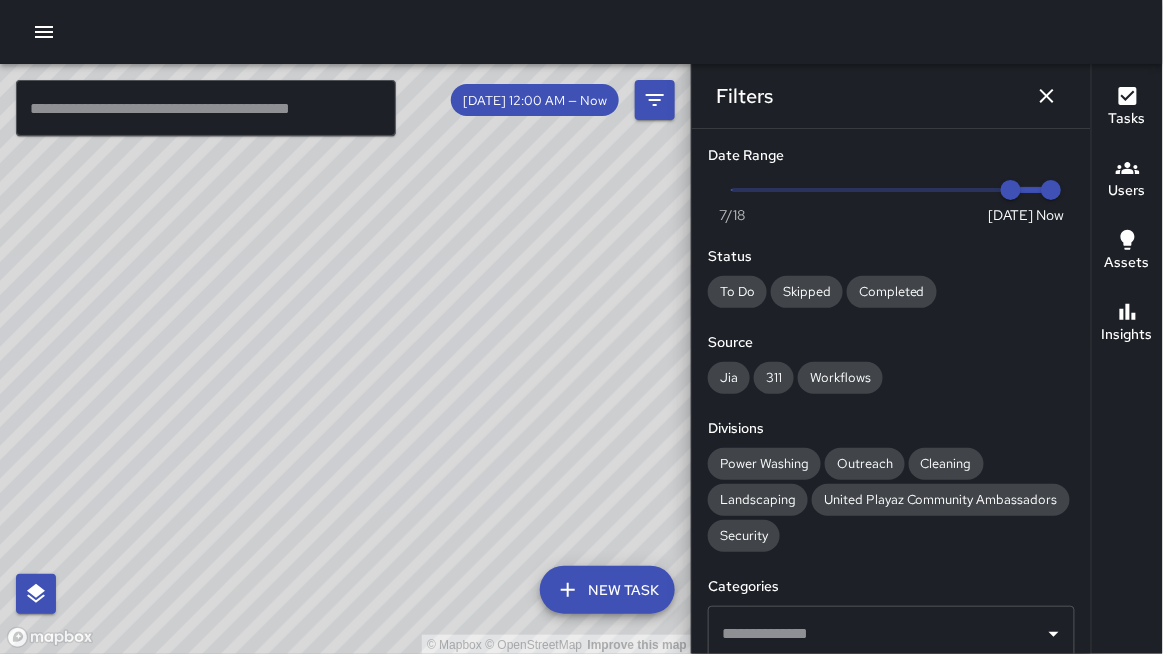 drag, startPoint x: 331, startPoint y: 241, endPoint x: 218, endPoint y: 172, distance: 132.40091 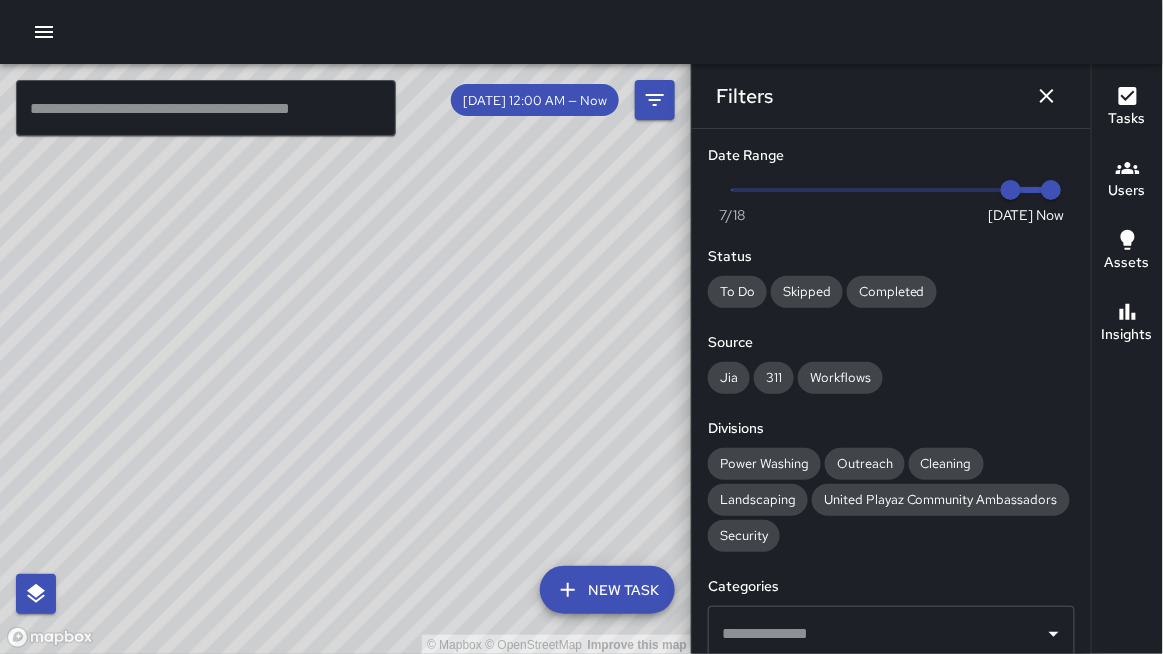 click on "© Mapbox   © OpenStreetMap   Improve this map" at bounding box center (346, 359) 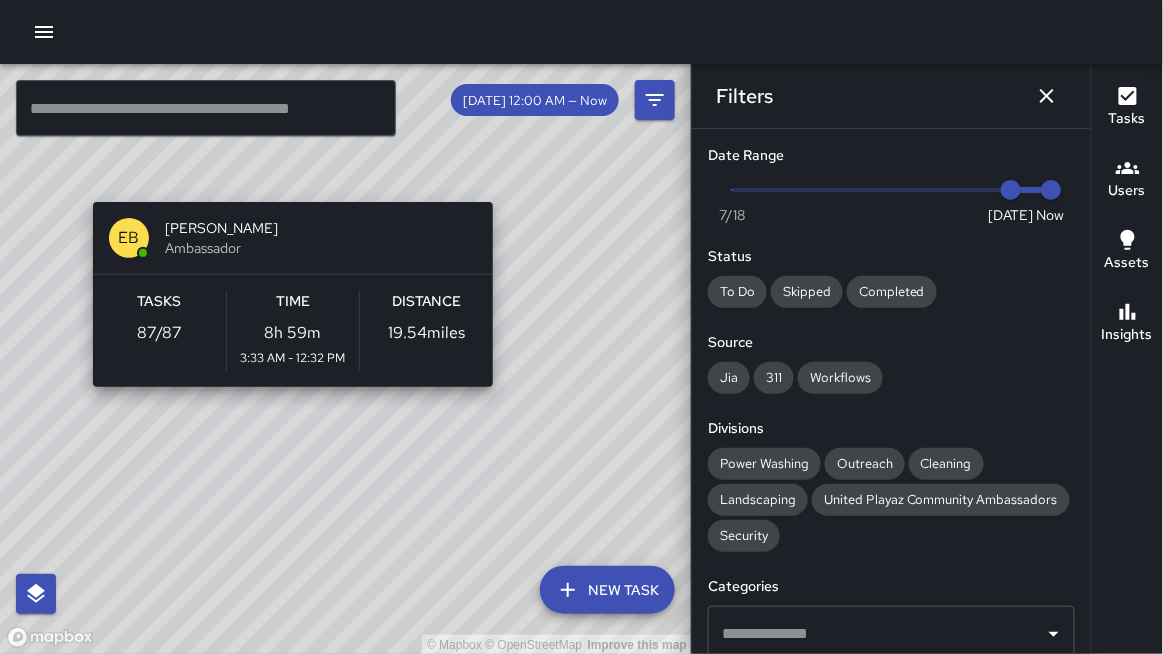 drag, startPoint x: 218, startPoint y: 172, endPoint x: 83, endPoint y: 178, distance: 135.13327 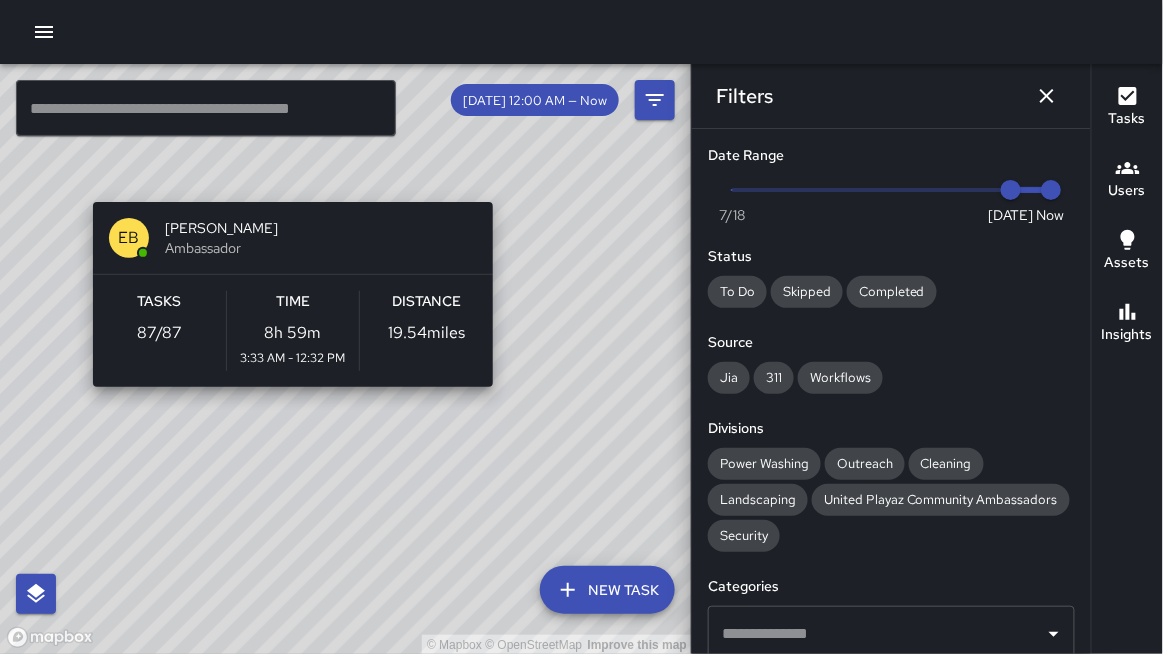 click on "© Mapbox   © OpenStreetMap   Improve this map EB [PERSON_NAME] Ambassador Tasks 87  /  87 Time 8h 59m 3:33 AM - 12:32 PM Distance 19.54  miles" at bounding box center [346, 359] 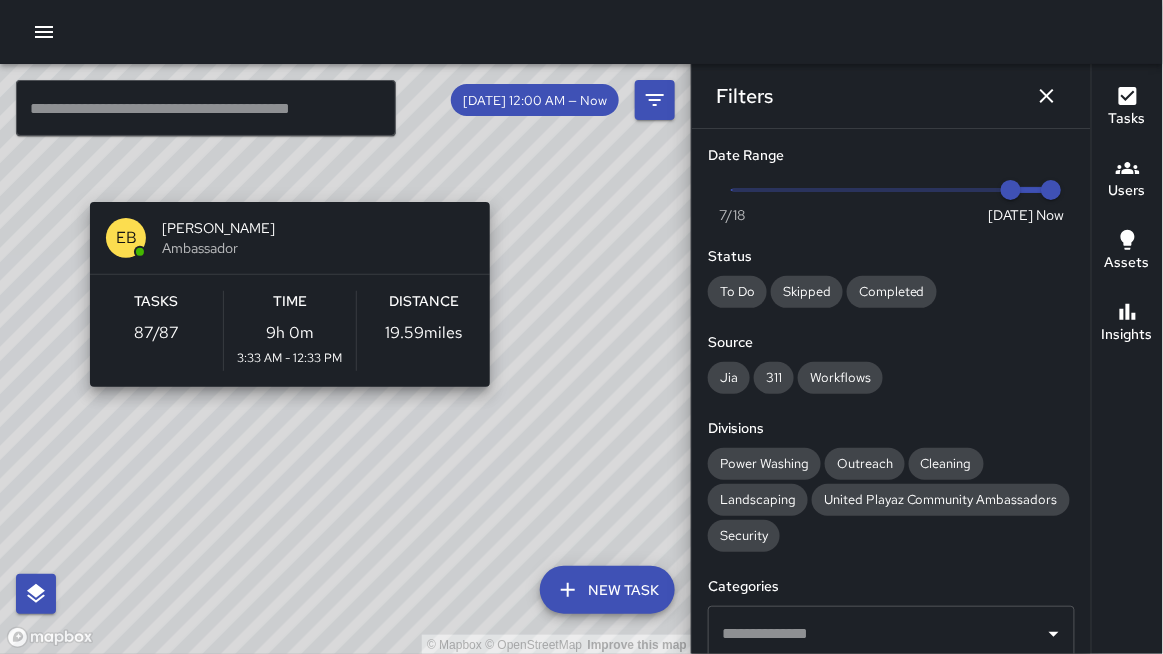 click on "© Mapbox   © OpenStreetMap   Improve this map EB [PERSON_NAME] Ambassador Tasks 87  /  87 Time 9h 0m 3:33 AM - 12:33 PM Distance 19.59  miles" at bounding box center [346, 359] 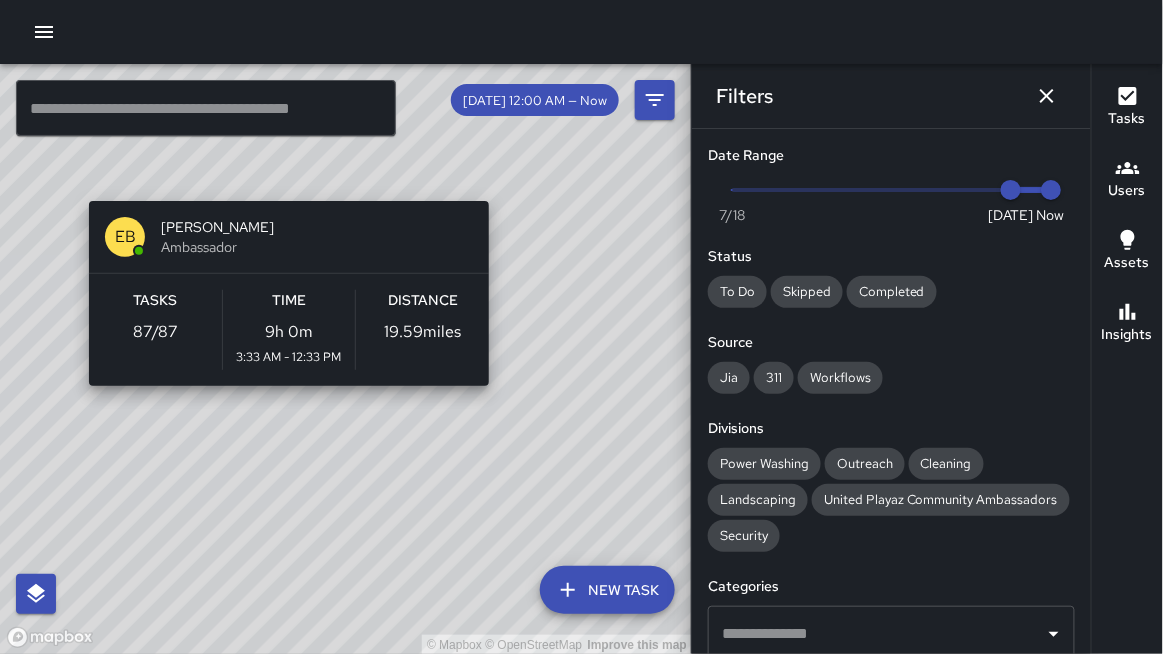 click on "© Mapbox   © OpenStreetMap   Improve this map EB [PERSON_NAME] Ambassador Tasks 87  /  87 Time 9h 0m 3:33 AM - 12:33 PM Distance 19.59  miles" at bounding box center (346, 359) 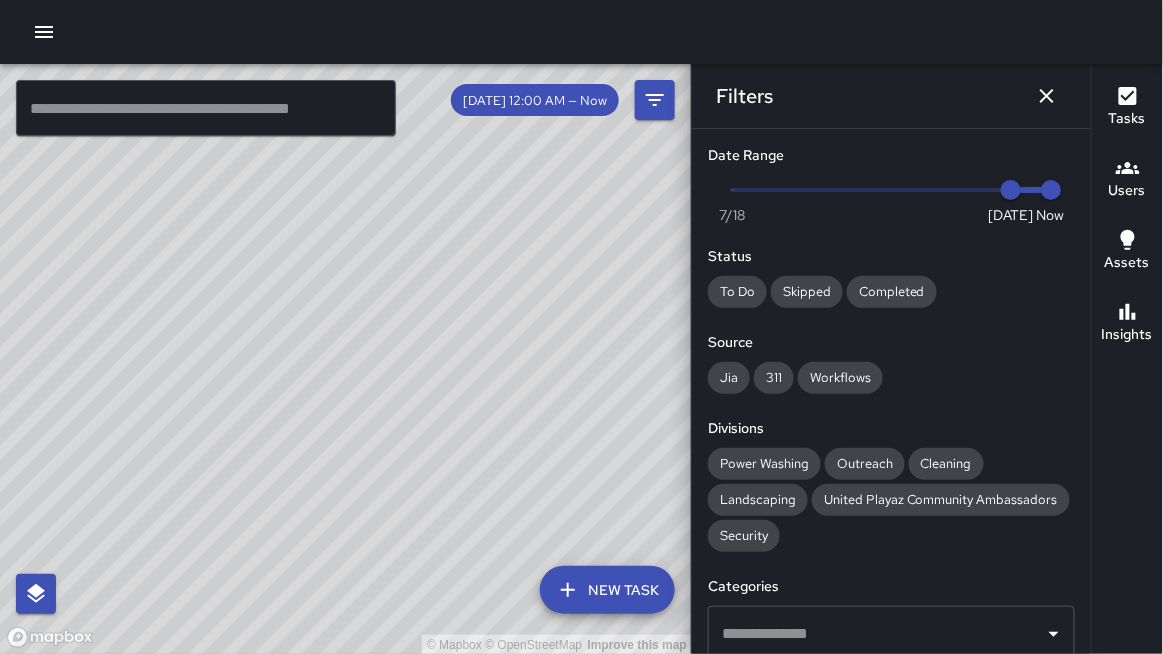 drag, startPoint x: 521, startPoint y: 528, endPoint x: 537, endPoint y: 522, distance: 17.088007 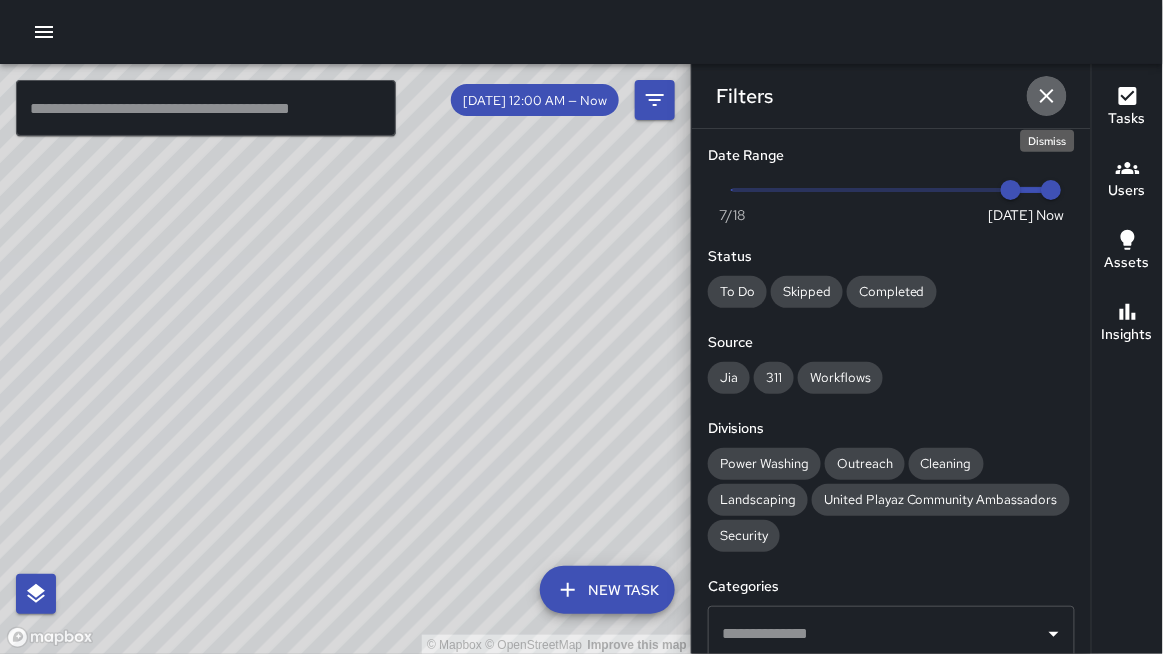 click 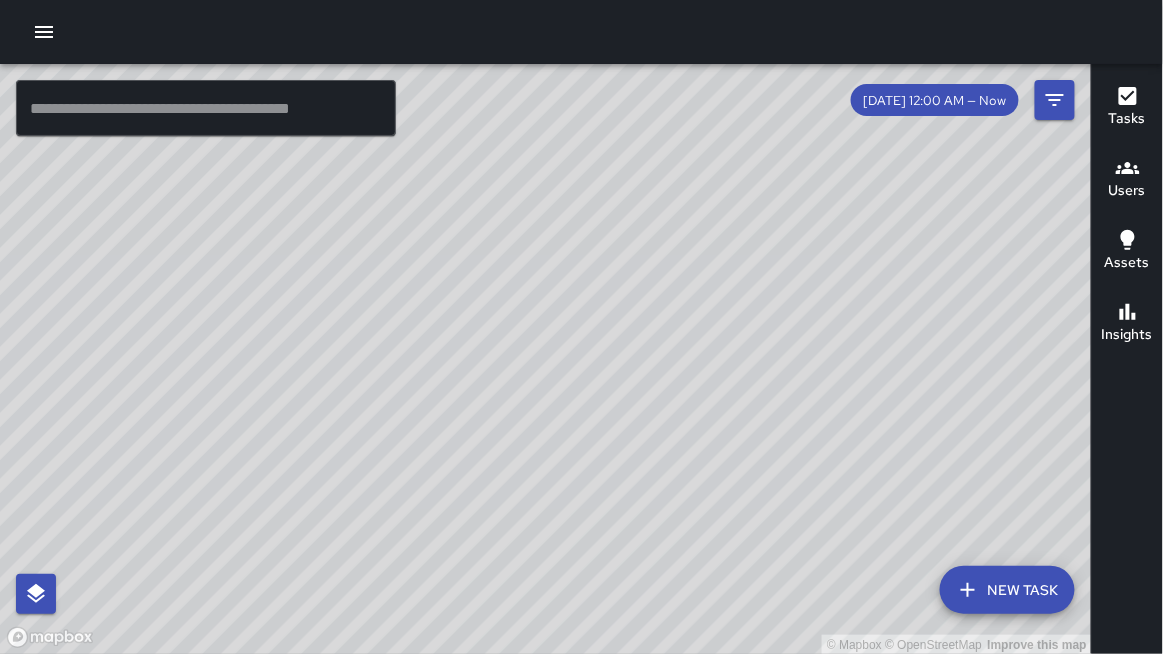 drag, startPoint x: 901, startPoint y: 469, endPoint x: 842, endPoint y: 314, distance: 165.84933 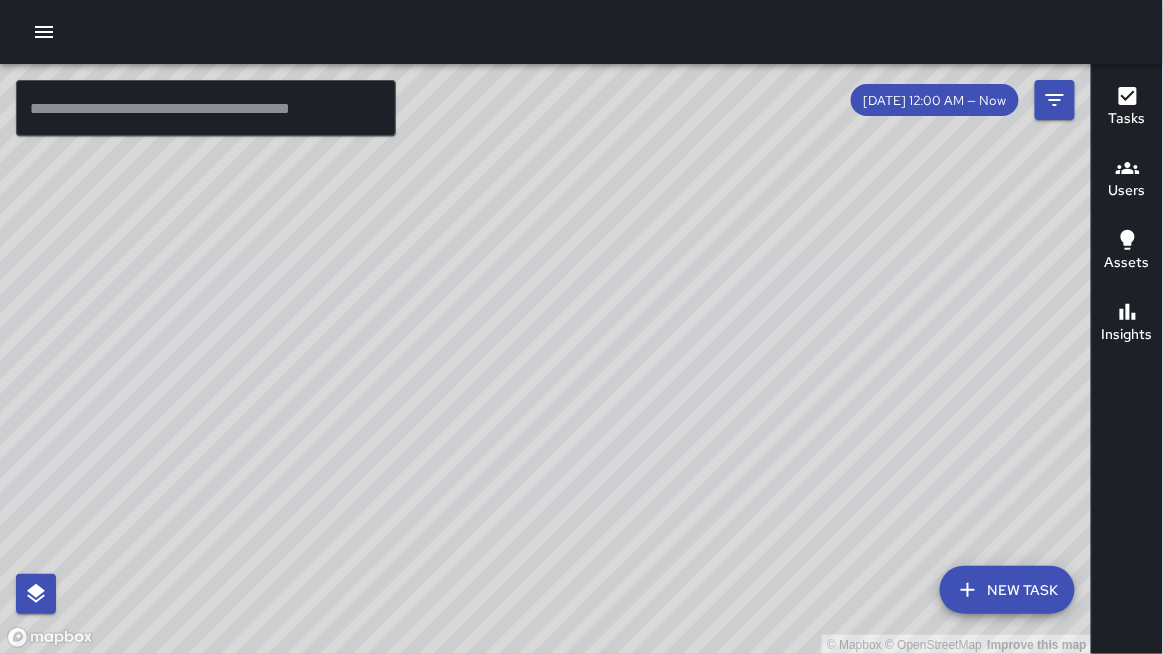 click on "© Mapbox   © OpenStreetMap   Improve this map" at bounding box center [546, 359] 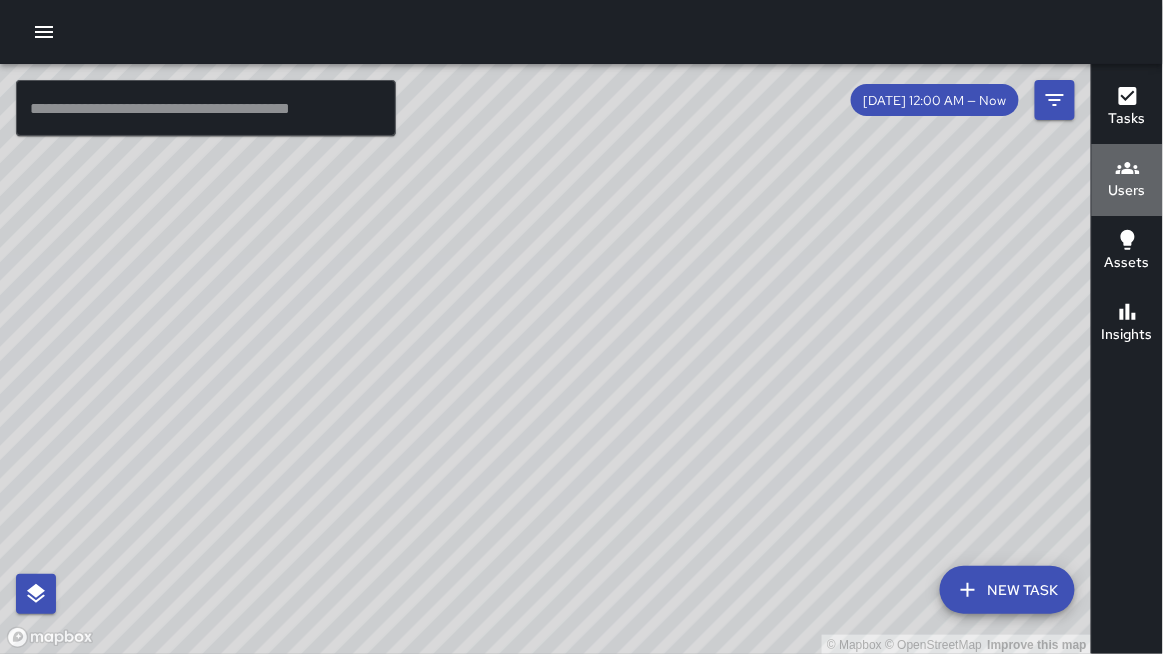 drag, startPoint x: 1125, startPoint y: 191, endPoint x: 1113, endPoint y: 192, distance: 12.0415945 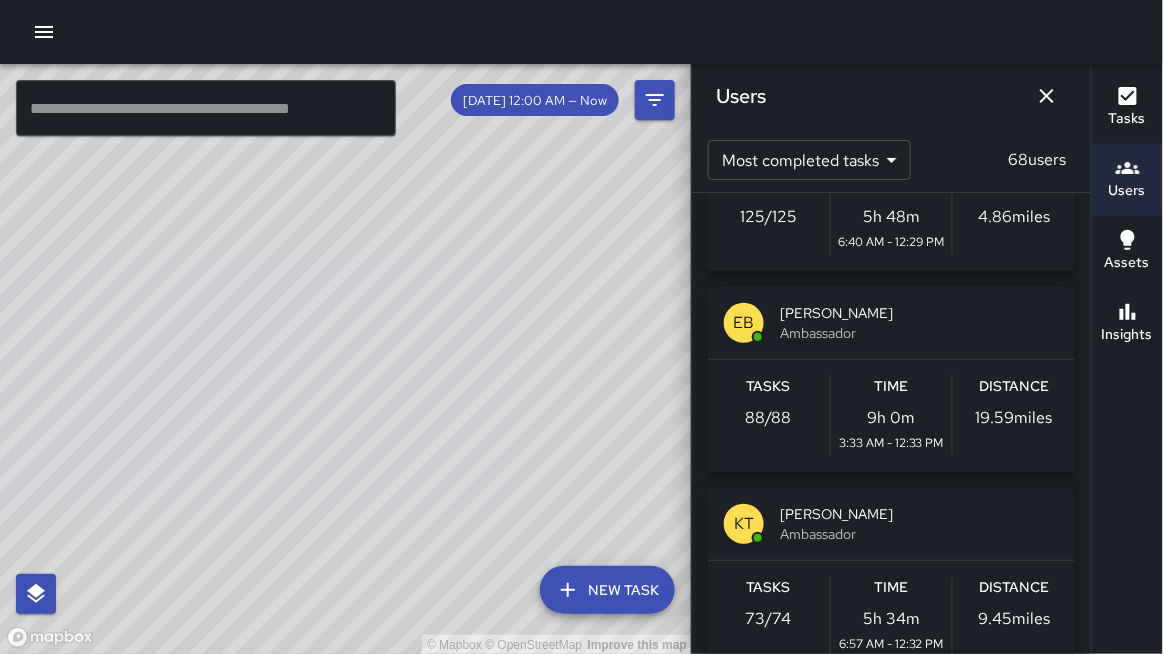 scroll, scrollTop: 128, scrollLeft: 0, axis: vertical 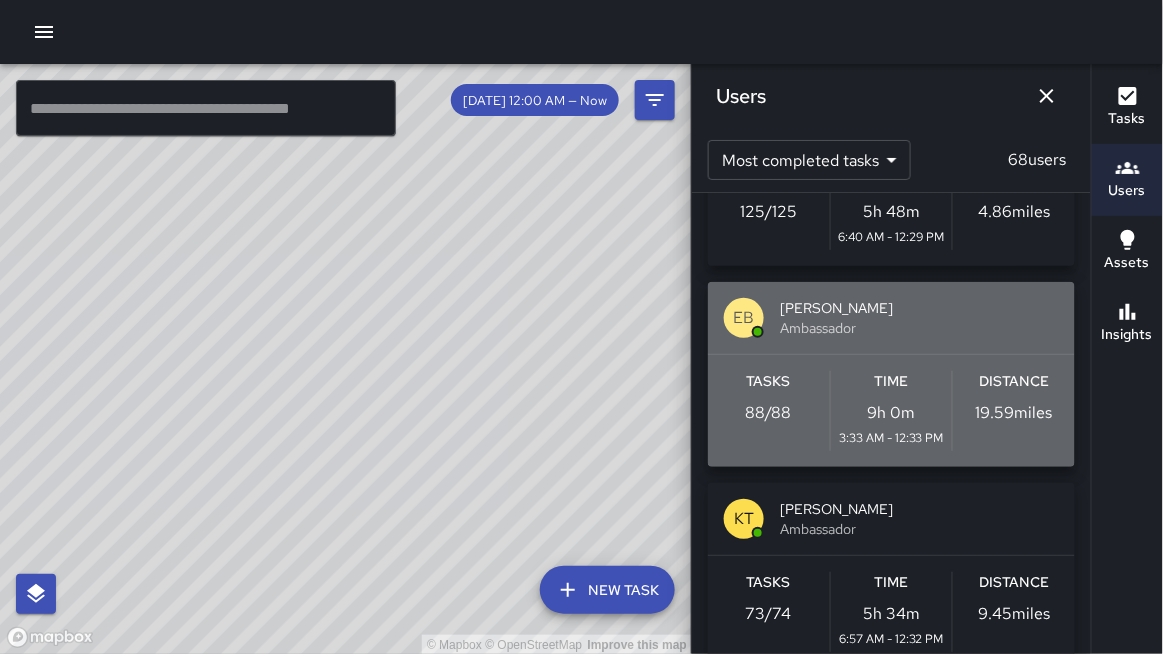 click on "EB" at bounding box center [744, 318] 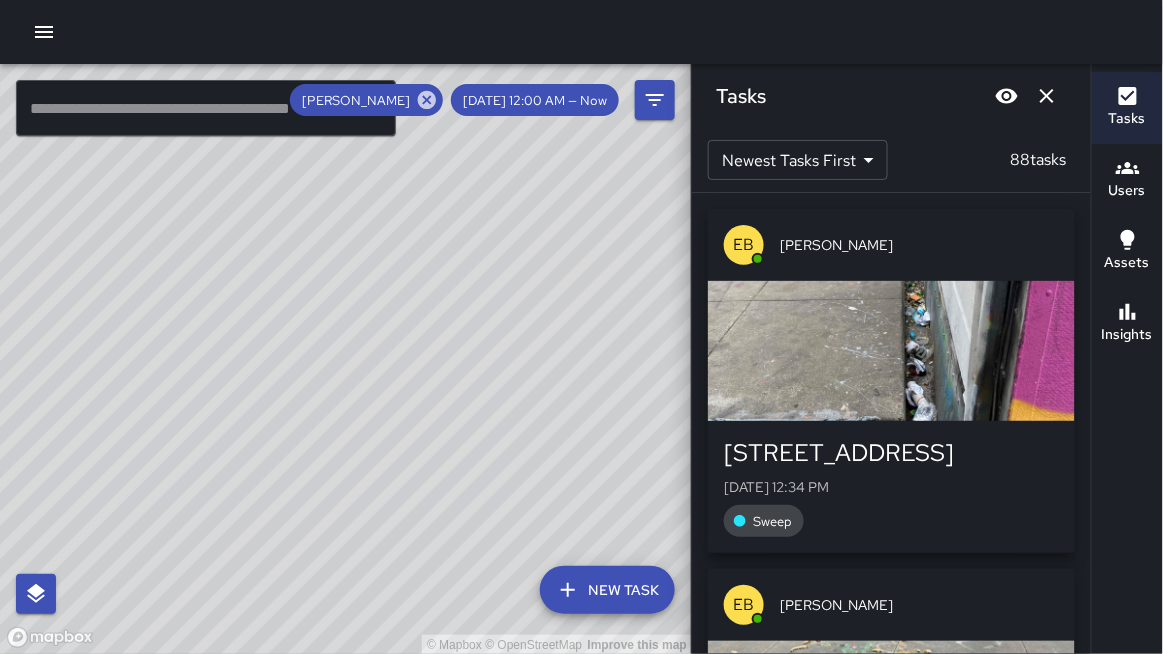 drag, startPoint x: 612, startPoint y: 352, endPoint x: 597, endPoint y: 158, distance: 194.57903 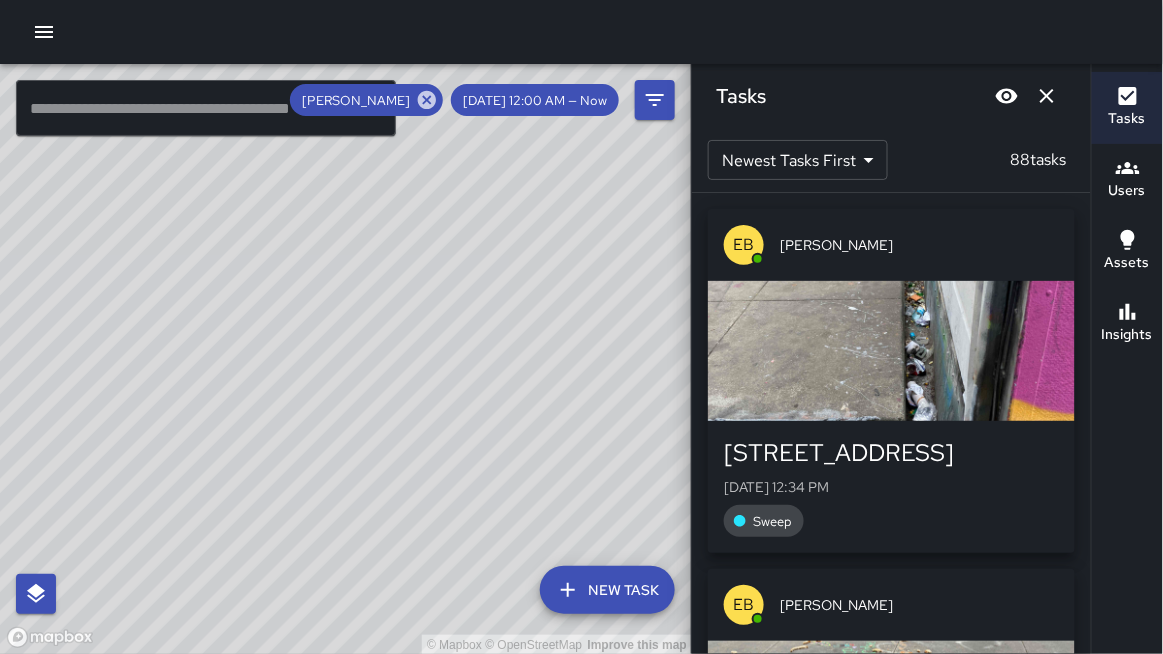 drag, startPoint x: 601, startPoint y: 370, endPoint x: 392, endPoint y: 288, distance: 224.51057 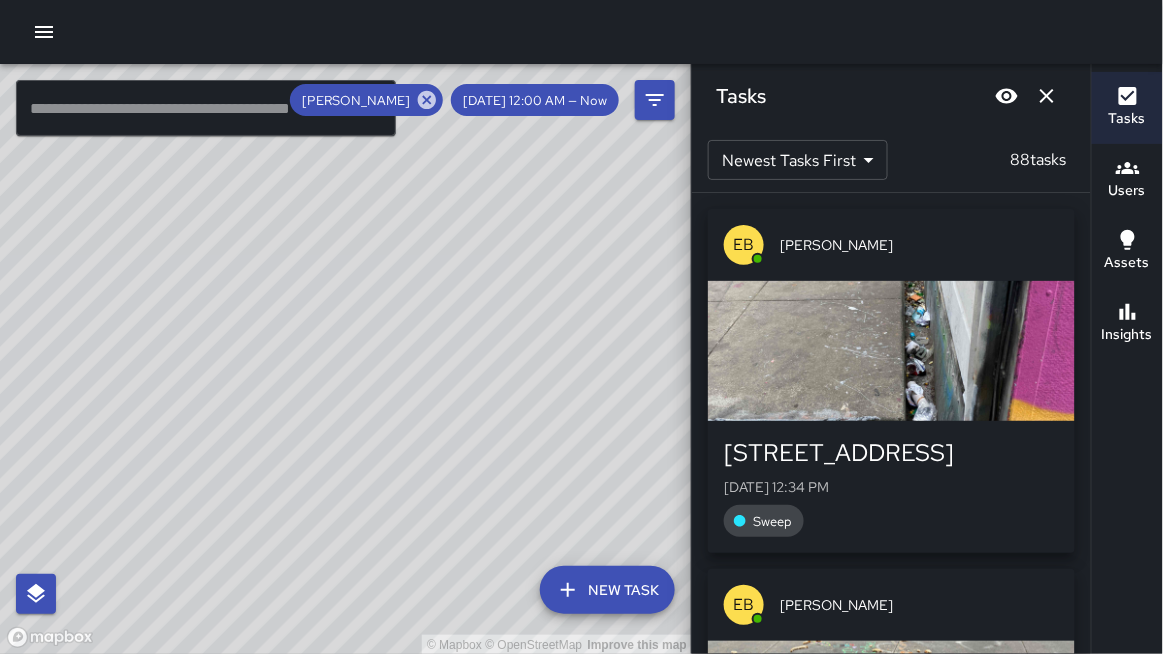 click on "© Mapbox   © OpenStreetMap   Improve this map" at bounding box center (346, 359) 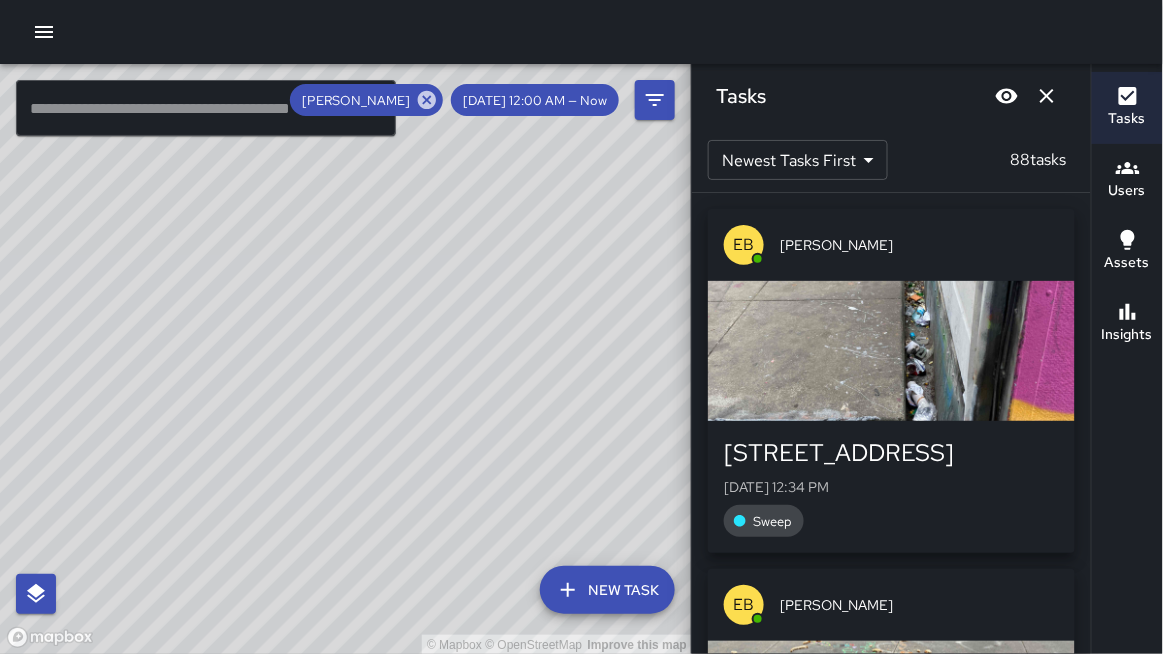 drag, startPoint x: 557, startPoint y: 424, endPoint x: 526, endPoint y: 435, distance: 32.89377 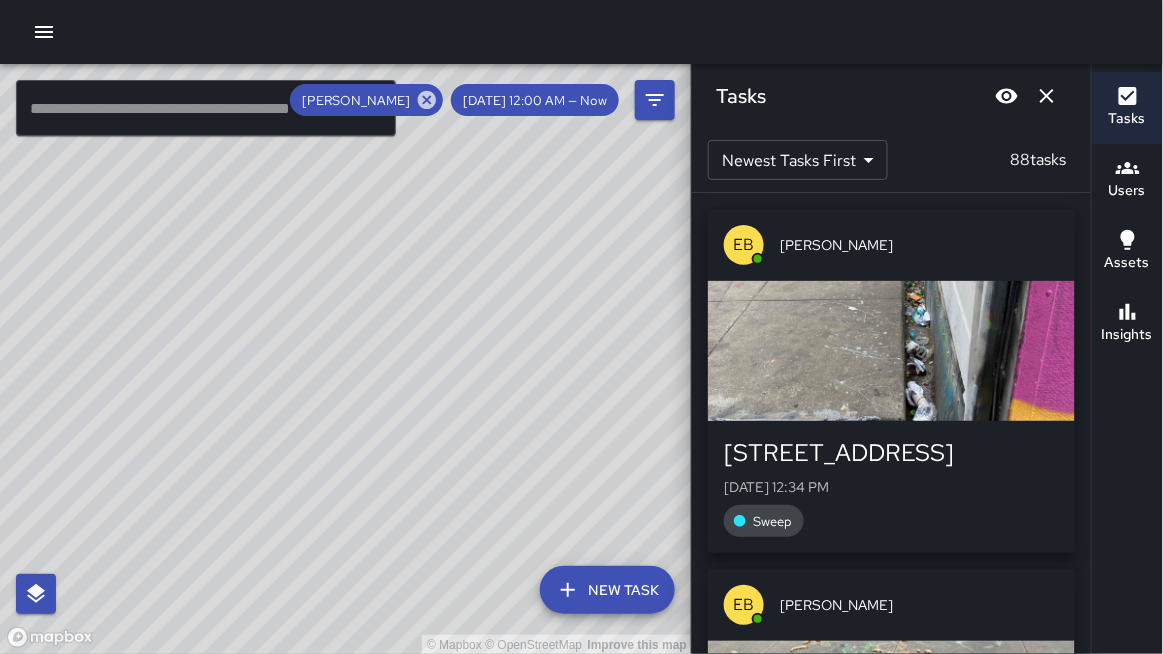 click on "© Mapbox   © OpenStreetMap   Improve this map" at bounding box center (346, 359) 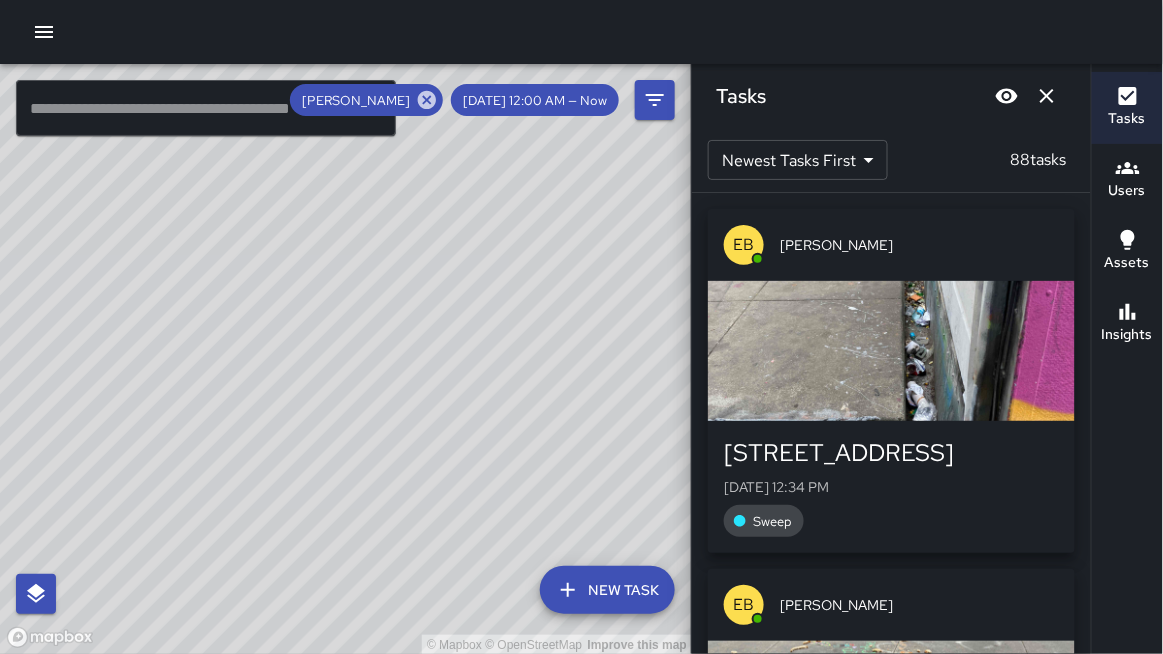 drag, startPoint x: 502, startPoint y: 467, endPoint x: 360, endPoint y: 278, distance: 236.40009 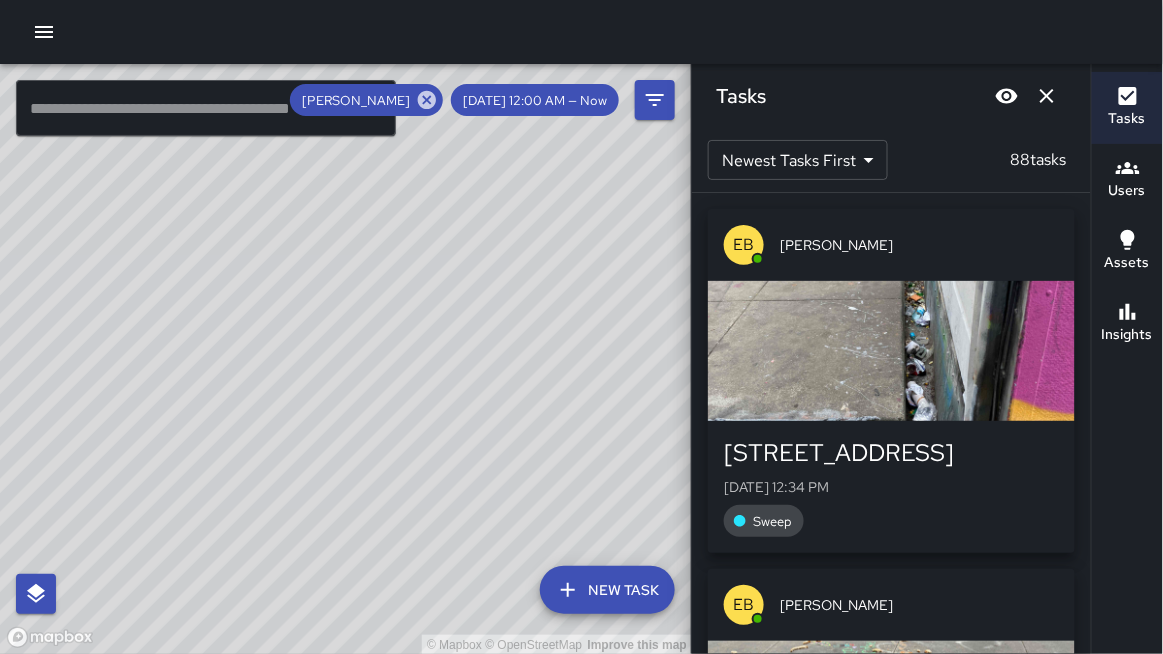 click on "© Mapbox   © OpenStreetMap   Improve this map" at bounding box center (346, 359) 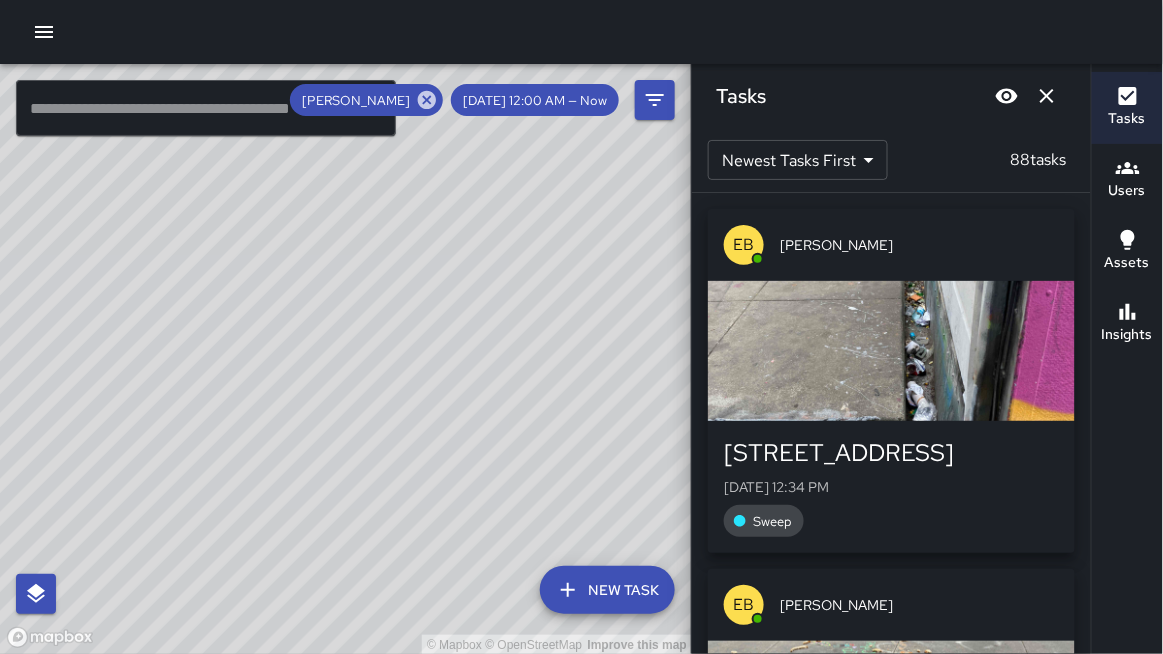 drag, startPoint x: 424, startPoint y: 378, endPoint x: 246, endPoint y: 372, distance: 178.10109 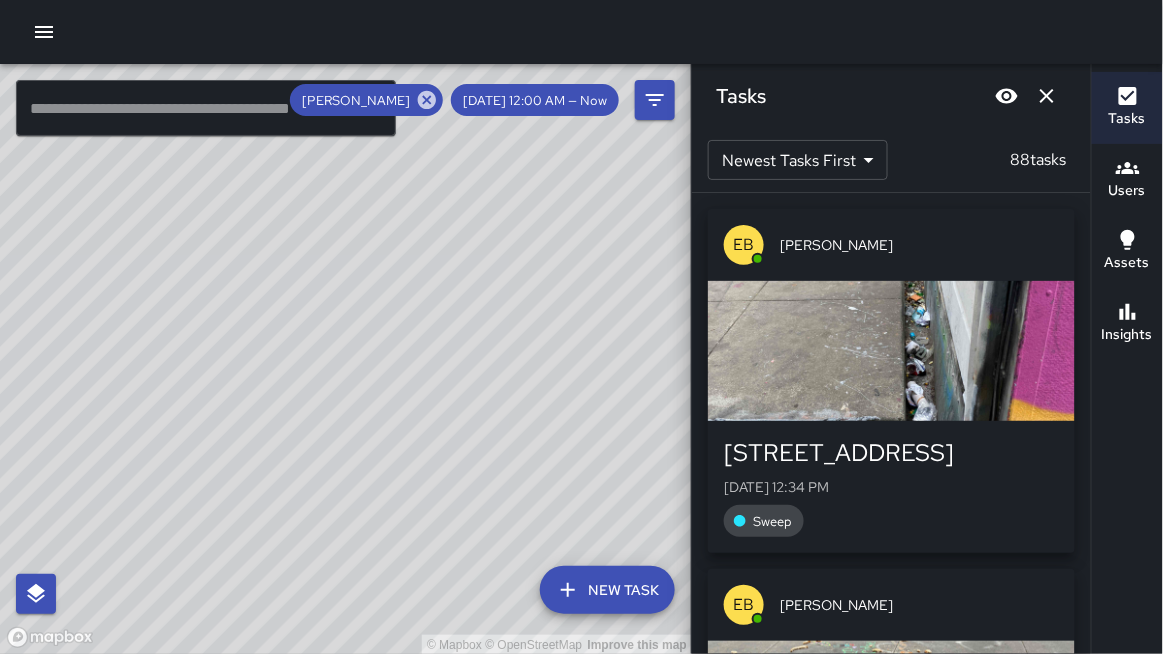 click on "© Mapbox   © OpenStreetMap   Improve this map" at bounding box center [346, 359] 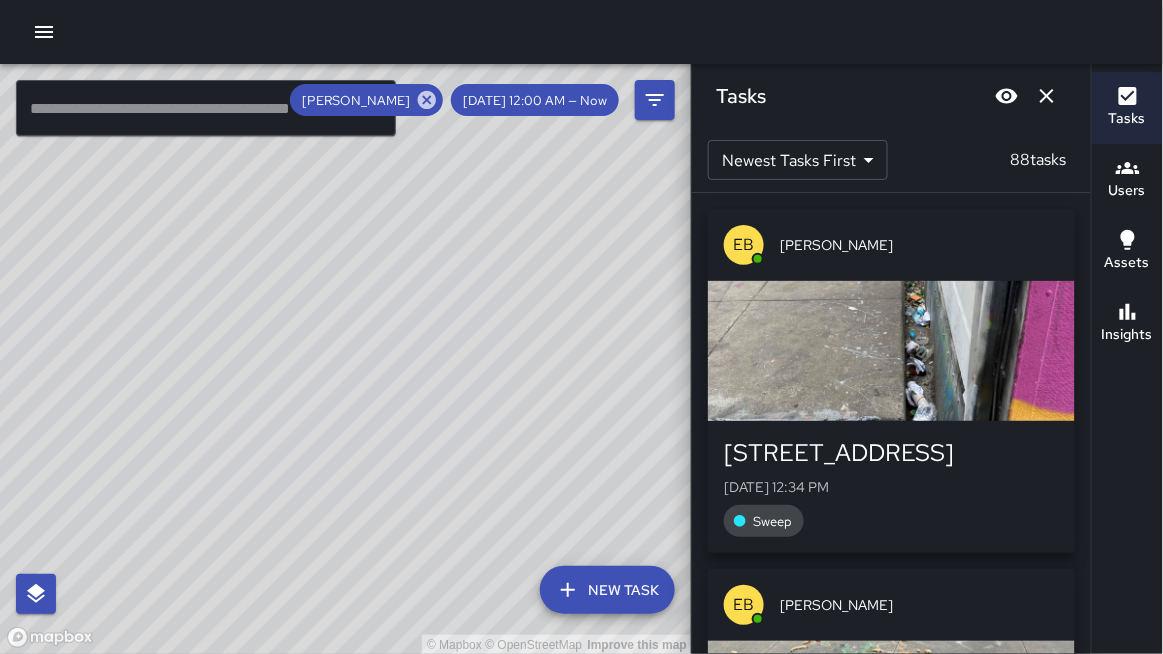 drag, startPoint x: 619, startPoint y: 211, endPoint x: 747, endPoint y: 433, distance: 256.2577 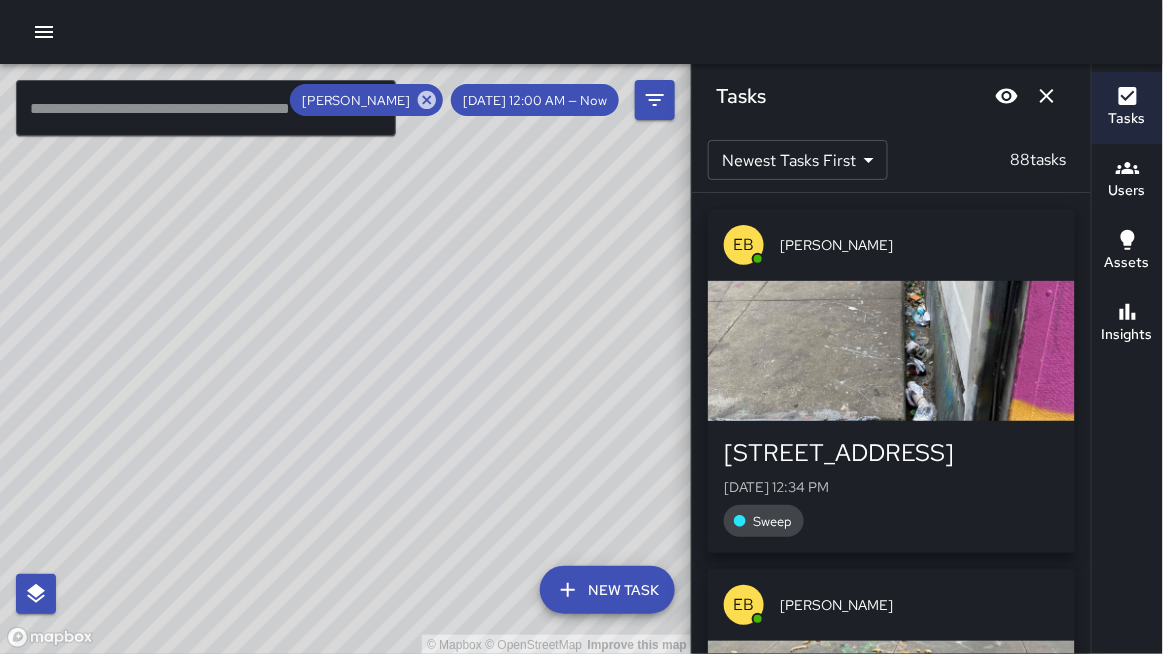 click on "© Mapbox   © OpenStreetMap   Improve this map ​ New Task [PERSON_NAME] [DATE] 12:00 AM — Now Map Layers Tasks Users Assets Location History Tasks Newest Tasks First * ​ 88  tasks EB [PERSON_NAME] [STREET_ADDRESS][PERSON_NAME] [DATE] 12:34 PM Sweep EB [PERSON_NAME] [STREET_ADDRESS][PERSON_NAME][DATE] 12:31 PM Sweep EB [PERSON_NAME] [STREET_ADDRESS][GEOGRAPHIC_DATA][DATE] 12:29 PM Sweep EB [PERSON_NAME] [STREET_ADDRESS][PERSON_NAME] [DATE] 12:24 PM Big Belly EB [PERSON_NAME] [STREET_ADDRESS][GEOGRAPHIC_DATA][PERSON_NAME][DATE] 12:21 PM Completed Trash Bags  Filters Date Range Now [DATE] [DATE] 12:35 pm Status To Do Skipped Completed Source Jia 311 Workflows Divisions Power Washing Outreach Cleaning Landscaping United Playaz Community Ambassadors Security Categories ​ Users [PERSON_NAME] ​ Assets ​ Reset Apply Users Most completed tasks * ​ 68  users EB [PERSON_NAME] Ambassador Tasks 88  /  88 Time 9h 1m 3:33 AM - 12:35 PM Distance 19.59  miles RN [PERSON_NAME] Ambassador Tasks 0  /  0 Time 0h 0m Distance 0  [PERSON_NAME]" at bounding box center (581, 359) 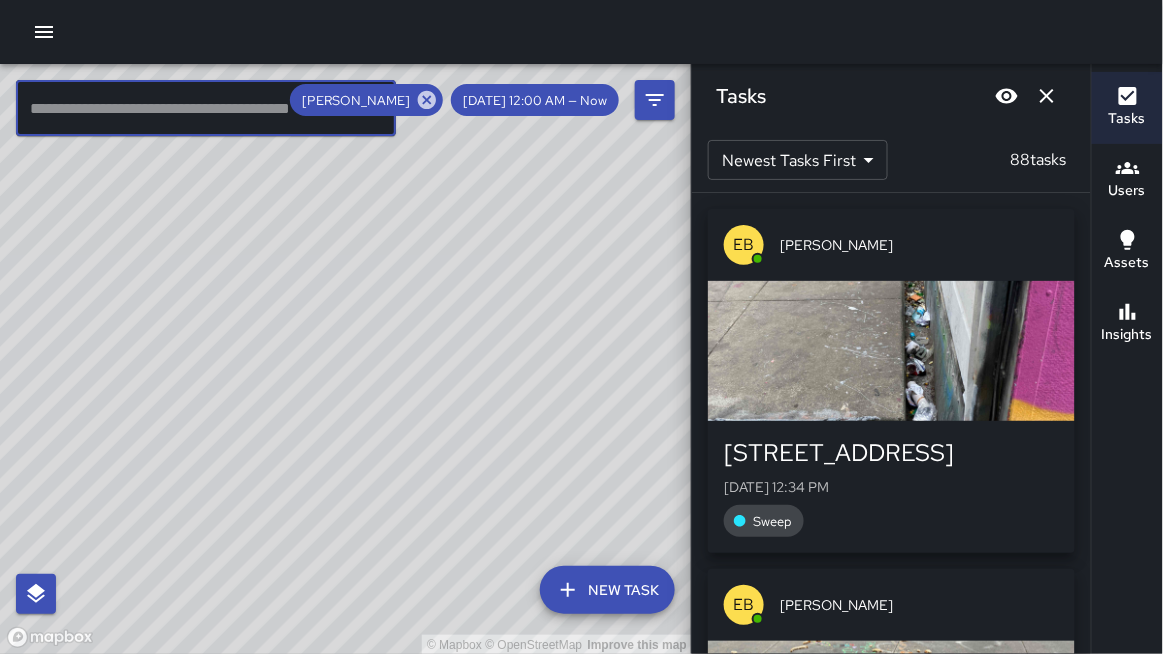 drag, startPoint x: 290, startPoint y: 112, endPoint x: 386, endPoint y: 484, distance: 384.18747 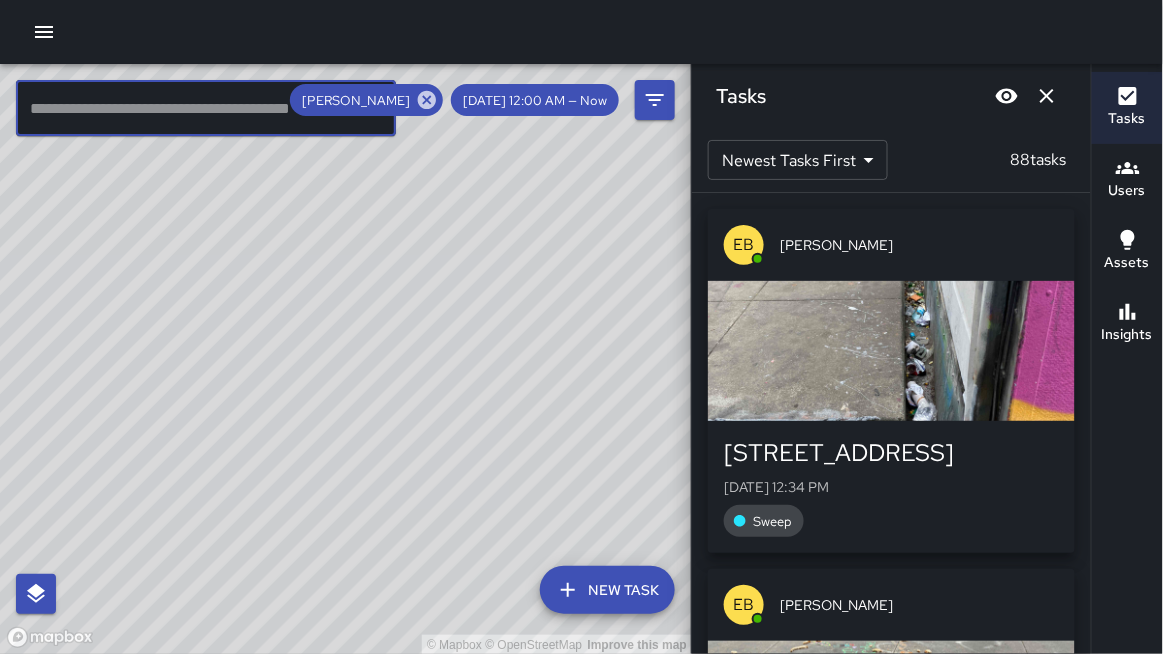 click on "© Mapbox   © OpenStreetMap   Improve this map ​ New Task [PERSON_NAME] [DATE] 12:00 AM — Now Map Layers Tasks Users Assets Location History" at bounding box center (345, 359) 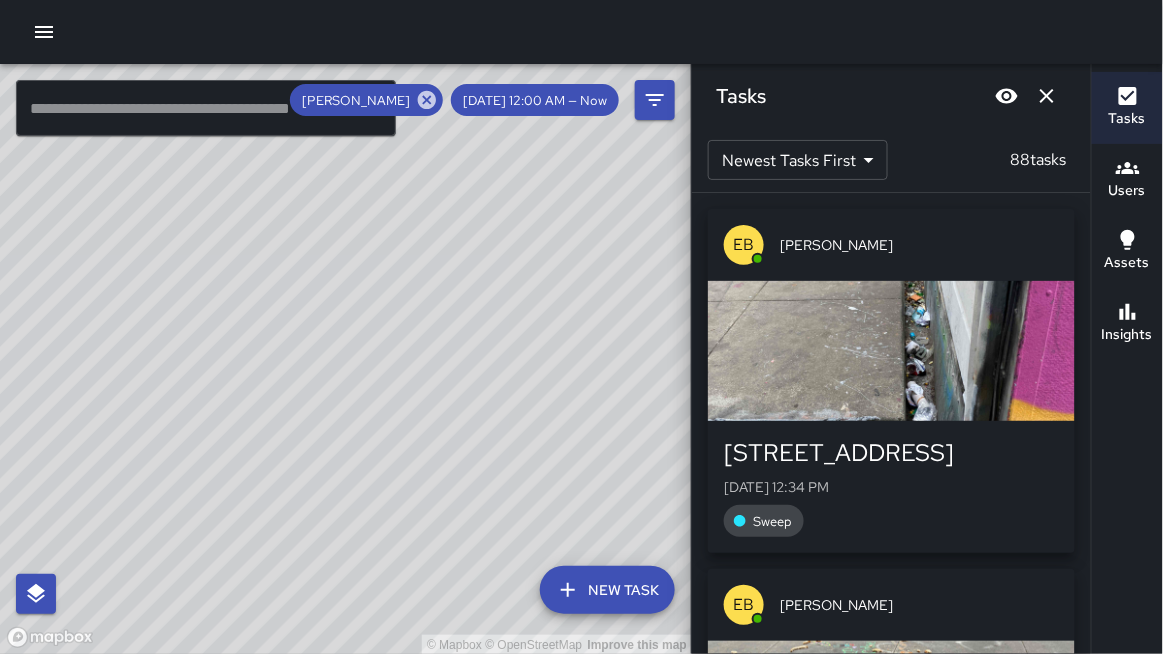drag, startPoint x: 442, startPoint y: 422, endPoint x: 556, endPoint y: 634, distance: 240.70729 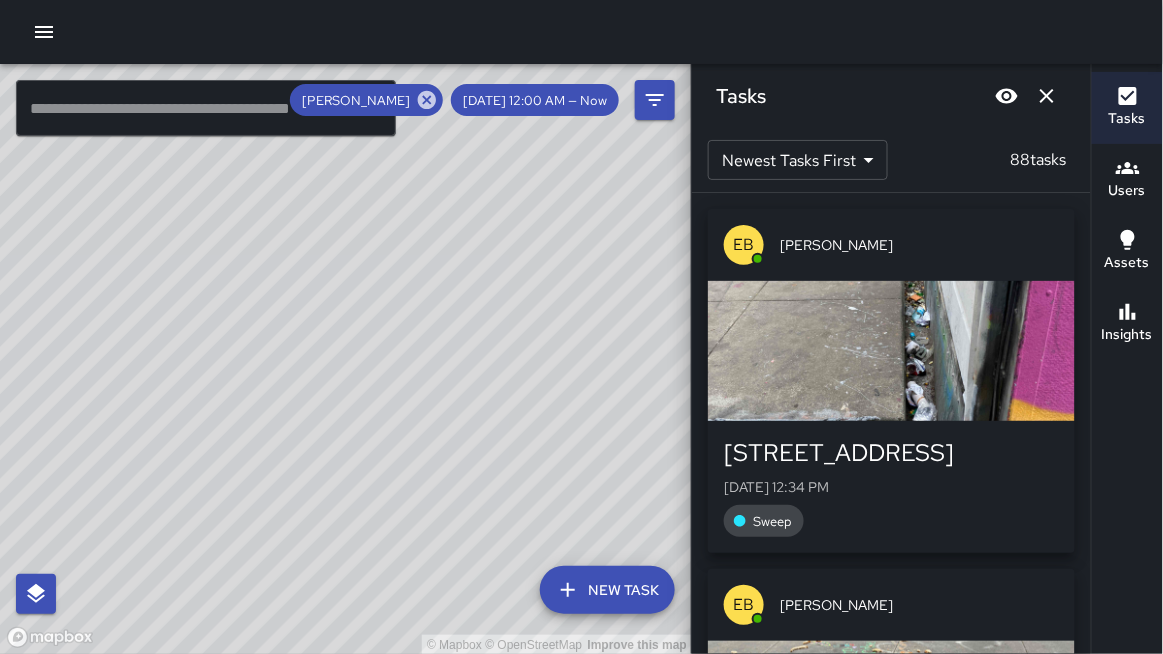 click on "© Mapbox   © OpenStreetMap   Improve this map" at bounding box center [346, 359] 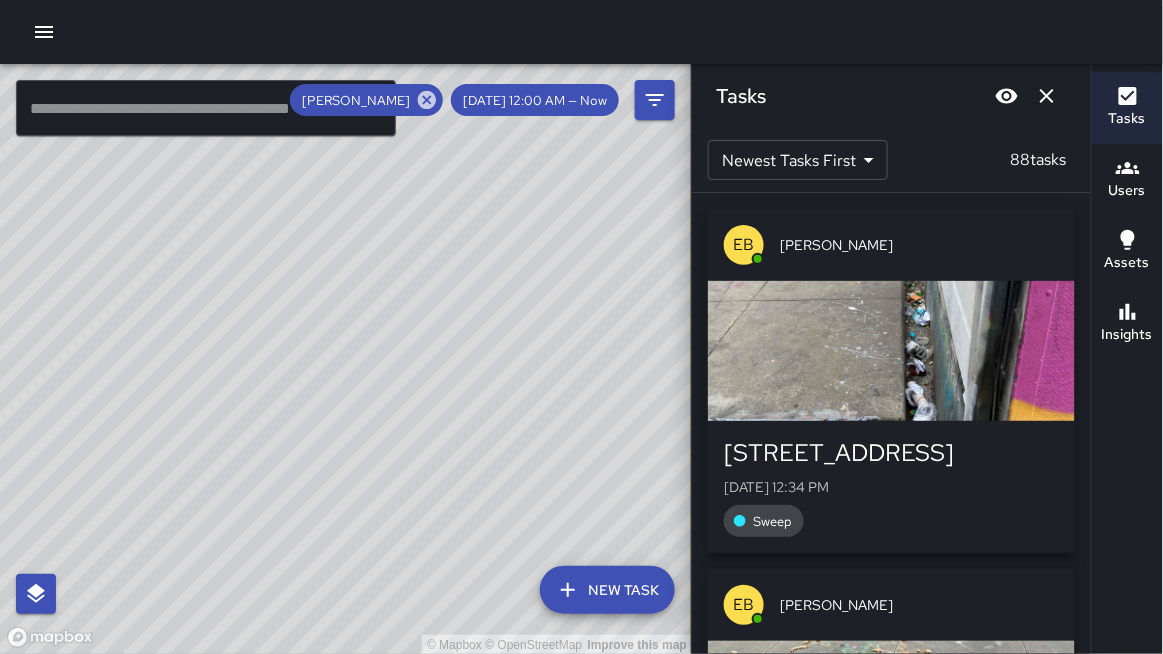 click on "© Mapbox   © OpenStreetMap   Improve this map" at bounding box center (346, 359) 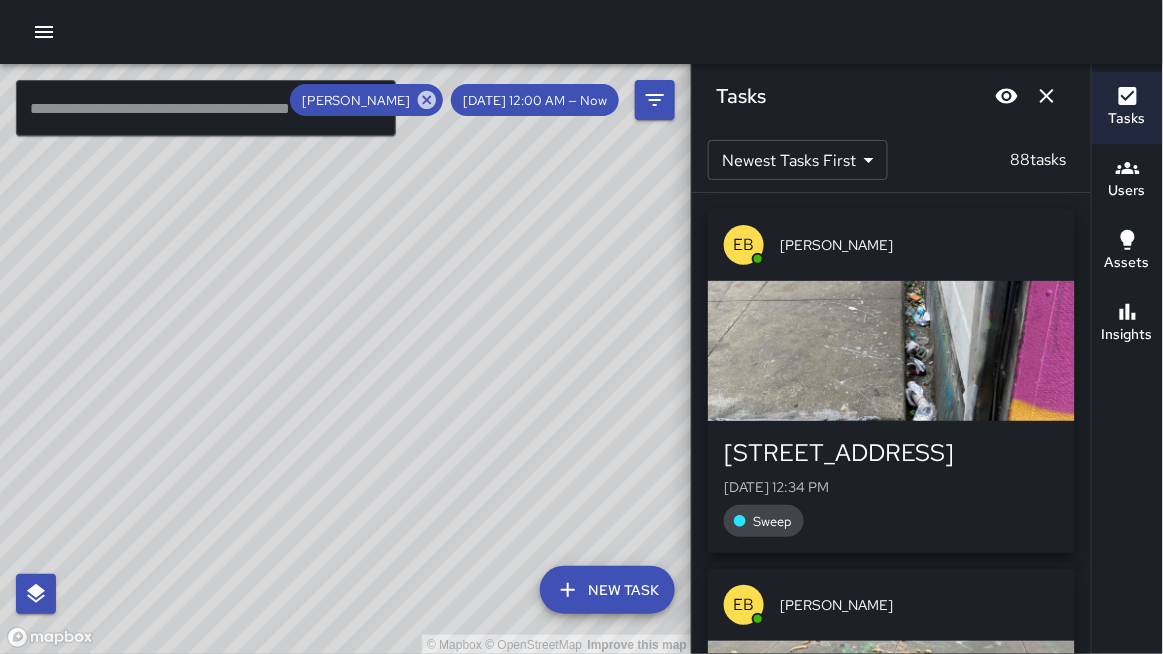 drag, startPoint x: 416, startPoint y: 310, endPoint x: 566, endPoint y: 473, distance: 221.51524 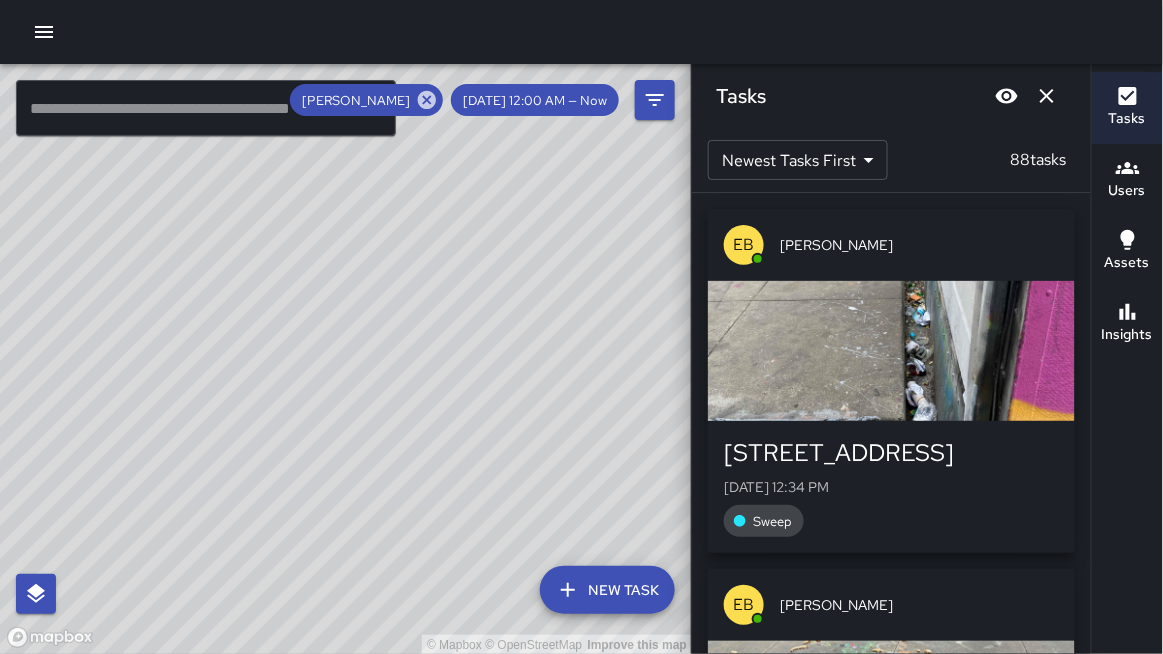click on "© Mapbox   © OpenStreetMap   Improve this map" at bounding box center [346, 359] 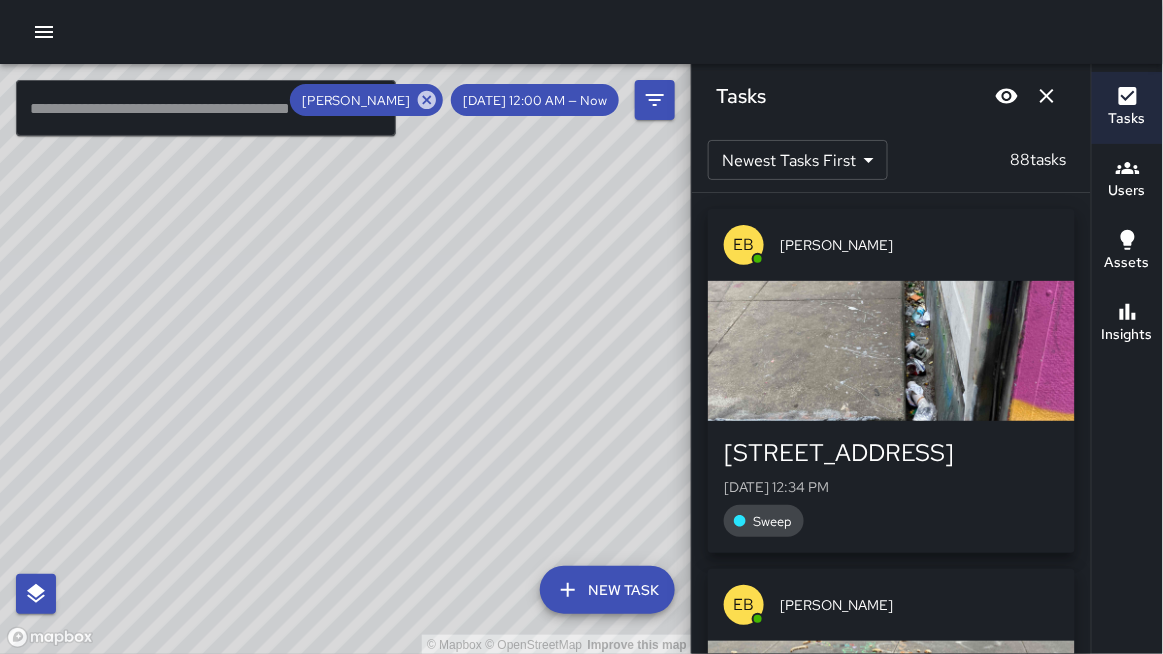drag, startPoint x: 439, startPoint y: 260, endPoint x: 439, endPoint y: 305, distance: 45 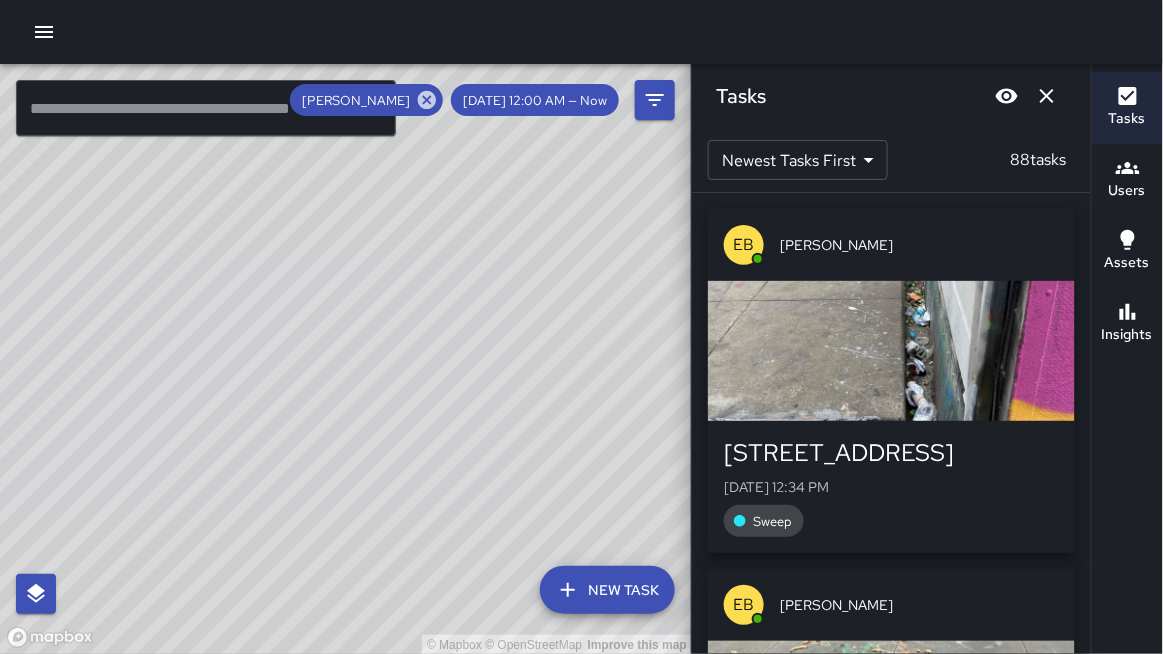 click on "© Mapbox   © OpenStreetMap   Improve this map" at bounding box center (346, 359) 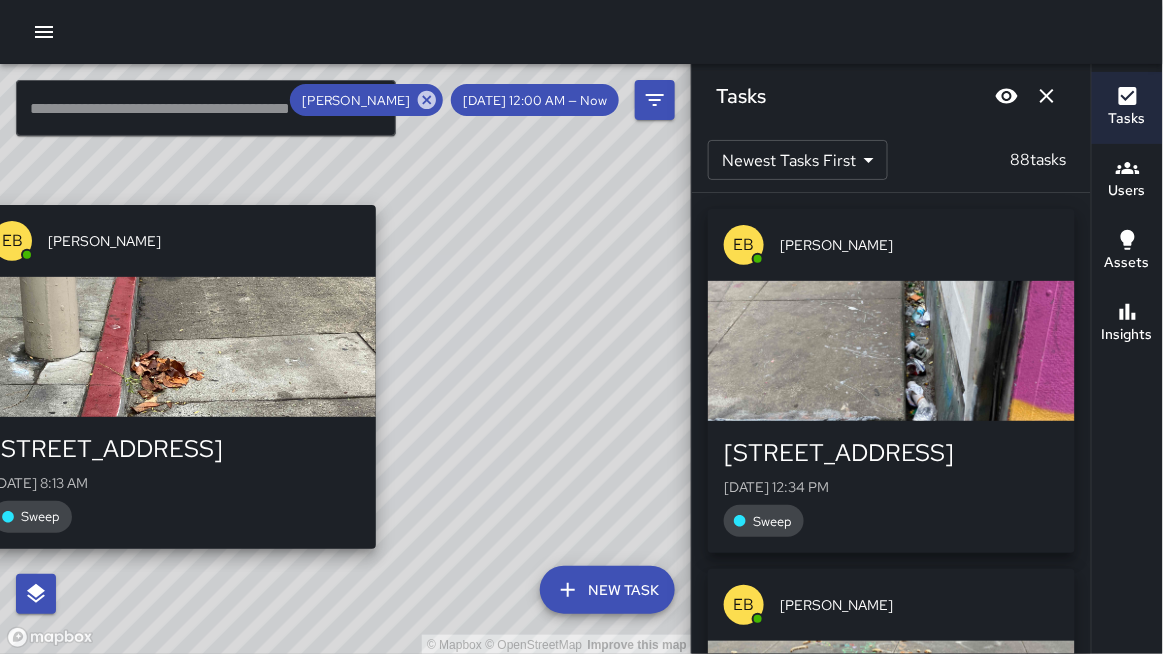 click on "© Mapbox   © OpenStreetMap   Improve this map EB [PERSON_NAME] [STREET_ADDRESS][GEOGRAPHIC_DATA][DATE] 8:13 AM Sweep" at bounding box center (346, 359) 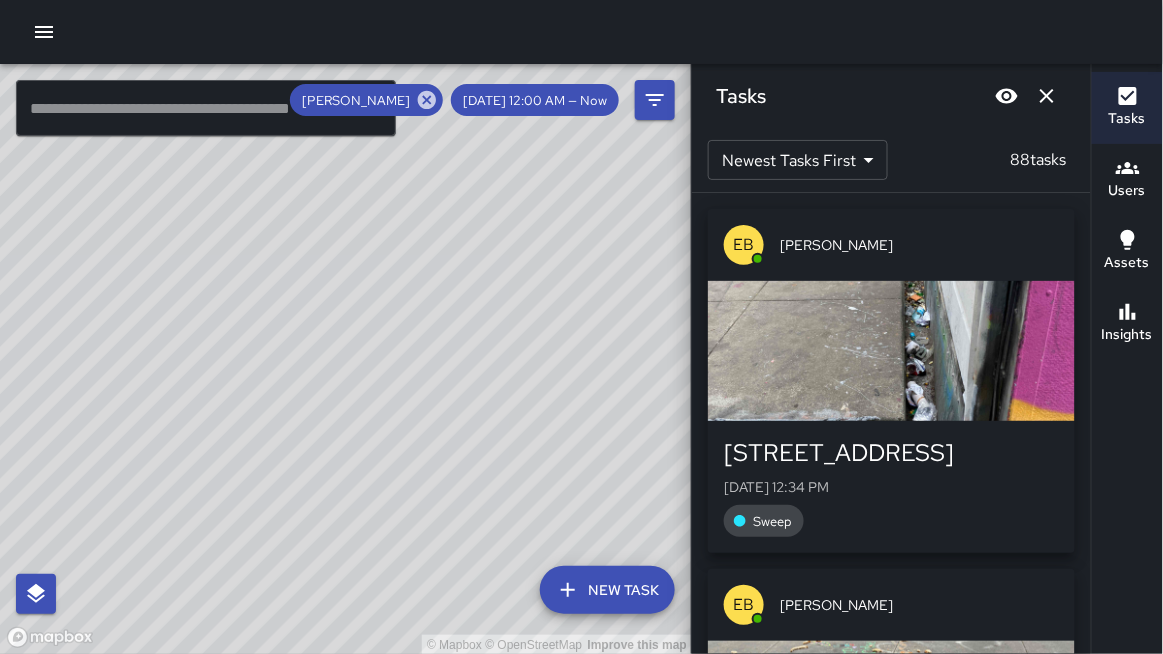 click on "© Mapbox   © OpenStreetMap   Improve this map" at bounding box center [346, 359] 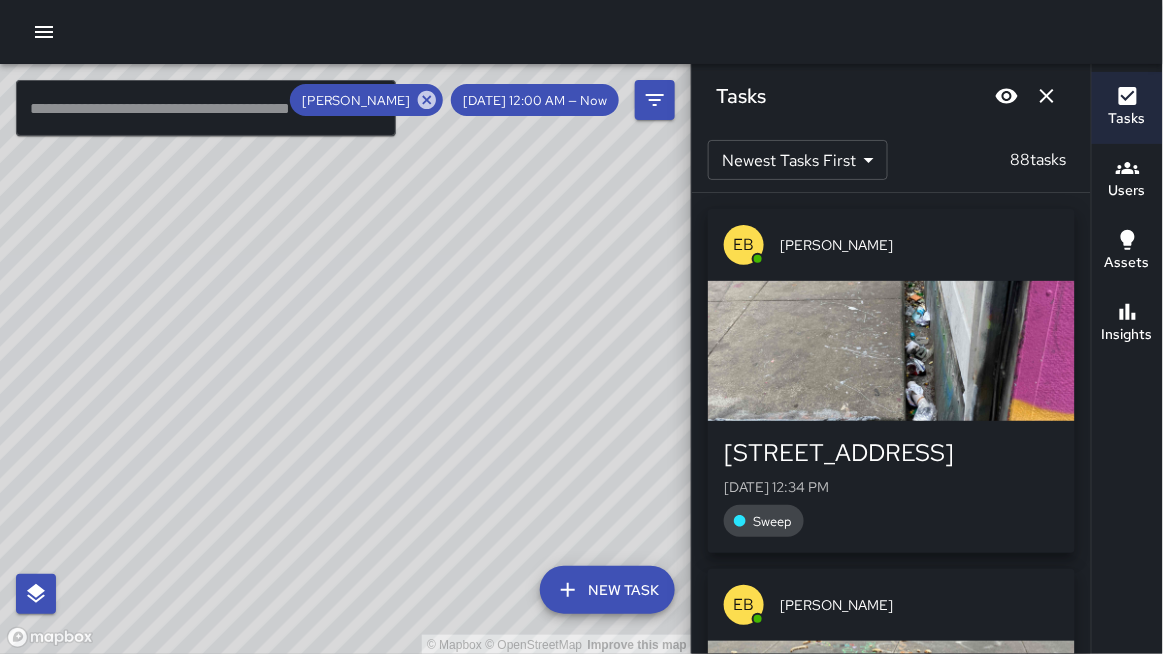 click on "© Mapbox   © OpenStreetMap   Improve this map" at bounding box center (346, 359) 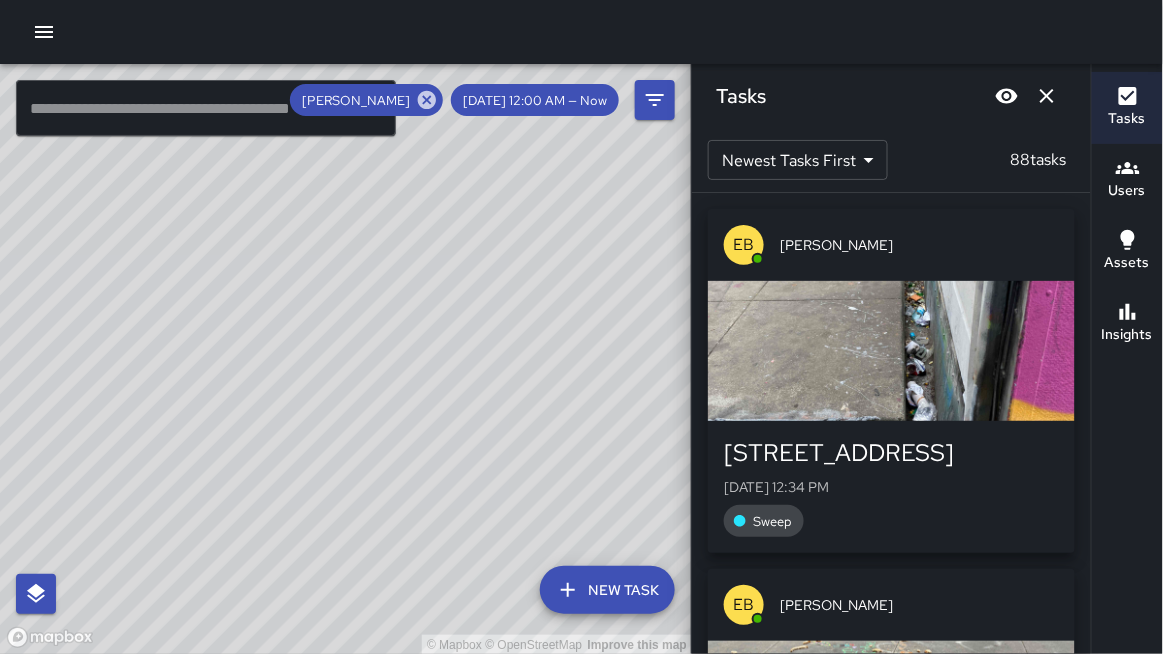drag, startPoint x: 509, startPoint y: 327, endPoint x: 523, endPoint y: 251, distance: 77.27872 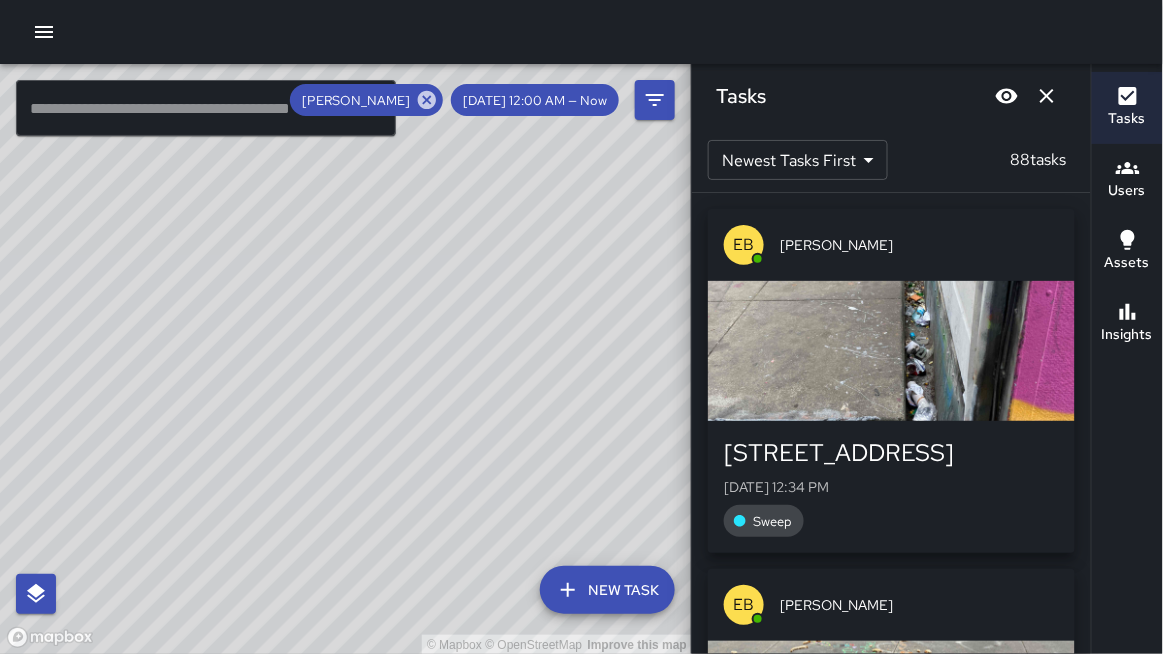 click on "© Mapbox   © OpenStreetMap   Improve this map" at bounding box center [346, 359] 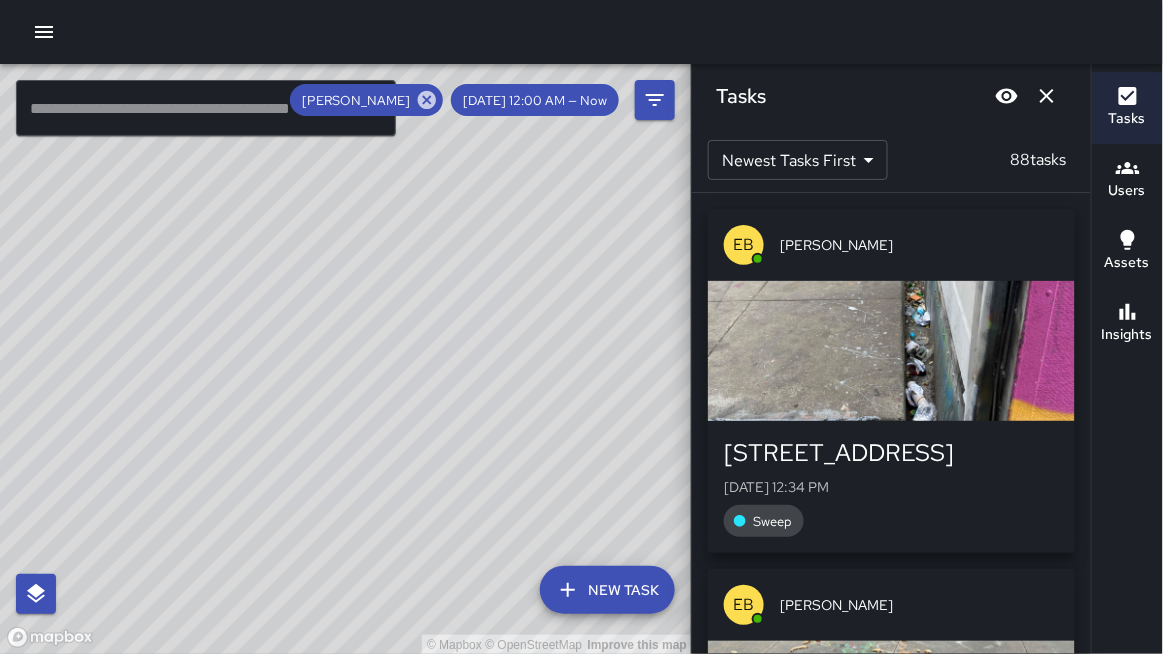 drag, startPoint x: 606, startPoint y: 357, endPoint x: 588, endPoint y: 348, distance: 20.12461 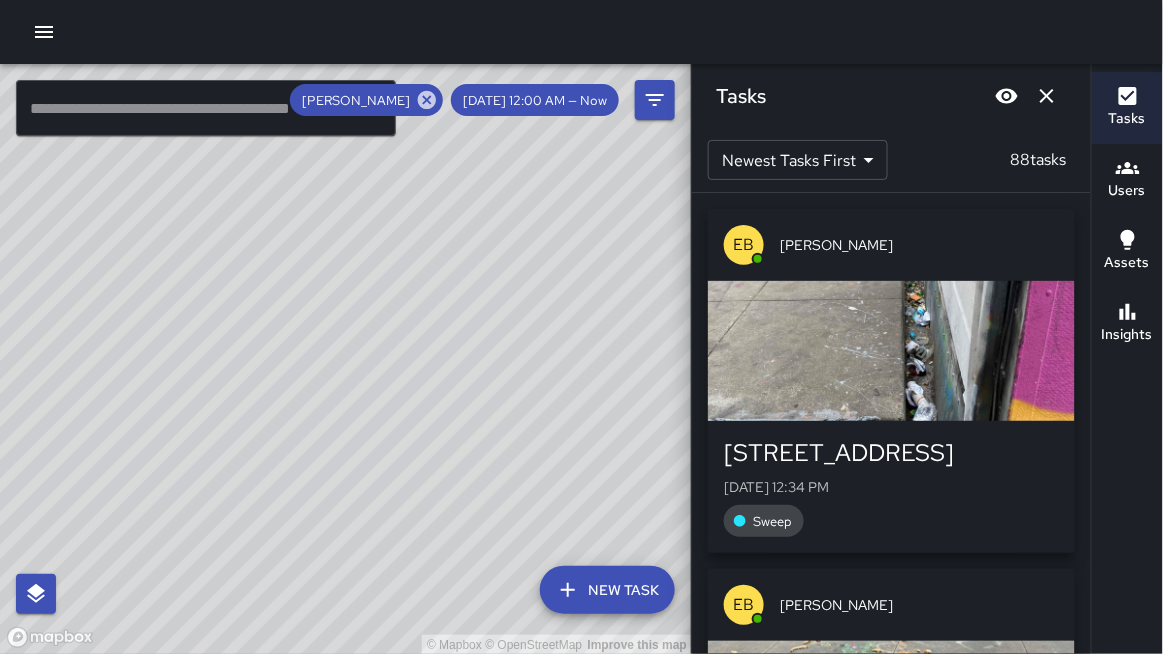 click on "© Mapbox   © OpenStreetMap   Improve this map" at bounding box center [346, 359] 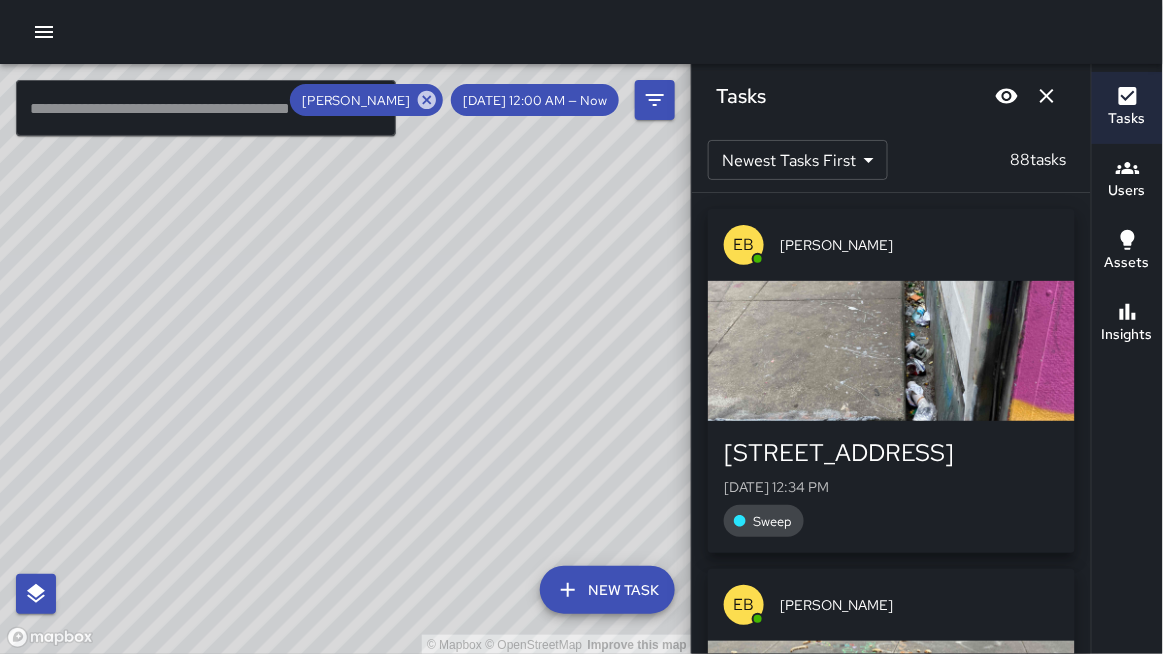 click on "© Mapbox   © OpenStreetMap   Improve this map" at bounding box center [346, 359] 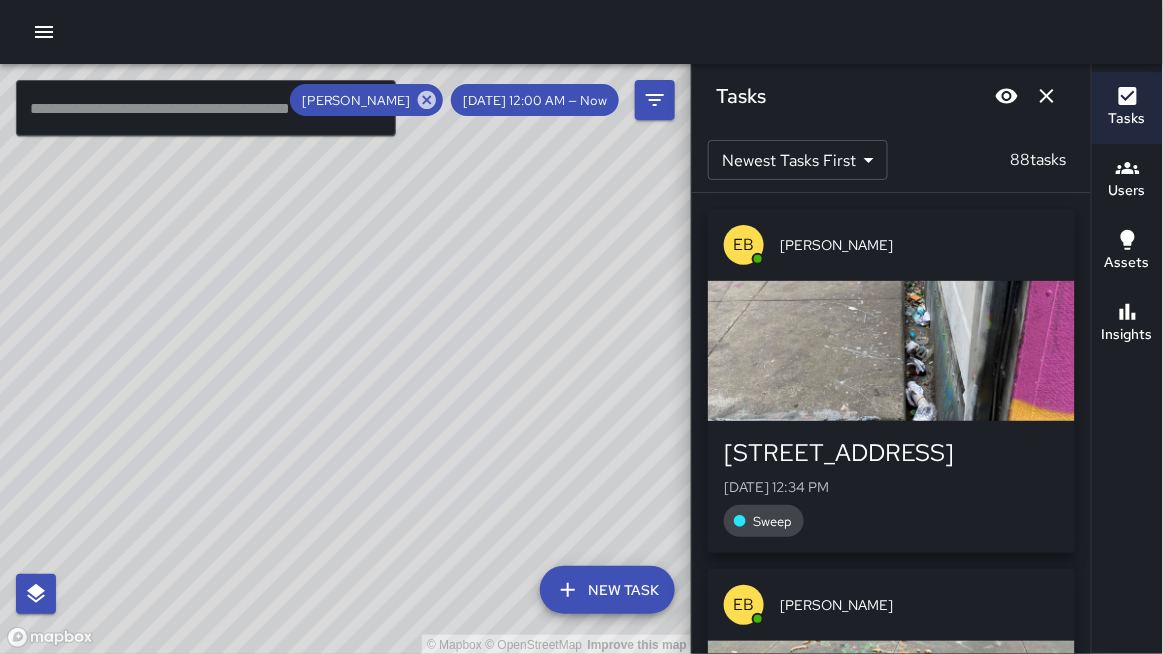 click on "© Mapbox   © OpenStreetMap   Improve this map" at bounding box center [346, 359] 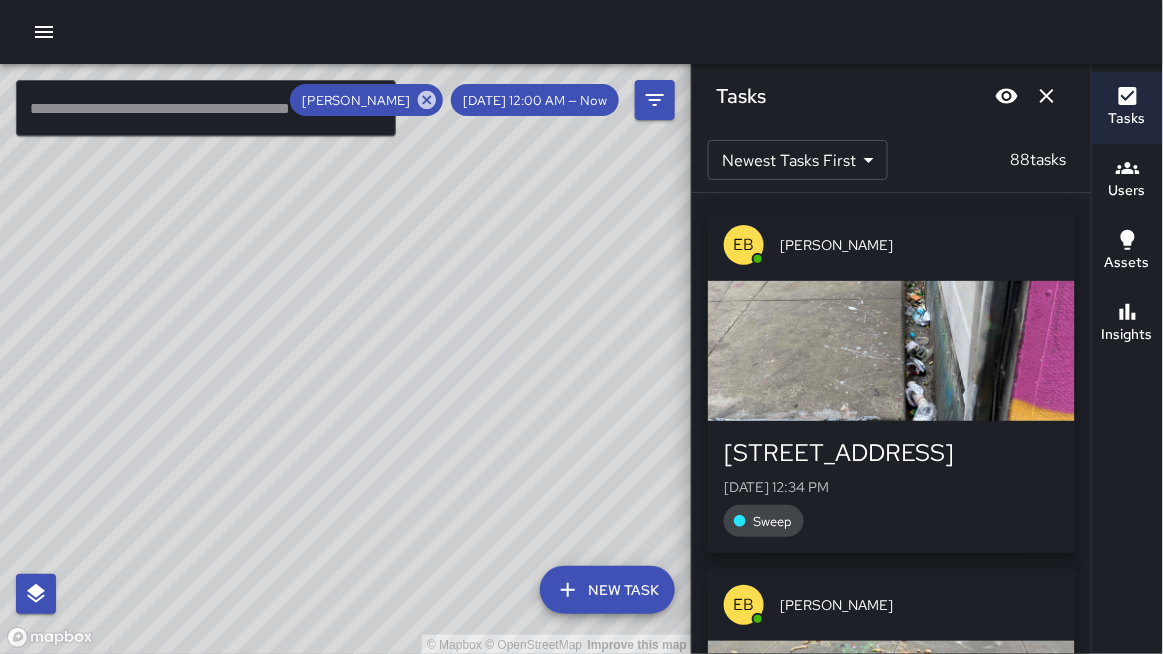 drag, startPoint x: 573, startPoint y: 193, endPoint x: 601, endPoint y: 330, distance: 139.83205 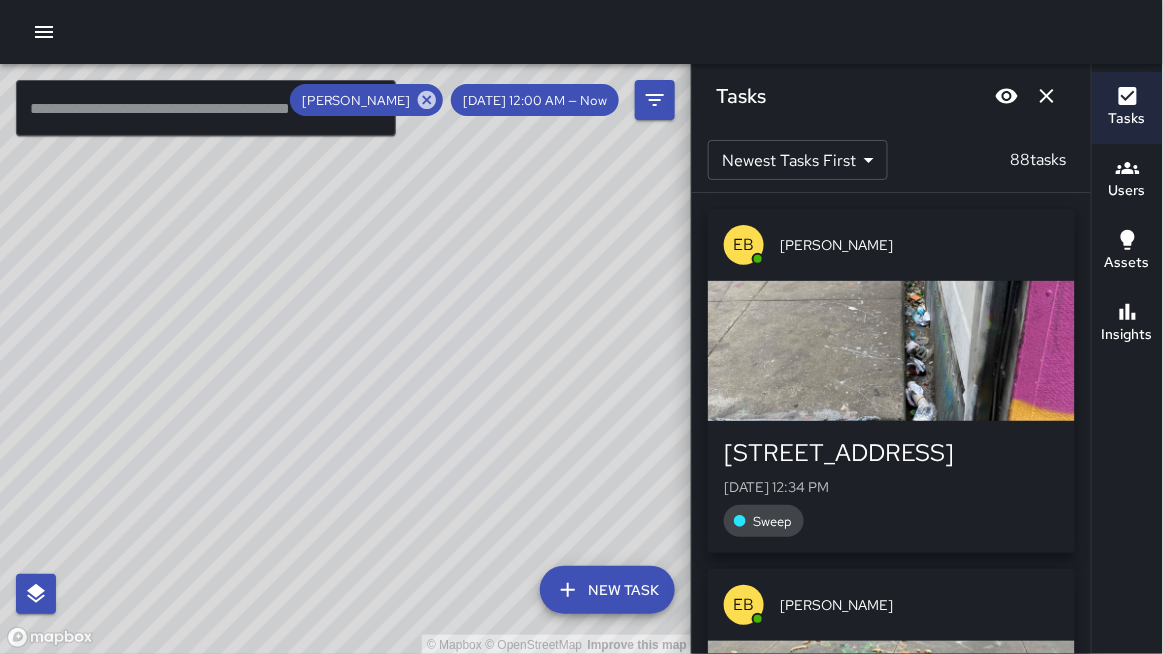 click on "© Mapbox   © OpenStreetMap   Improve this map" at bounding box center (346, 359) 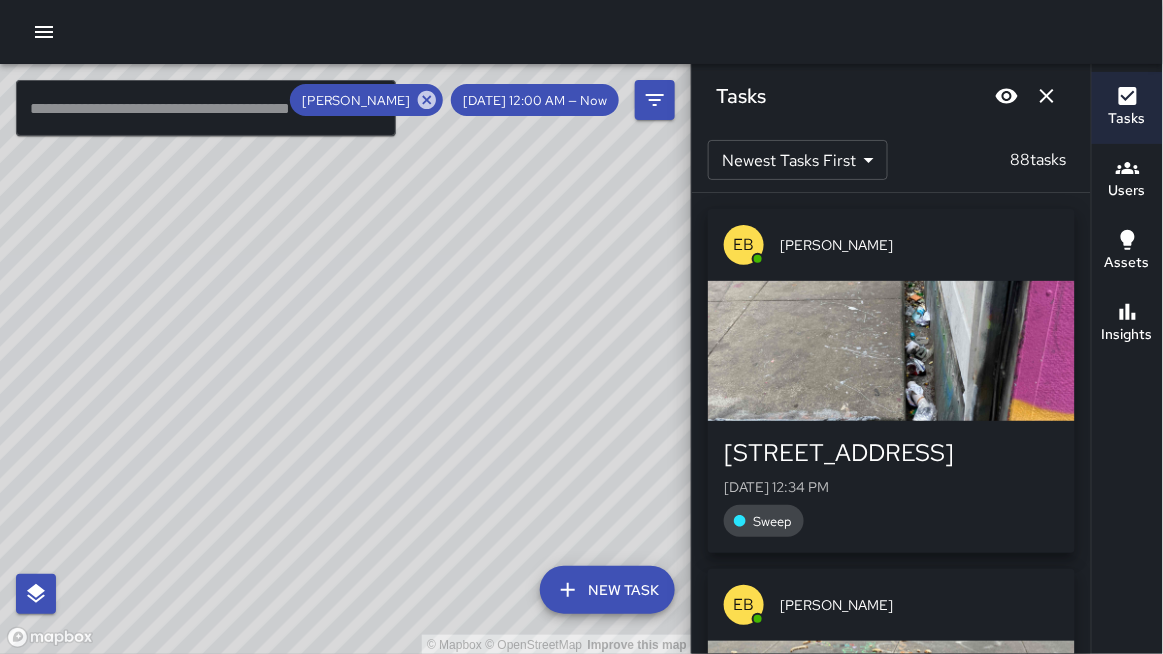 drag, startPoint x: 564, startPoint y: 388, endPoint x: 638, endPoint y: 427, distance: 83.64807 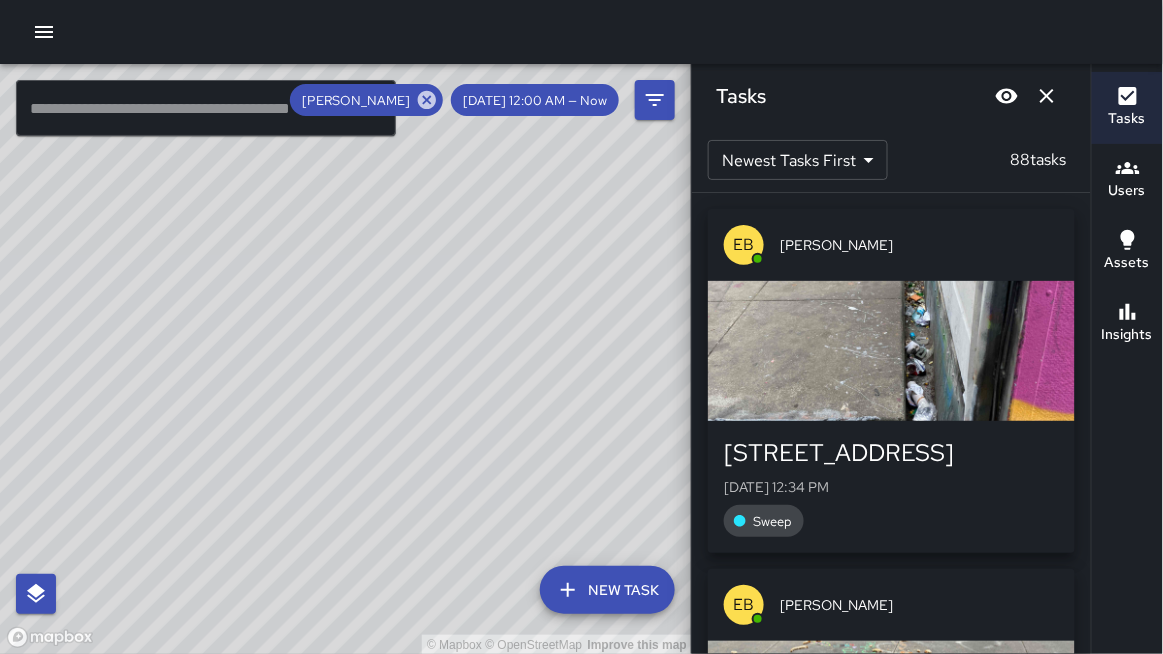 click on "© Mapbox   © OpenStreetMap   Improve this map" at bounding box center (346, 359) 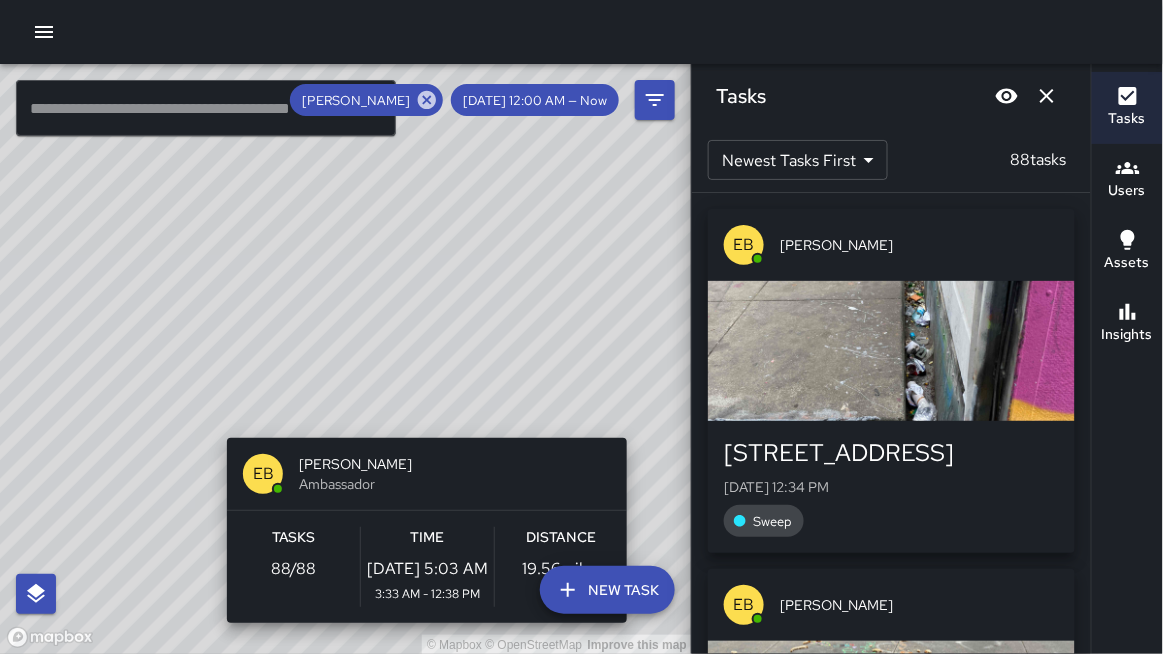 click on "© Mapbox   © OpenStreetMap   Improve this map EB [PERSON_NAME] Ambassador Tasks 88  /  88 Time [DATE] 5:03 AM 3:33 AM - 12:38 PM Distance 19.56  miles" at bounding box center [346, 359] 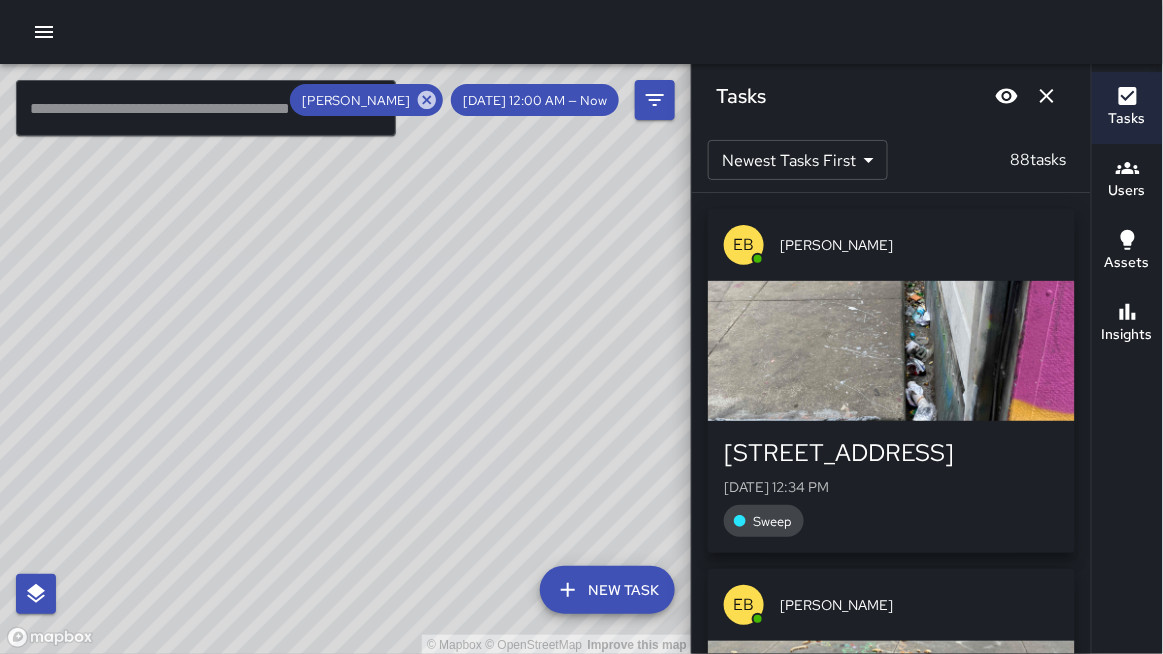 drag, startPoint x: 431, startPoint y: 298, endPoint x: 600, endPoint y: 434, distance: 216.92625 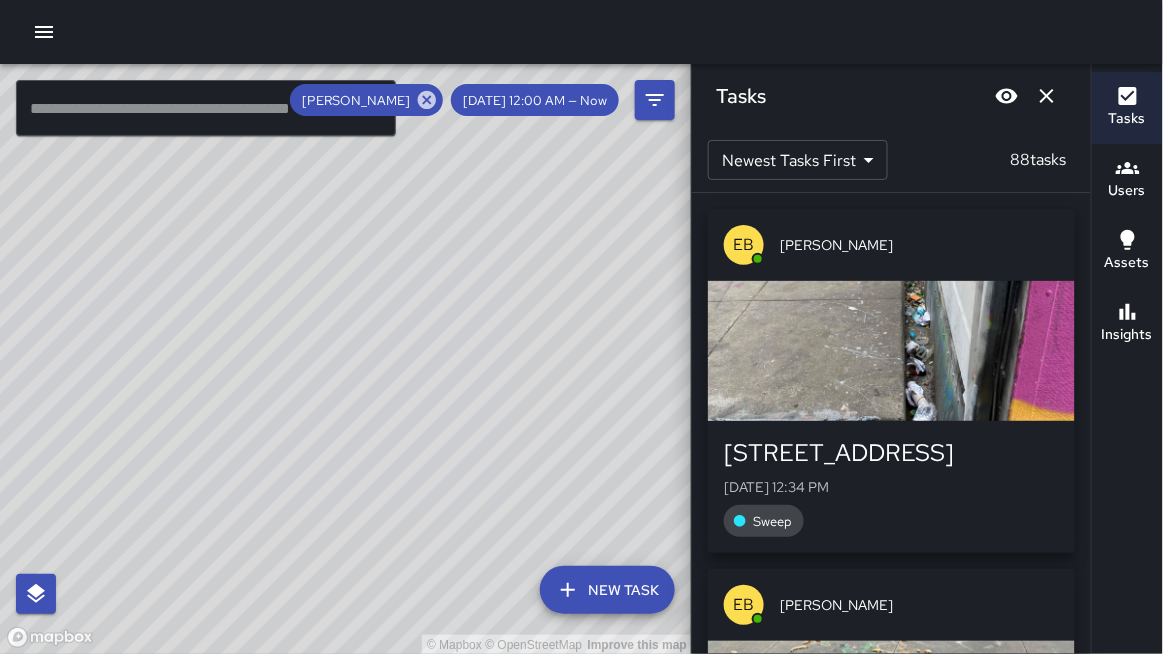click on "© Mapbox   © OpenStreetMap   Improve this map" at bounding box center [346, 359] 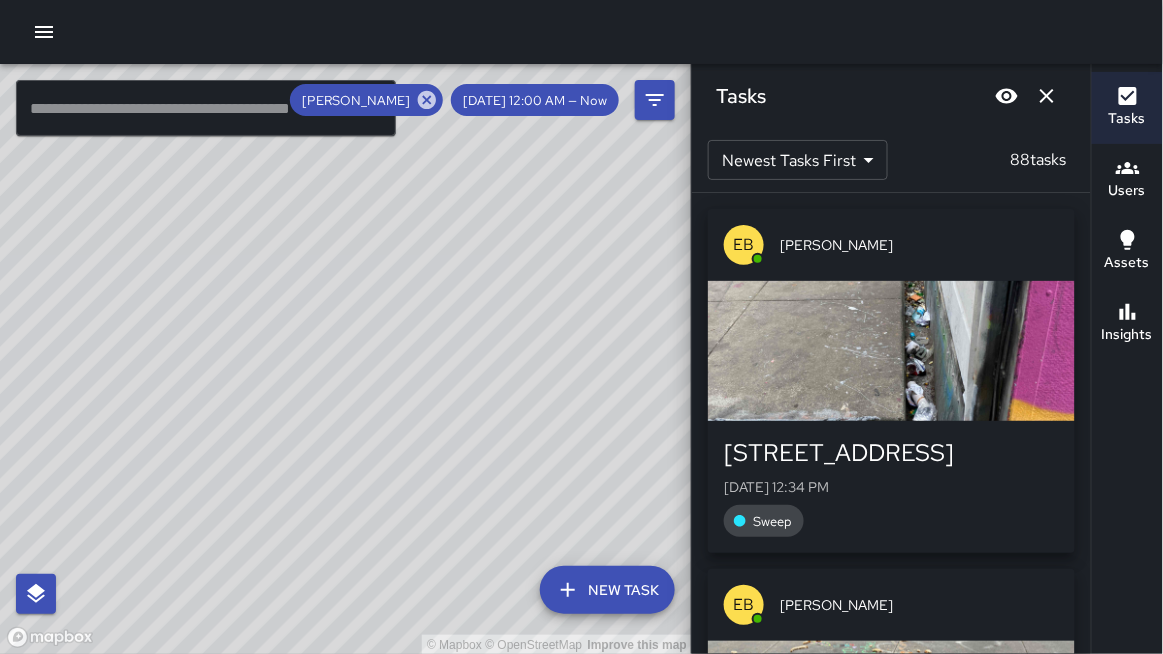 drag, startPoint x: 379, startPoint y: 181, endPoint x: 390, endPoint y: 464, distance: 283.2137 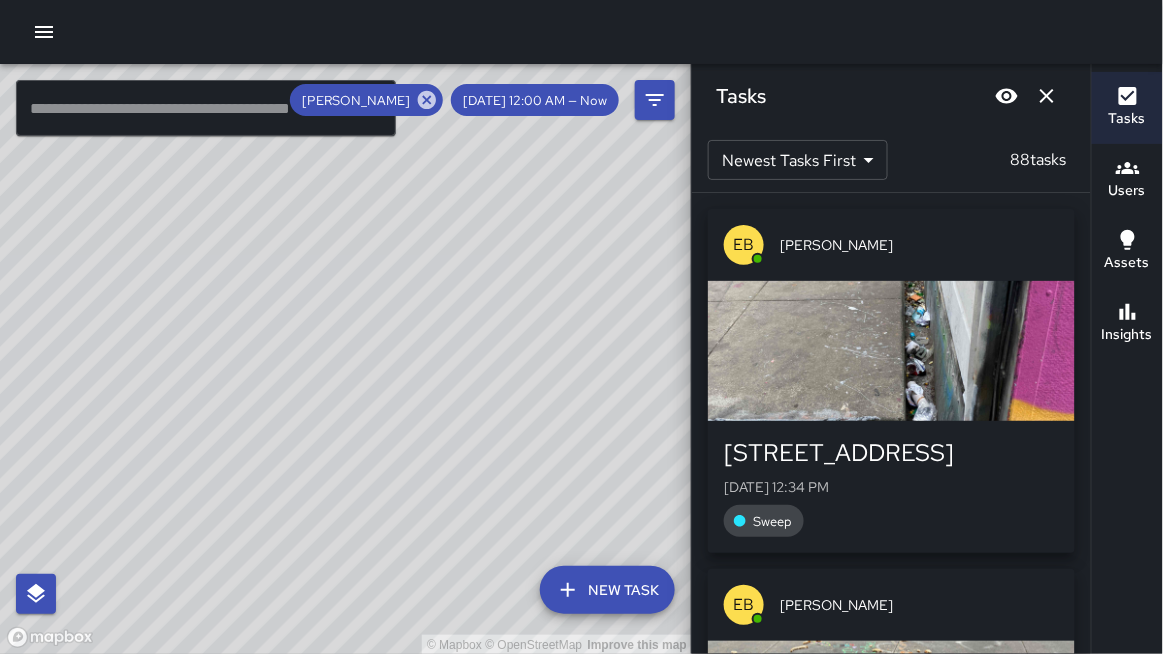 click on "© Mapbox   © OpenStreetMap   Improve this map" at bounding box center (346, 359) 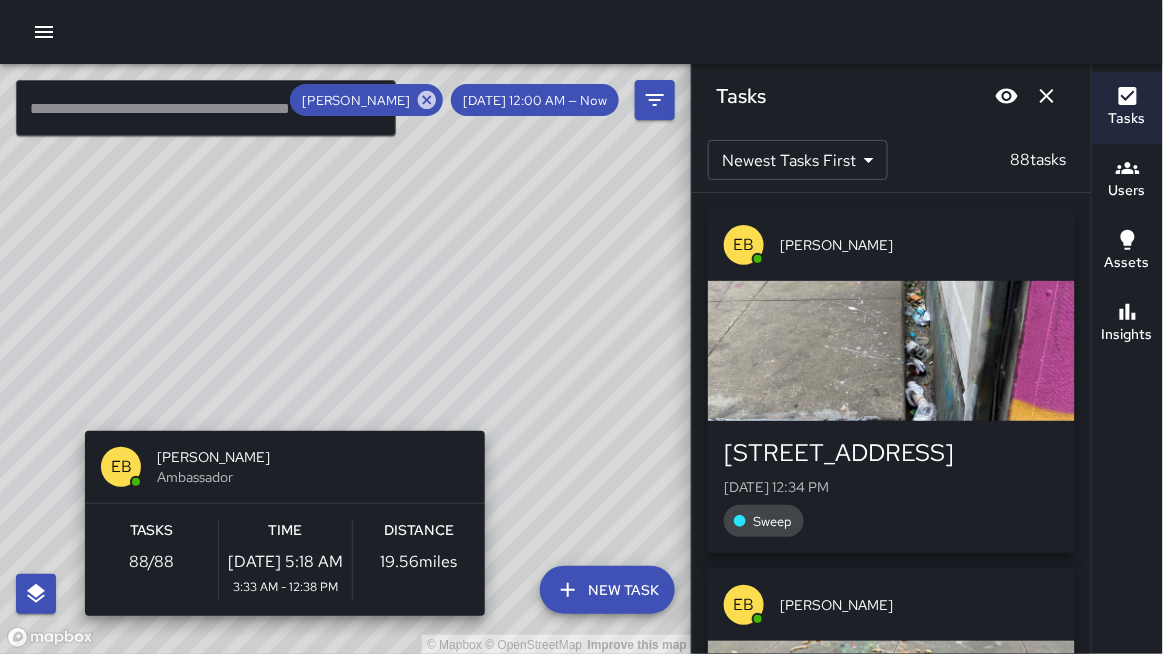 drag, startPoint x: 340, startPoint y: 282, endPoint x: 494, endPoint y: 608, distance: 360.54404 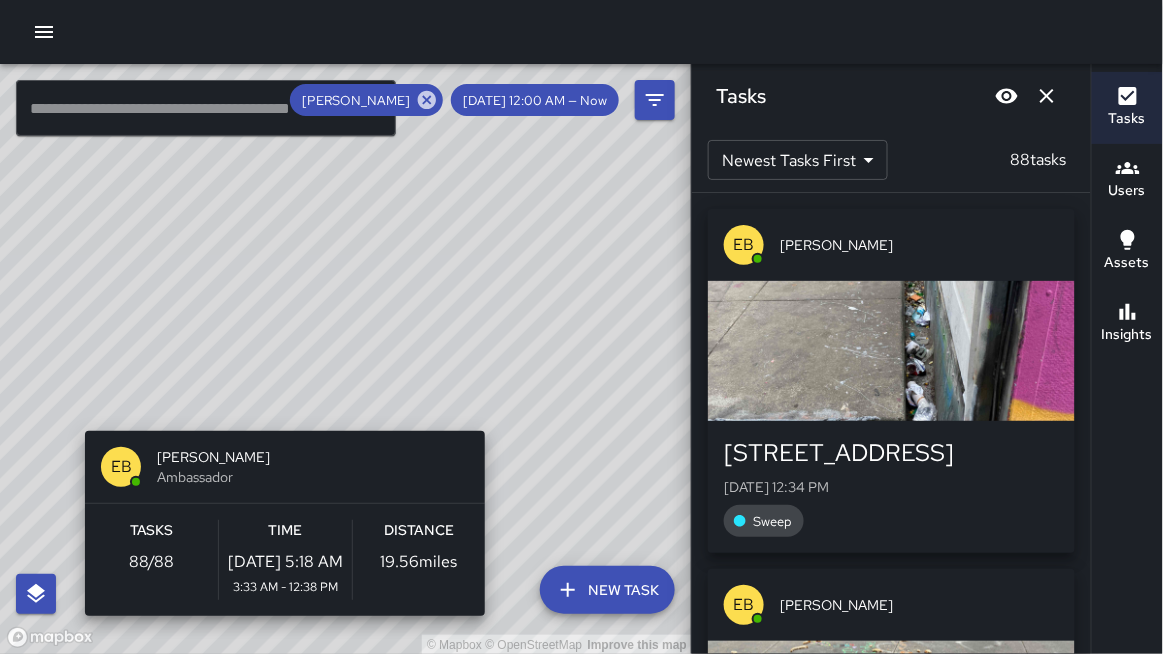 click on "© Mapbox   © OpenStreetMap   Improve this map EB [PERSON_NAME] Ambassador Tasks 88  /  88 Time [DATE] 5:18 AM 3:33 AM - 12:38 PM Distance 19.56  miles" at bounding box center [346, 359] 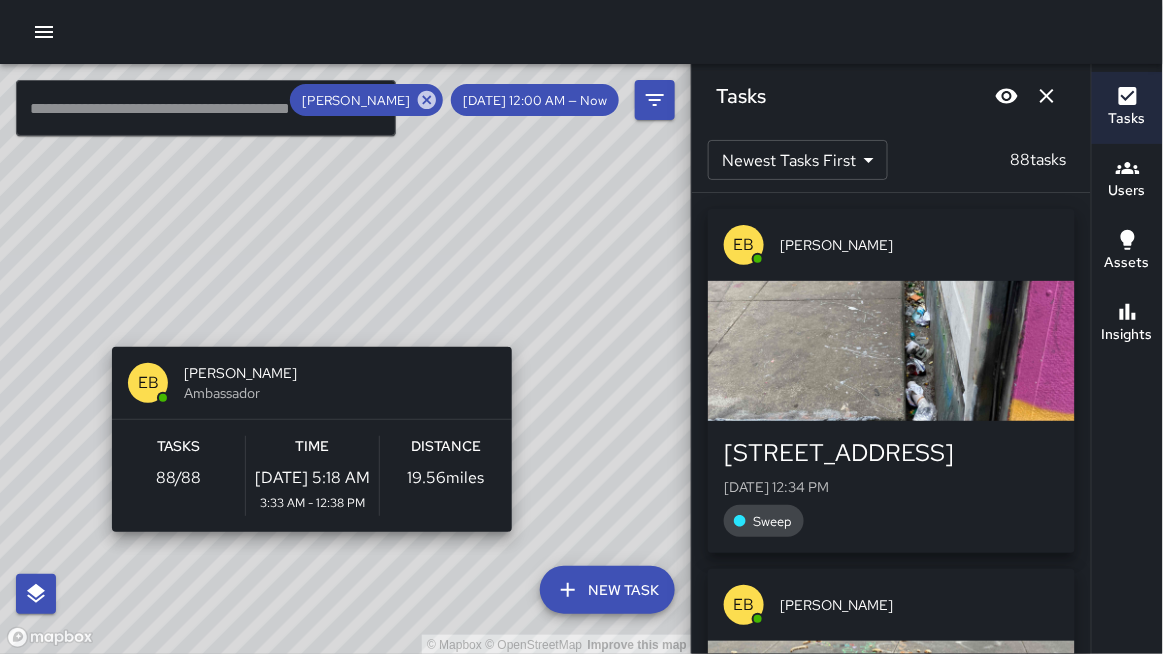 drag, startPoint x: 258, startPoint y: 172, endPoint x: 529, endPoint y: 465, distance: 399.1115 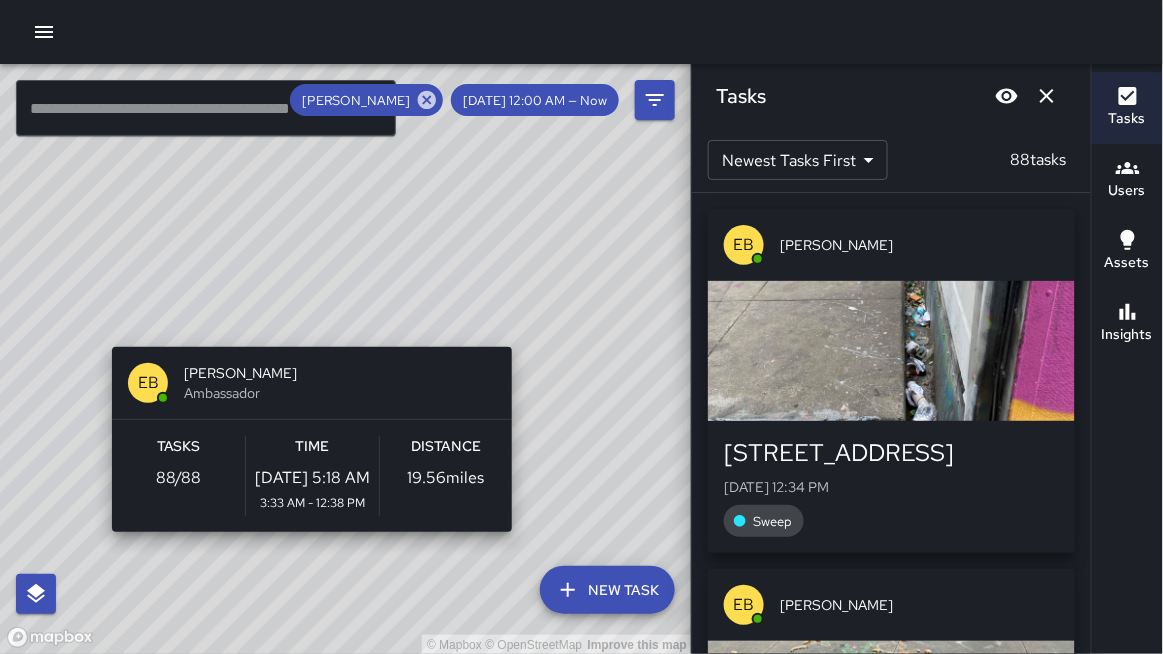 click on "© Mapbox   © OpenStreetMap   Improve this map EB [PERSON_NAME] Ambassador Tasks 88  /  88 Time [DATE] 5:18 AM 3:33 AM - 12:38 PM Distance 19.56  miles" at bounding box center [346, 359] 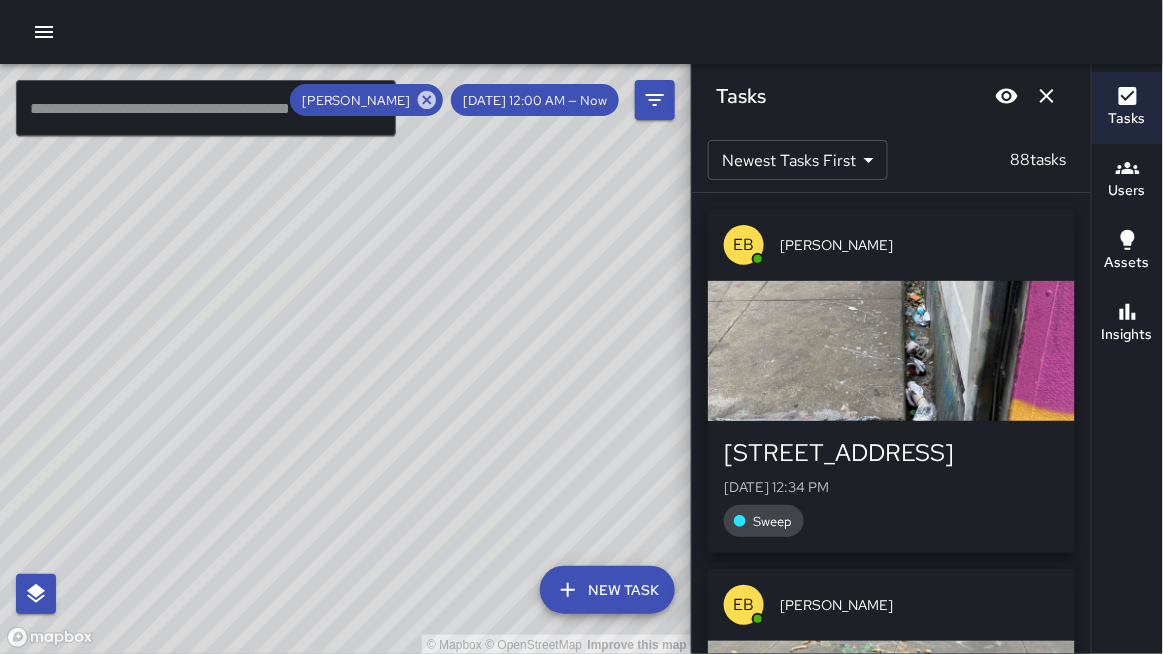 drag, startPoint x: 409, startPoint y: 88, endPoint x: 358, endPoint y: 294, distance: 212.21922 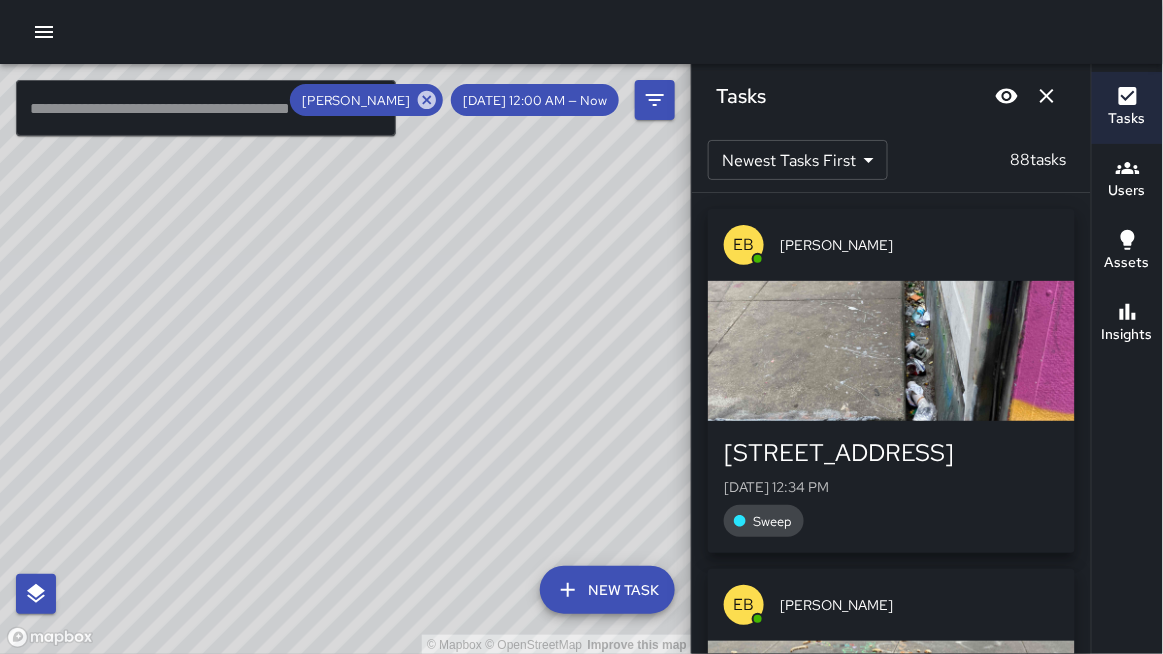 drag, startPoint x: 305, startPoint y: 148, endPoint x: 362, endPoint y: 577, distance: 432.77014 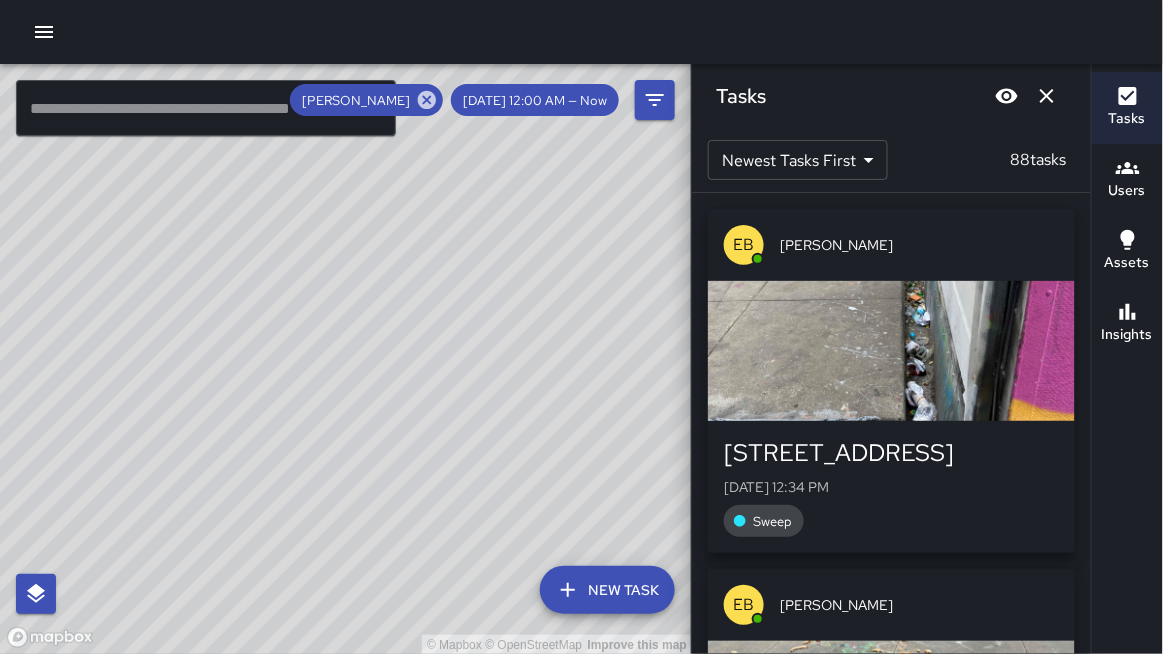 click on "© Mapbox   © OpenStreetMap   Improve this map" at bounding box center (346, 359) 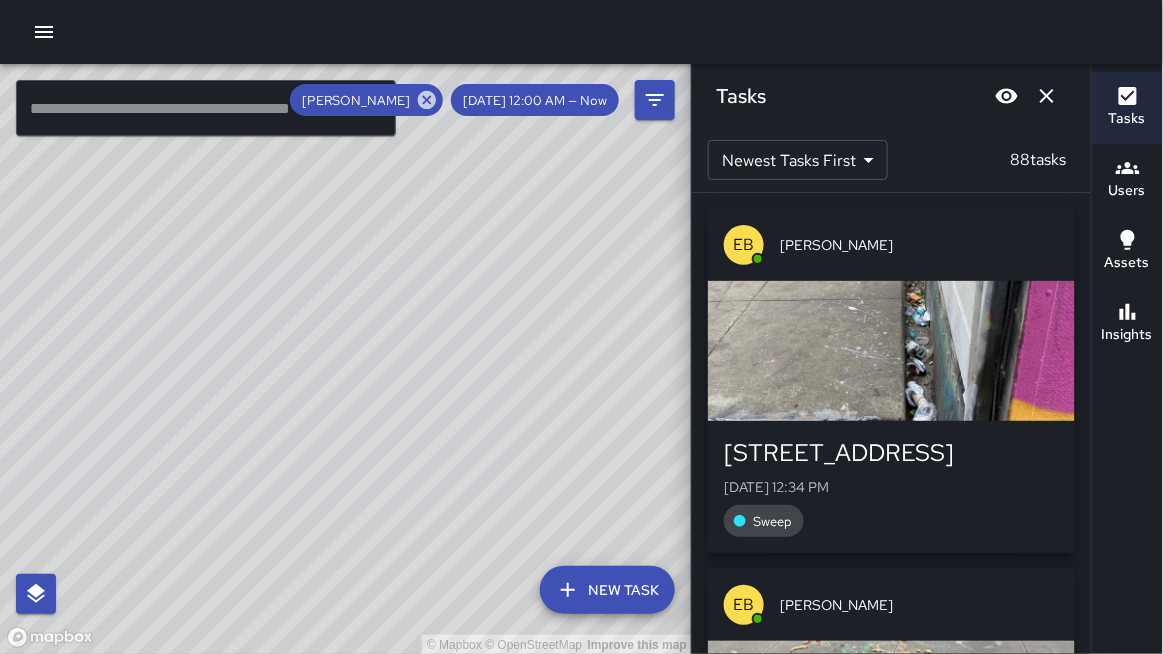 drag, startPoint x: 367, startPoint y: 385, endPoint x: 436, endPoint y: 564, distance: 191.83847 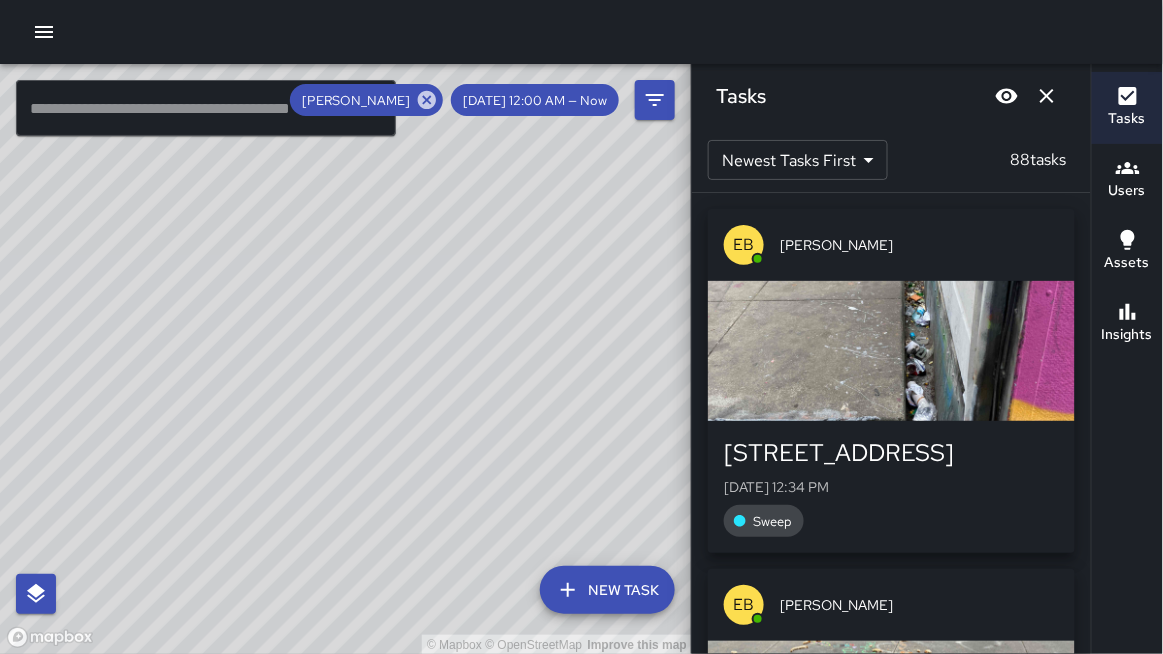 click on "© Mapbox   © OpenStreetMap   Improve this map" at bounding box center (346, 359) 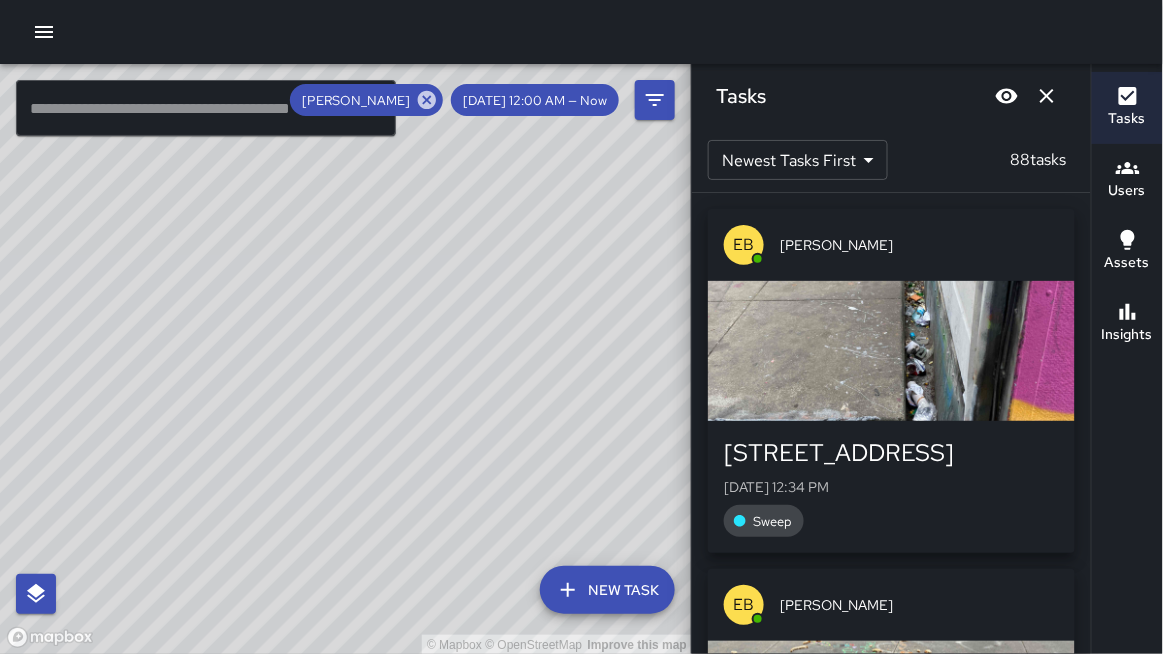 drag, startPoint x: 279, startPoint y: 243, endPoint x: 290, endPoint y: 492, distance: 249.24286 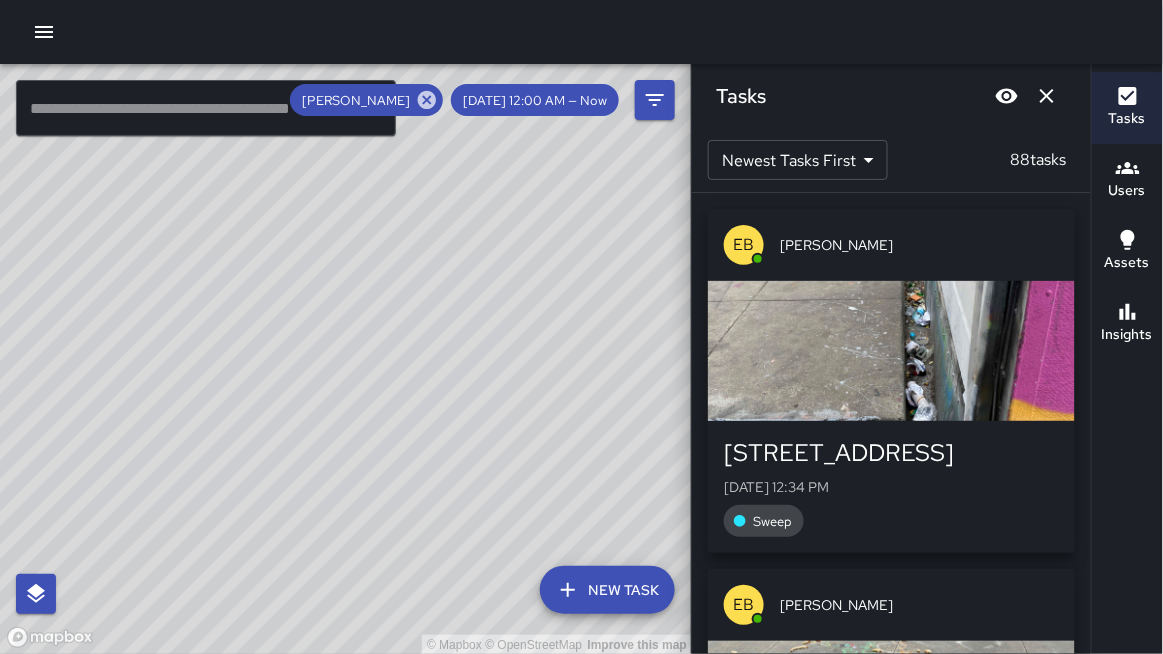 click on "© Mapbox   © OpenStreetMap   Improve this map" at bounding box center (346, 359) 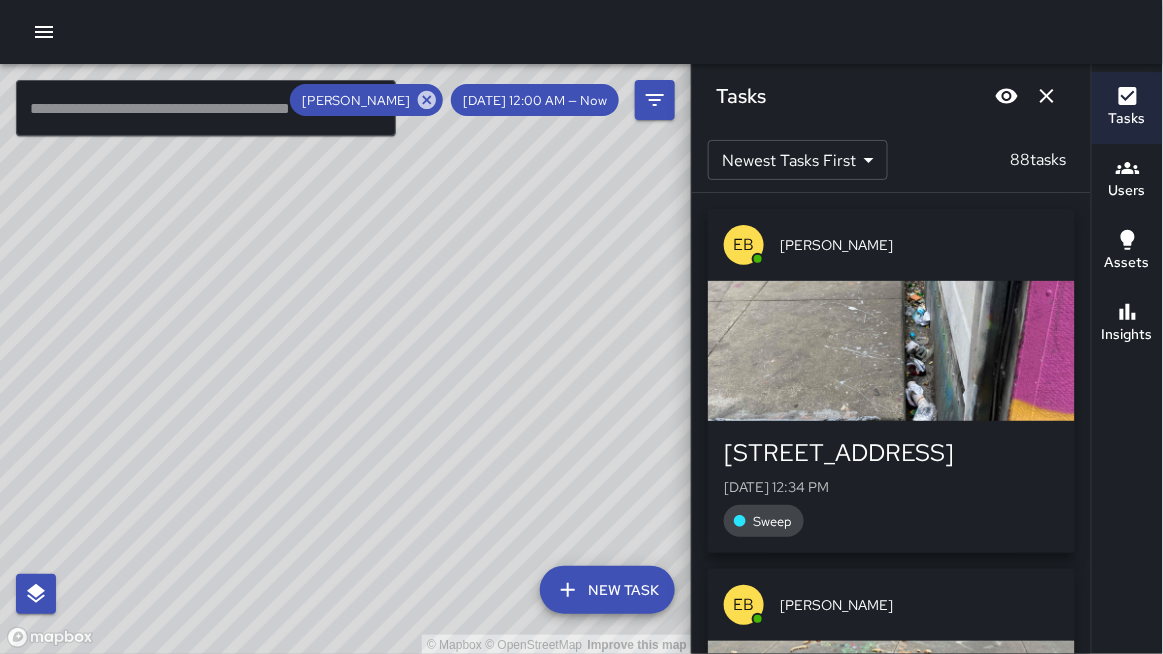 drag, startPoint x: 265, startPoint y: 278, endPoint x: 262, endPoint y: 342, distance: 64.070274 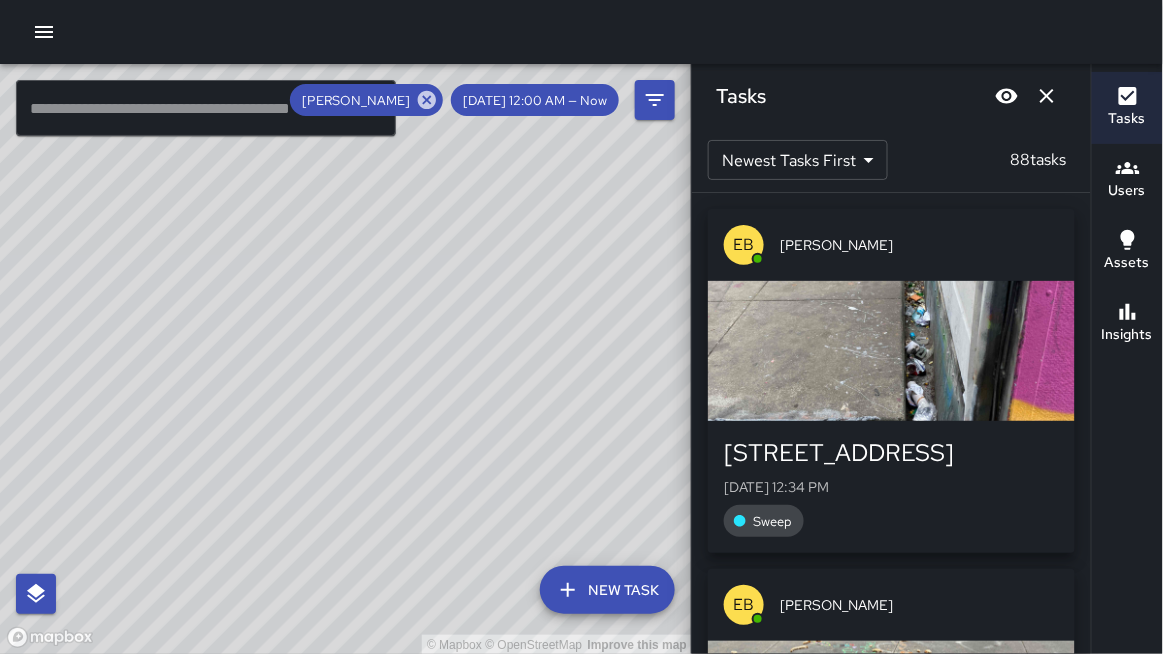 drag, startPoint x: 349, startPoint y: 435, endPoint x: 361, endPoint y: 213, distance: 222.32408 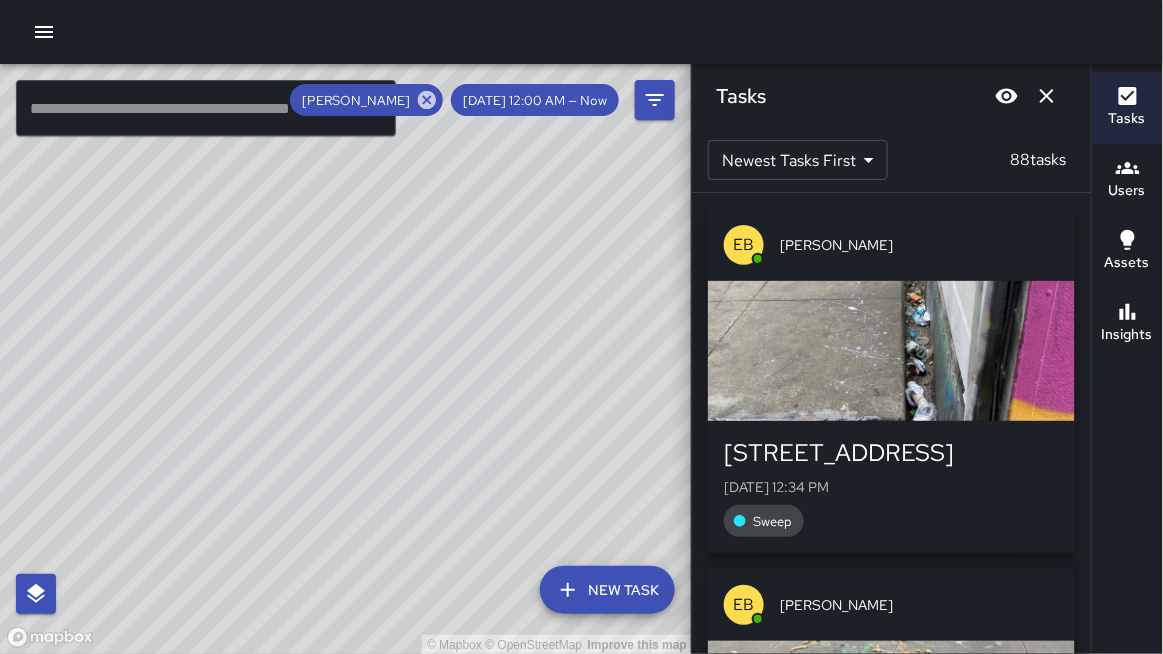 click on "© Mapbox   © OpenStreetMap   Improve this map" at bounding box center [346, 359] 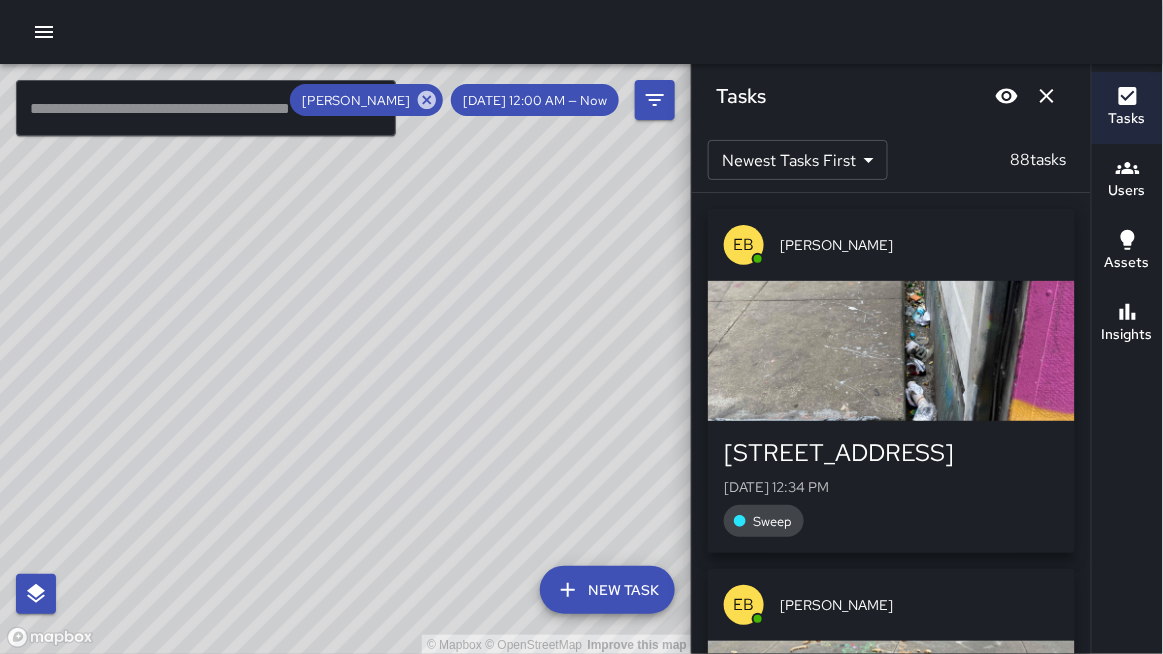 drag, startPoint x: 458, startPoint y: 432, endPoint x: 229, endPoint y: 215, distance: 315.48376 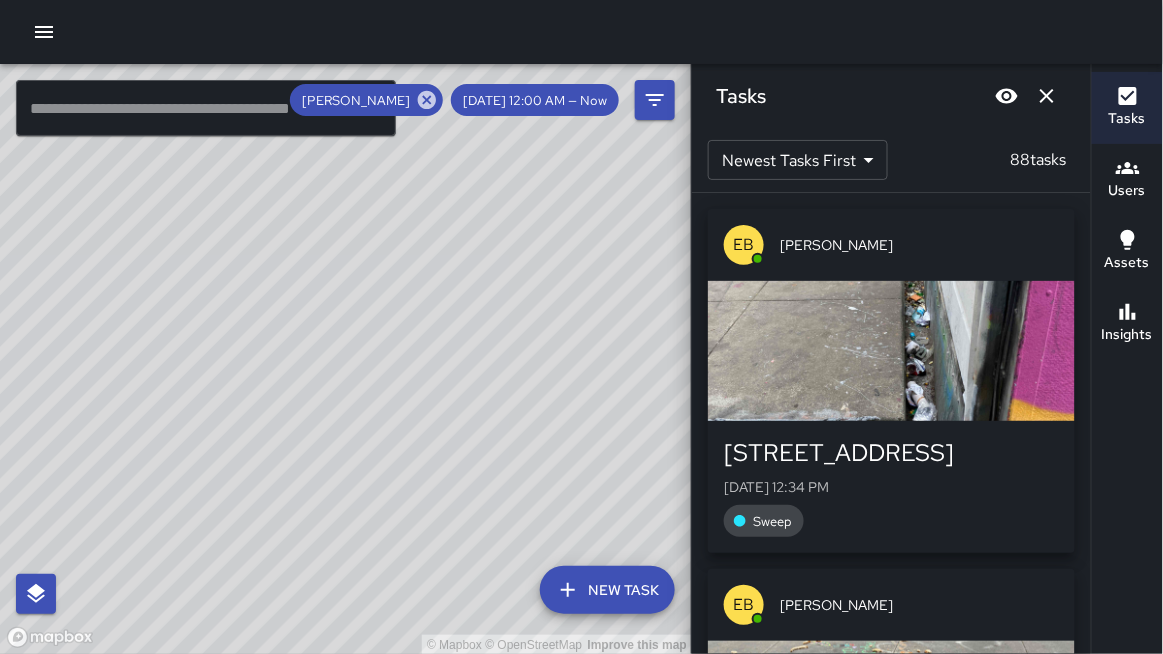 click on "© Mapbox   © OpenStreetMap   Improve this map" at bounding box center (346, 359) 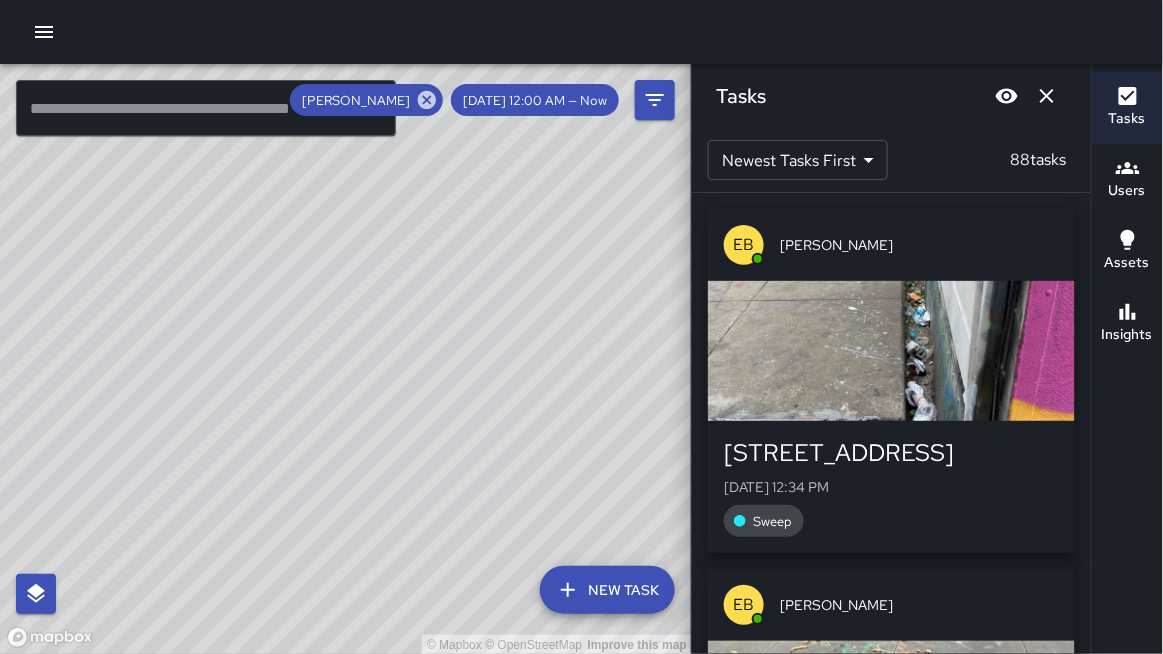drag, startPoint x: 290, startPoint y: 236, endPoint x: 384, endPoint y: 301, distance: 114.28473 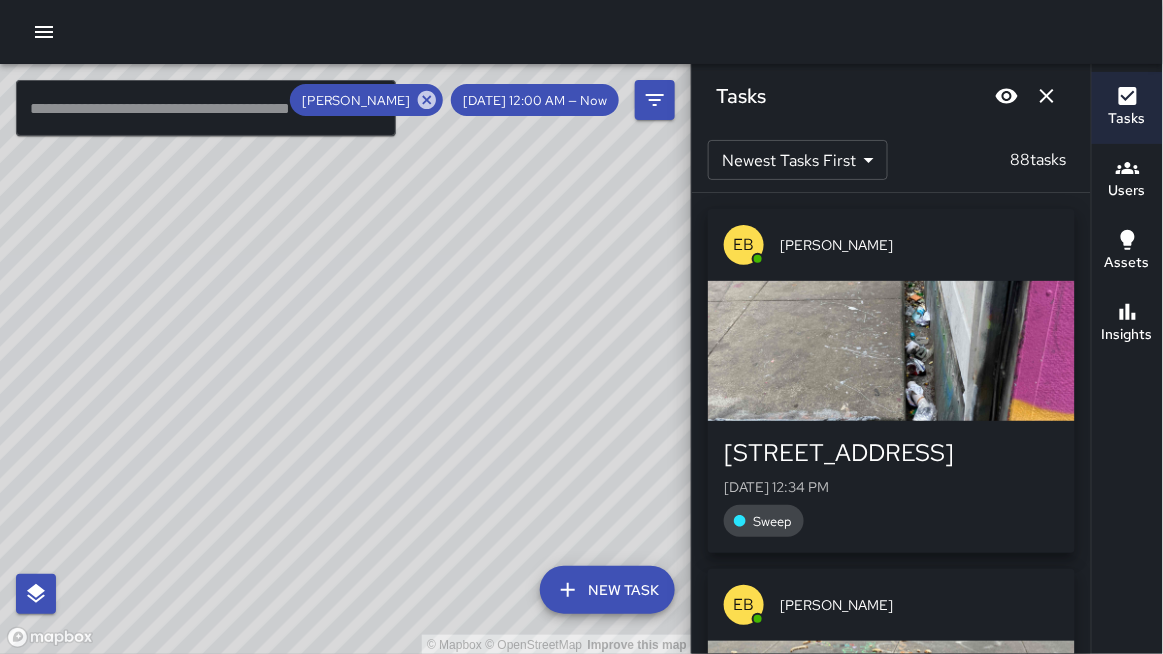 click on "© Mapbox   © OpenStreetMap   Improve this map" at bounding box center (346, 359) 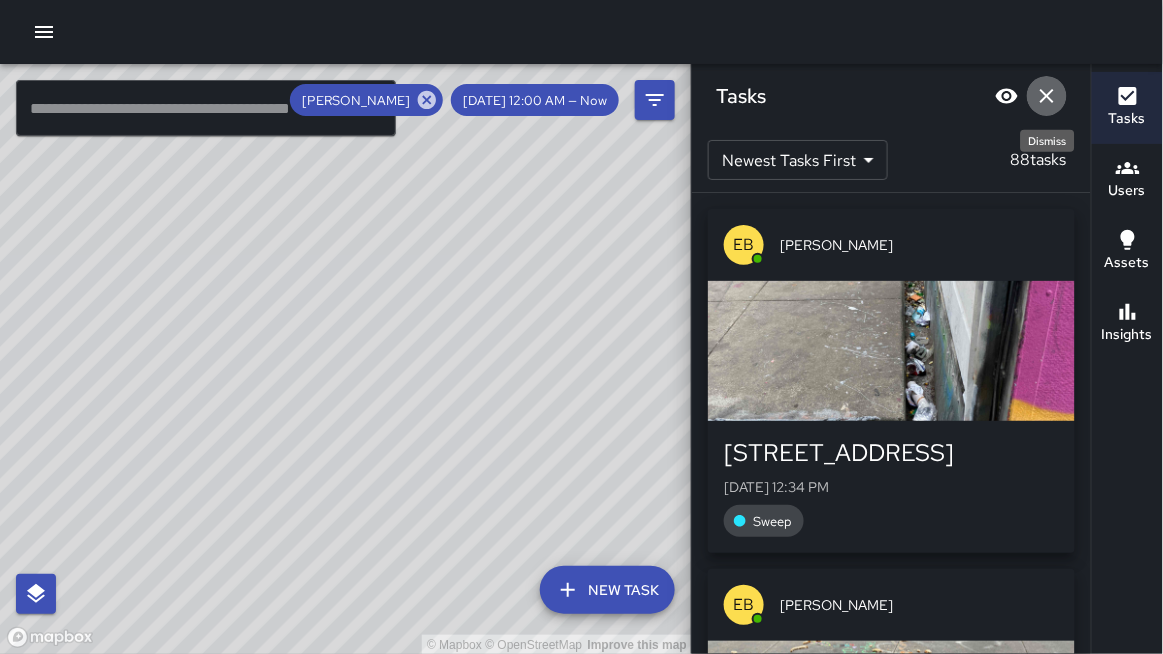 click 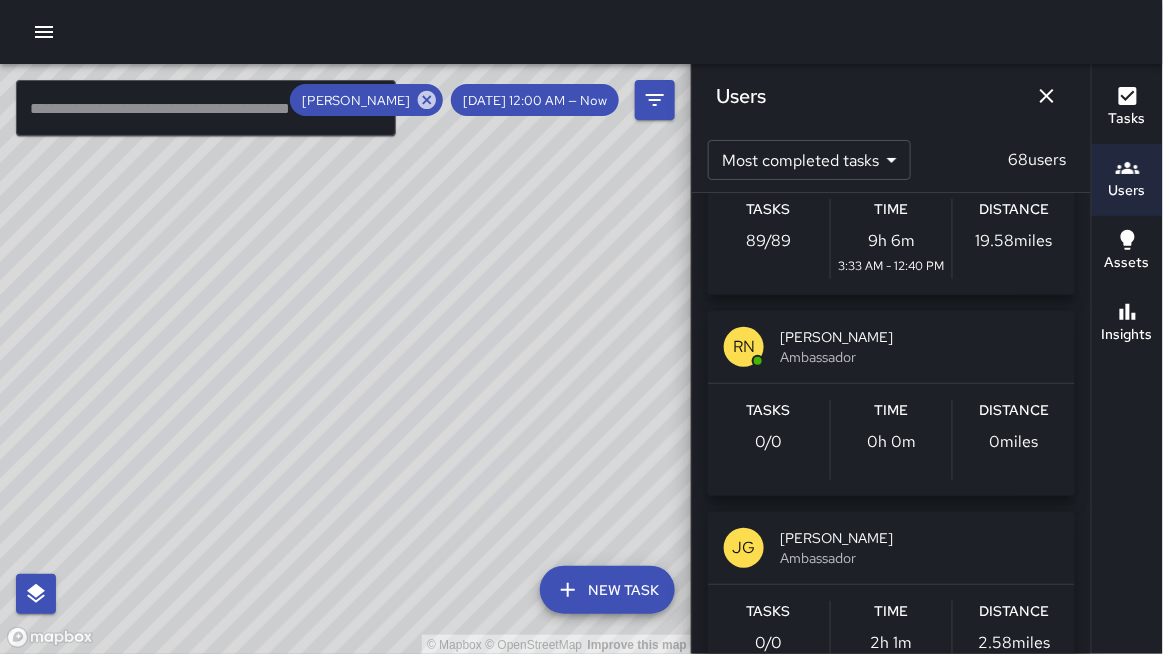 scroll, scrollTop: 0, scrollLeft: 0, axis: both 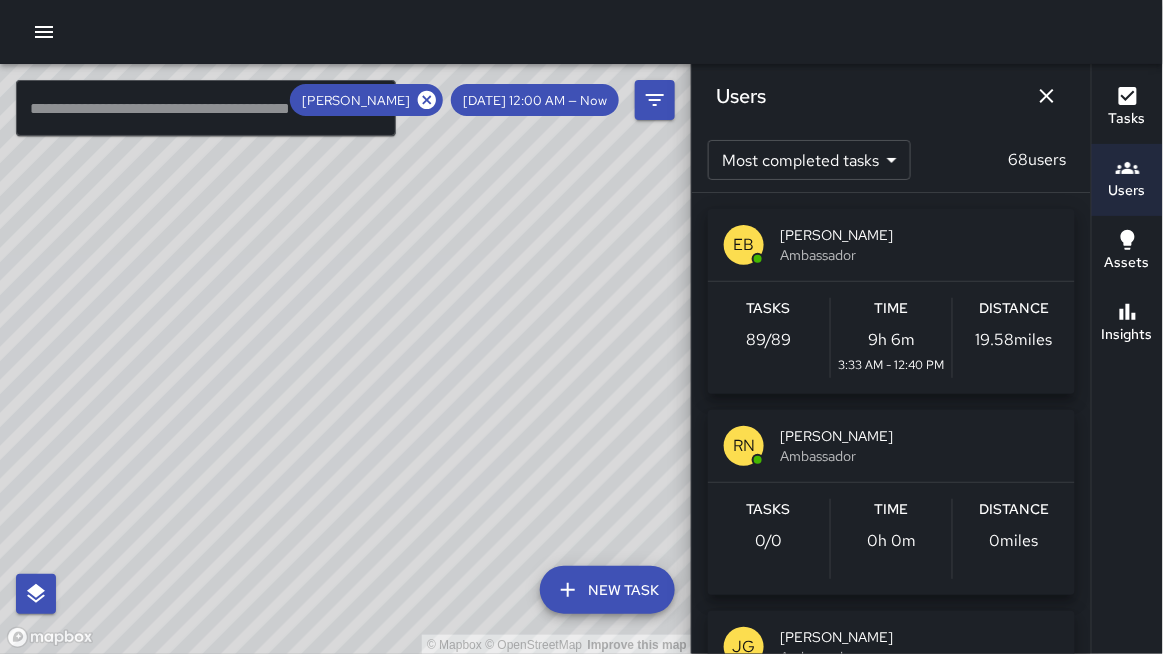 click 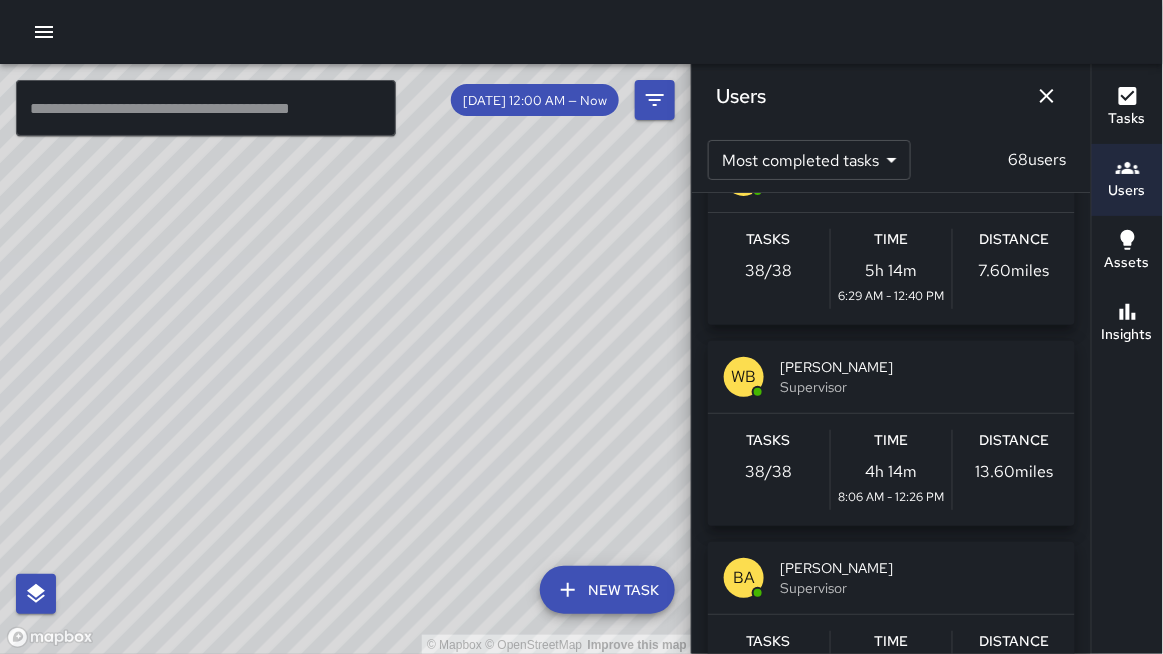 scroll, scrollTop: 1086, scrollLeft: 0, axis: vertical 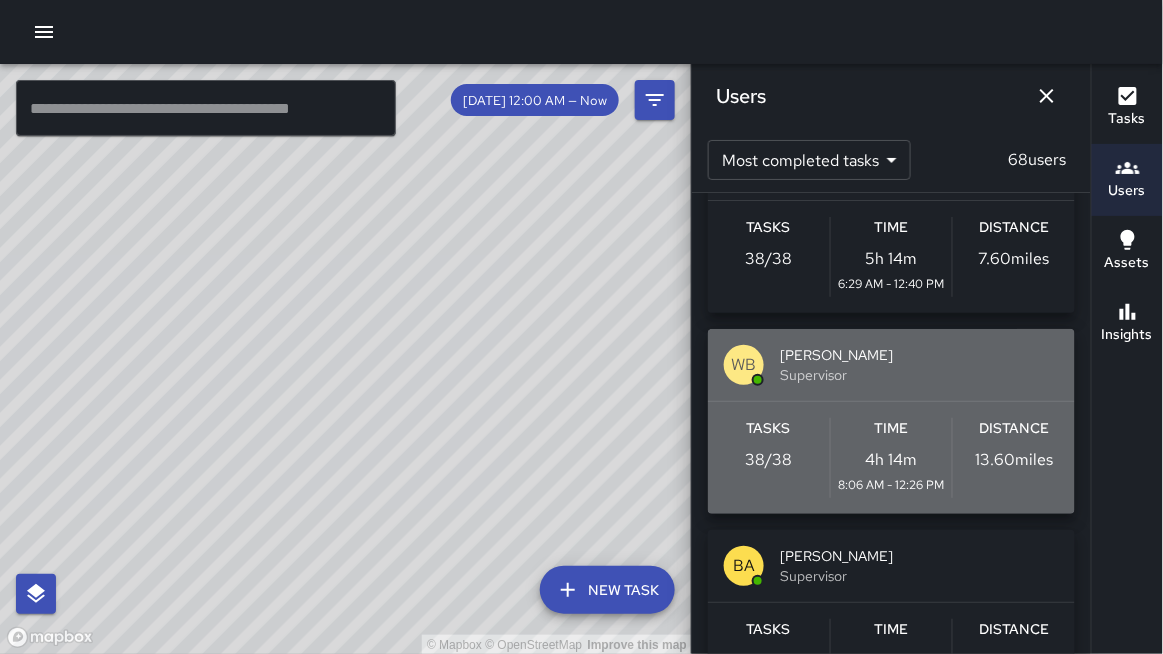 click on "WB" at bounding box center (744, 365) 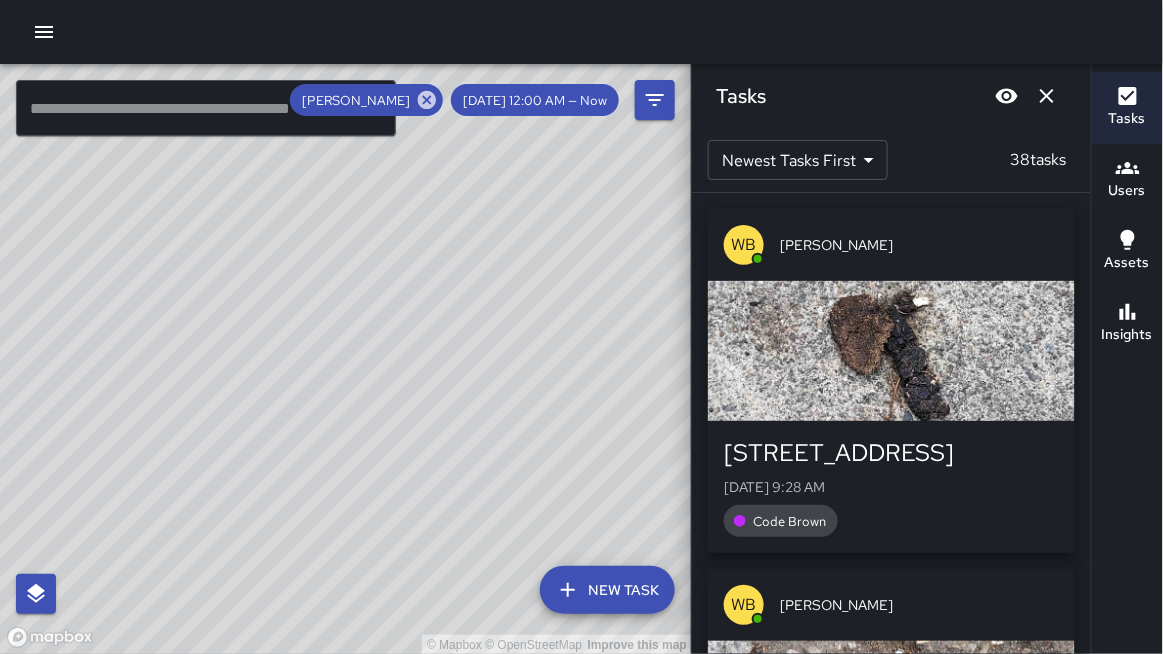 drag, startPoint x: 460, startPoint y: 124, endPoint x: 468, endPoint y: 450, distance: 326.09814 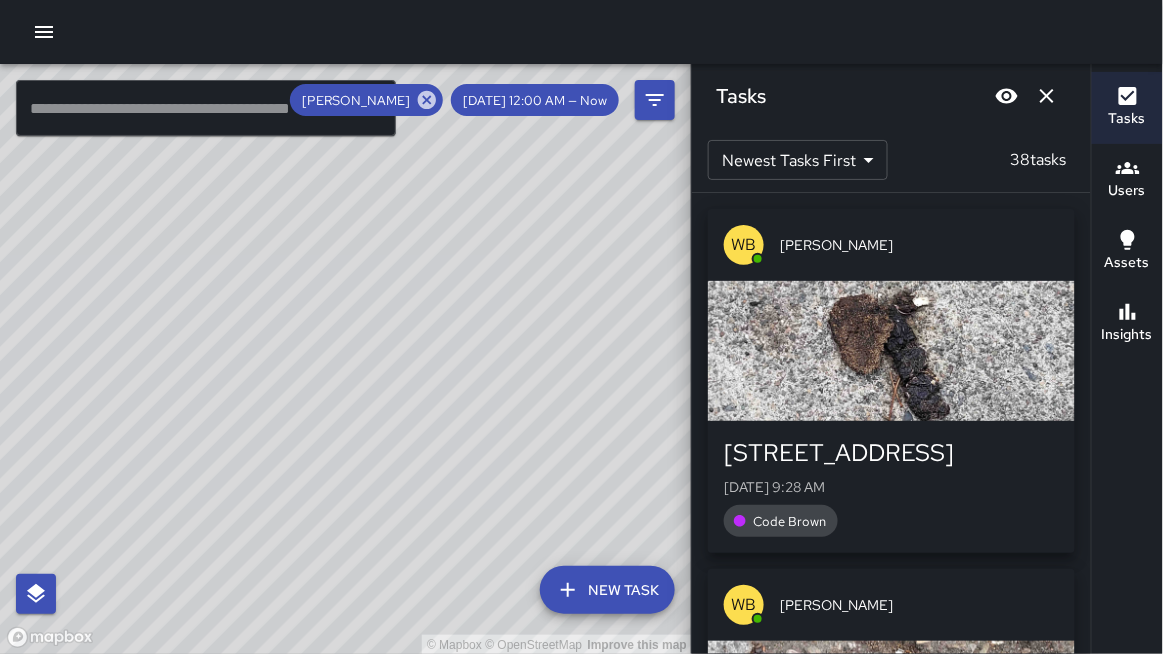 click on "© Mapbox   © OpenStreetMap   Improve this map" at bounding box center [346, 359] 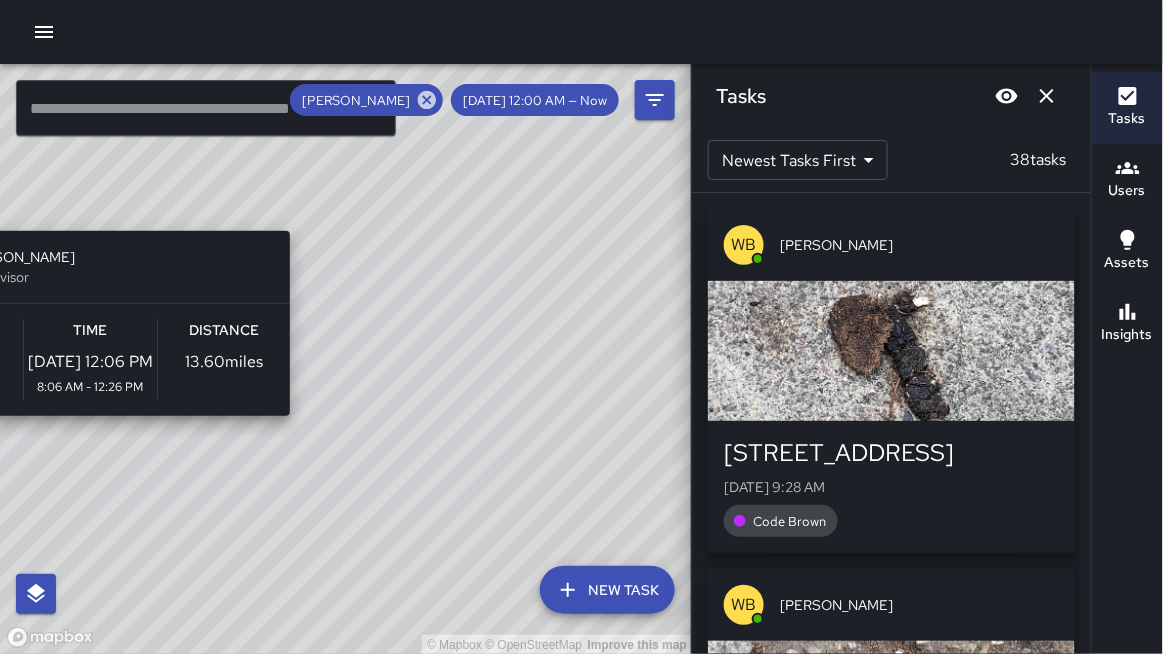 drag, startPoint x: 460, startPoint y: 221, endPoint x: 297, endPoint y: 218, distance: 163.0276 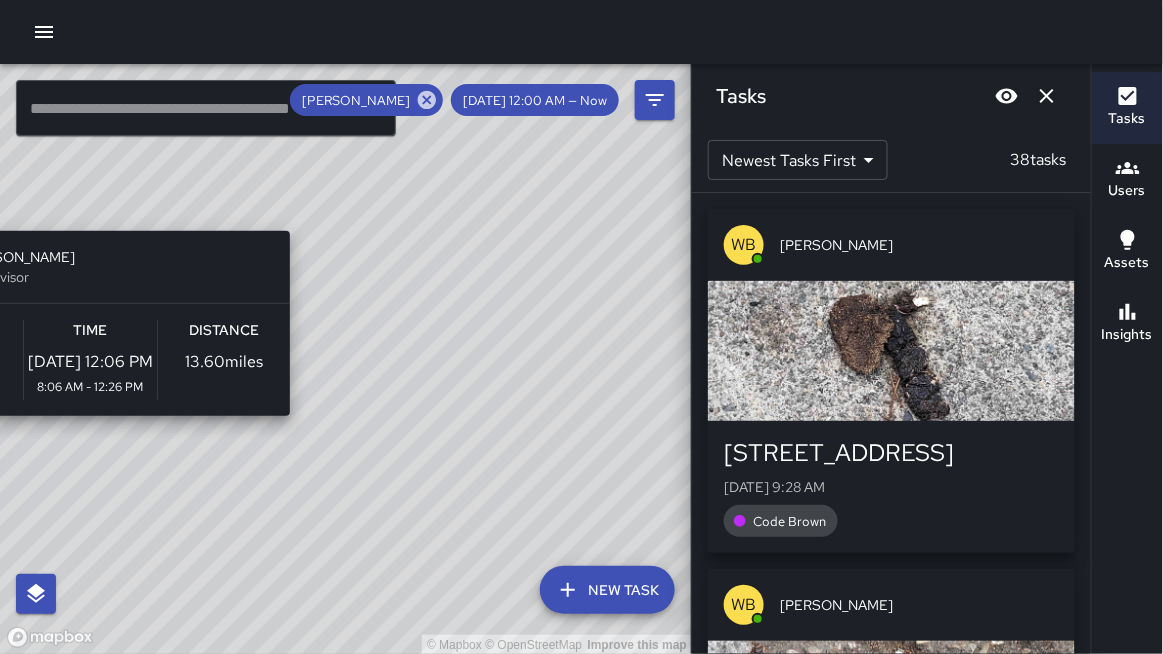 click on "© Mapbox   © OpenStreetMap   Improve this map WB [PERSON_NAME] Supervisor Tasks 38  /  38 Time [DATE] 12:06 PM 8:06 AM - 12:26 PM Distance 13.60  miles" at bounding box center [346, 359] 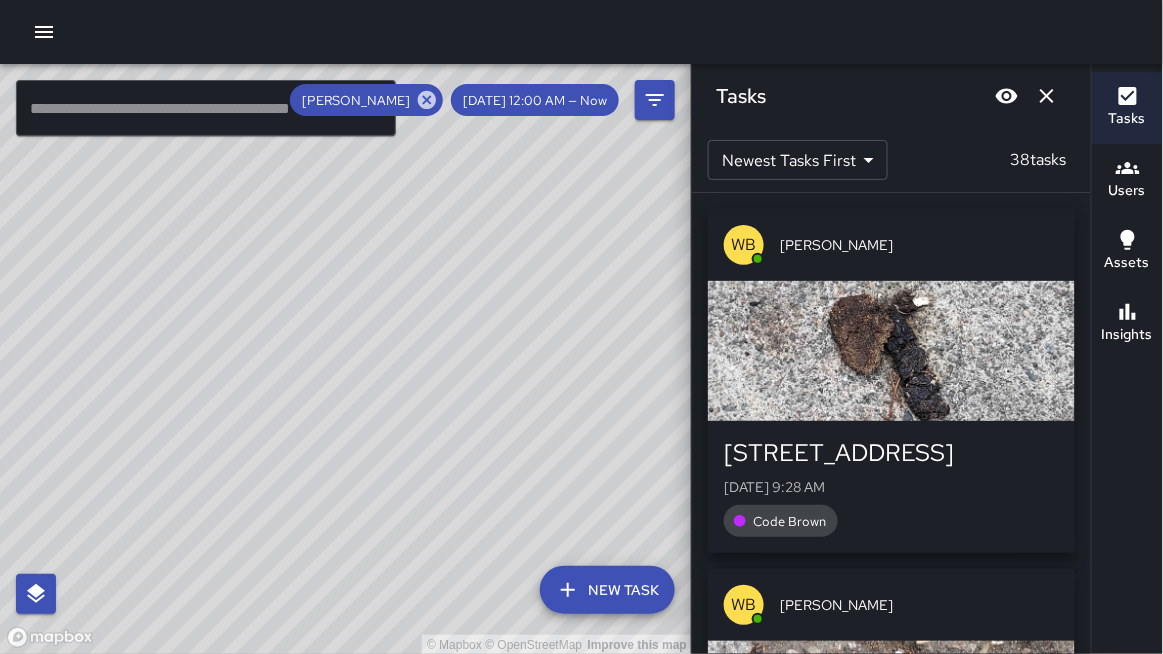 drag, startPoint x: 439, startPoint y: 233, endPoint x: 847, endPoint y: 434, distance: 454.82413 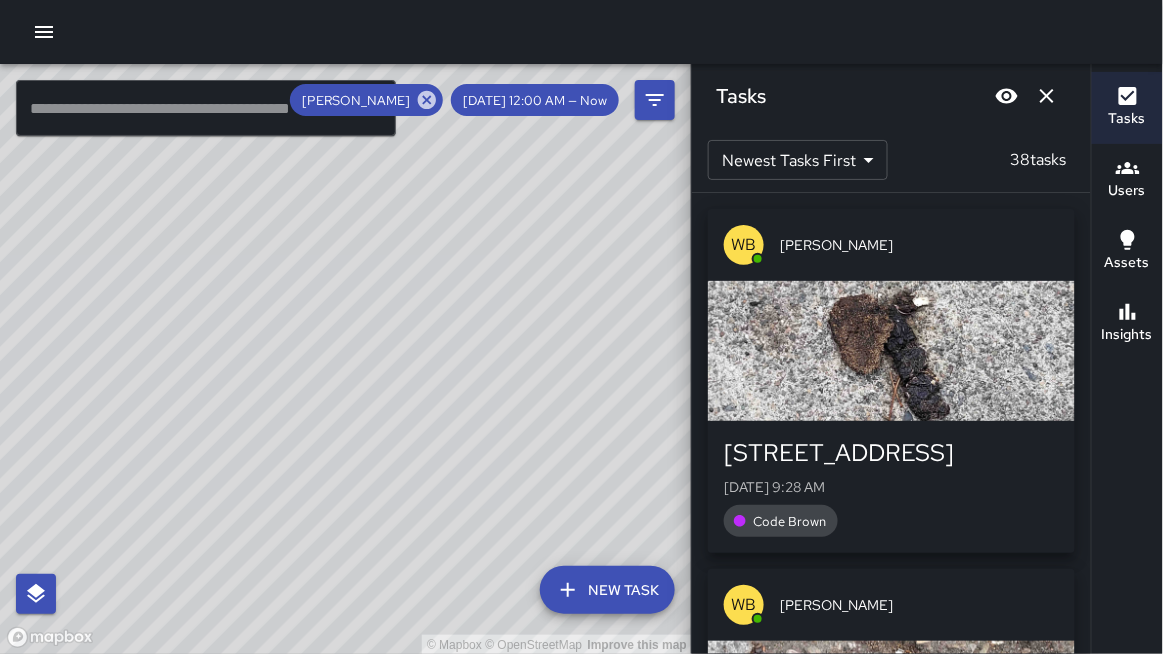 click on "© Mapbox   © OpenStreetMap   Improve this map ​ New Task [PERSON_NAME] [DATE] 12:00 AM — Now Map Layers Tasks Users Assets Location History Tasks Newest Tasks First * ​ 38  tasks WB [PERSON_NAME] [STREET_ADDRESS][GEOGRAPHIC_DATA][DATE] 9:28 AM Code [PERSON_NAME] [PERSON_NAME] [STREET_ADDRESS][DATE] 9:27 AM Code [PERSON_NAME] [PERSON_NAME] [STREET_ADDRESS][GEOGRAPHIC_DATA][PERSON_NAME][DATE] 9:27 AM Code [PERSON_NAME] [PERSON_NAME] [STREET_ADDRESS] [DATE] 9:26 AM Code [PERSON_NAME] [PERSON_NAME] [STREET_ADDRESS][PERSON_NAME] [DATE] 9:25 AM Code Brown Filters Date Range Now [DATE] [DATE] 12:40 pm Status To Do Skipped Completed Source Jia 311 Workflows Divisions Power Washing Outreach Cleaning Landscaping United Playaz Community Ambassadors Security Categories ​ Users [PERSON_NAME] ​ Assets ​ Reset Apply Users Most completed tasks * ​ 68  users WB [PERSON_NAME] Supervisor Tasks 38  /  38 Time 4h 14m 8:06 AM - 12:26 PM Distance 13.60  miles RN [PERSON_NAME] Ambassador Tasks 0  /  0 Time 0h 0m Distance 0  [PERSON_NAME] [PERSON_NAME] Ambassador 0 0" at bounding box center (581, 359) 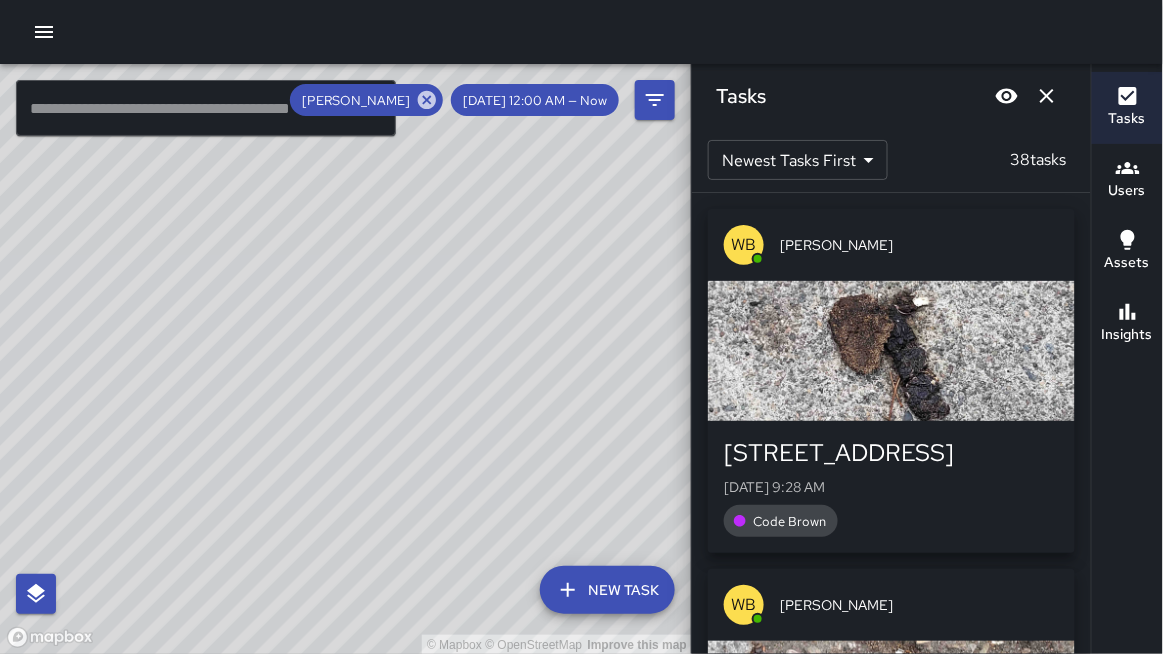 drag, startPoint x: 353, startPoint y: 308, endPoint x: 466, endPoint y: 296, distance: 113.63538 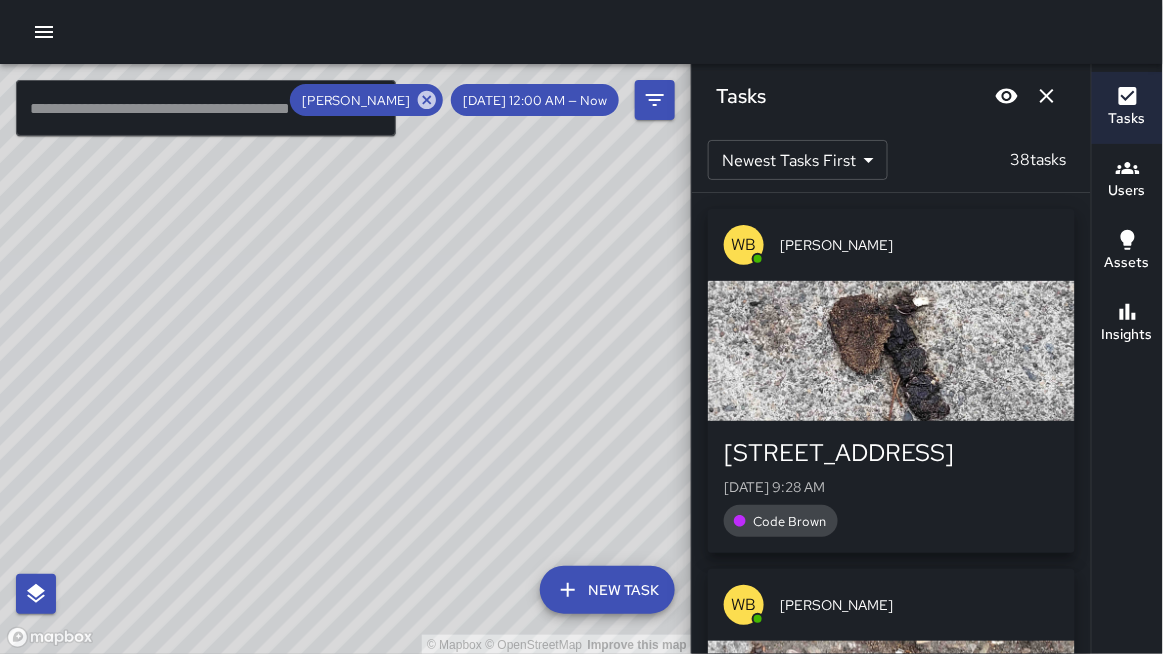 click on "© Mapbox   © OpenStreetMap   Improve this map" at bounding box center (346, 359) 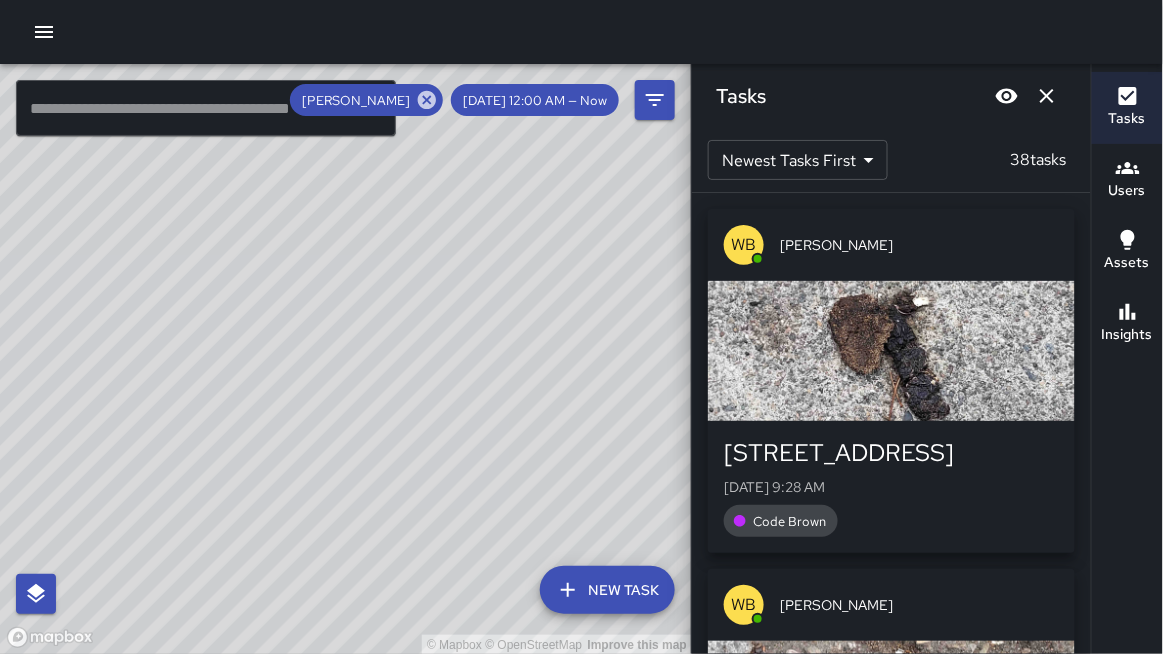 drag, startPoint x: 418, startPoint y: 476, endPoint x: 394, endPoint y: 419, distance: 61.846584 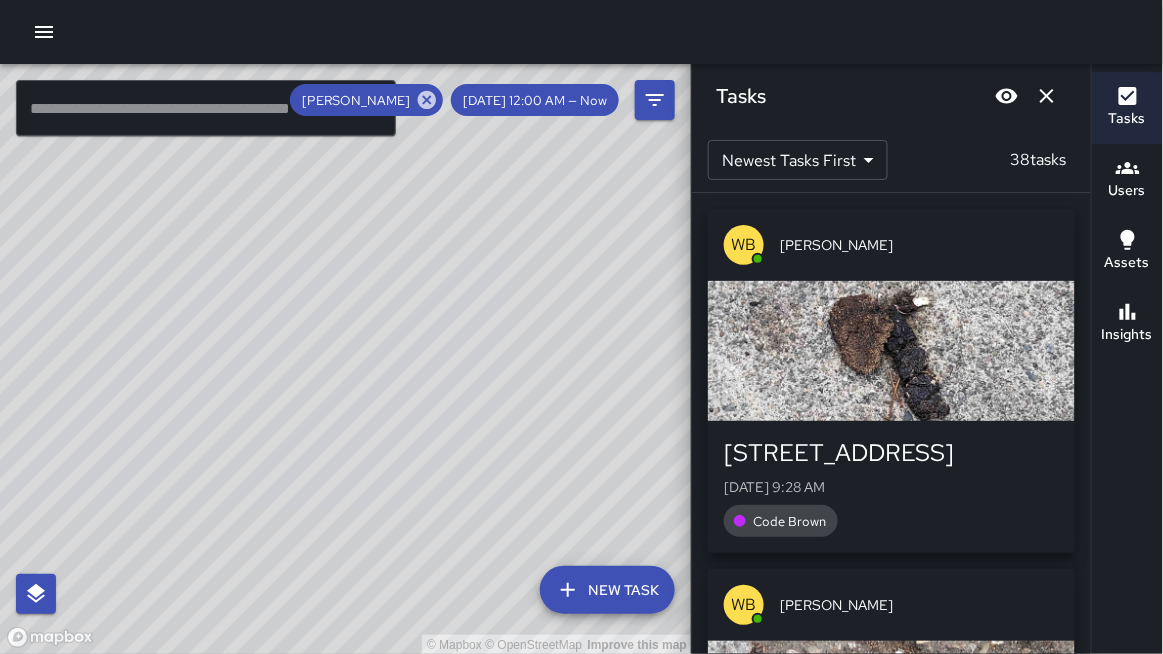 click on "© Mapbox   © OpenStreetMap   Improve this map" at bounding box center (346, 359) 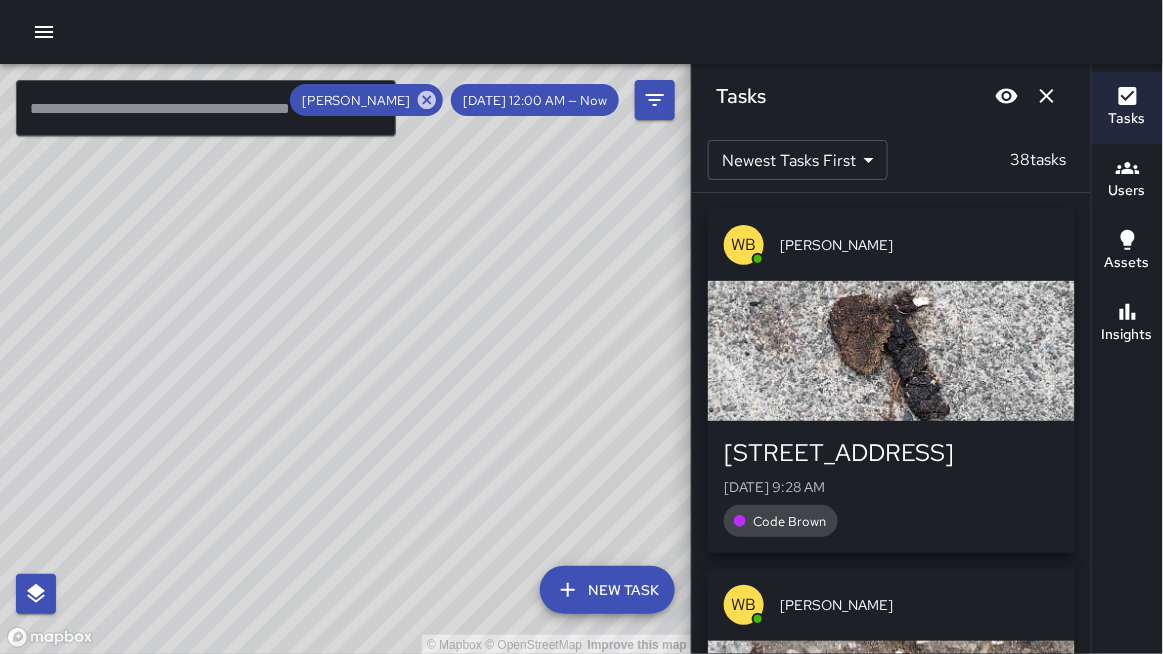 drag, startPoint x: 507, startPoint y: 387, endPoint x: 384, endPoint y: 365, distance: 124.95199 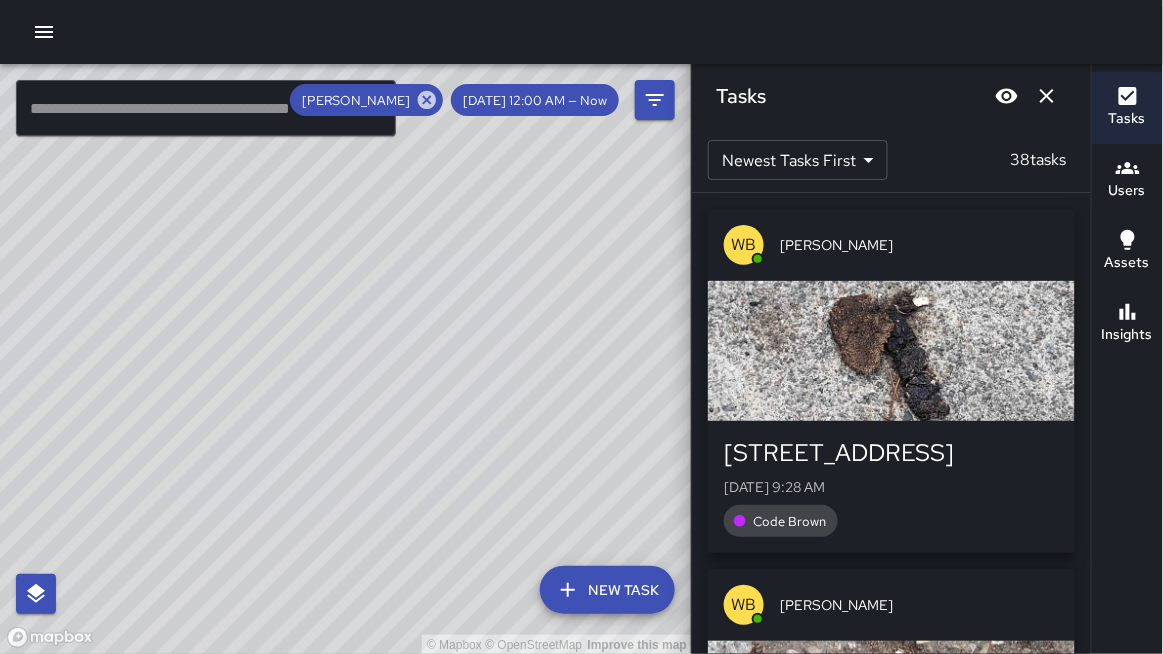 click on "© Mapbox   © OpenStreetMap   Improve this map" at bounding box center [346, 359] 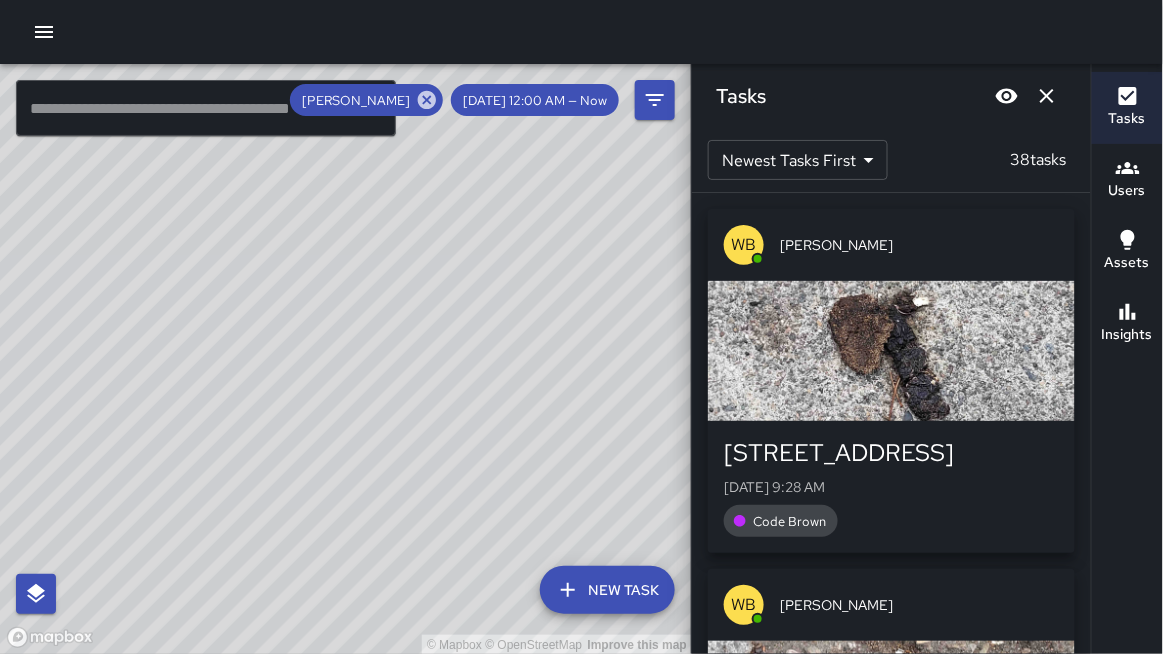 drag, startPoint x: 333, startPoint y: 305, endPoint x: 389, endPoint y: 385, distance: 97.65244 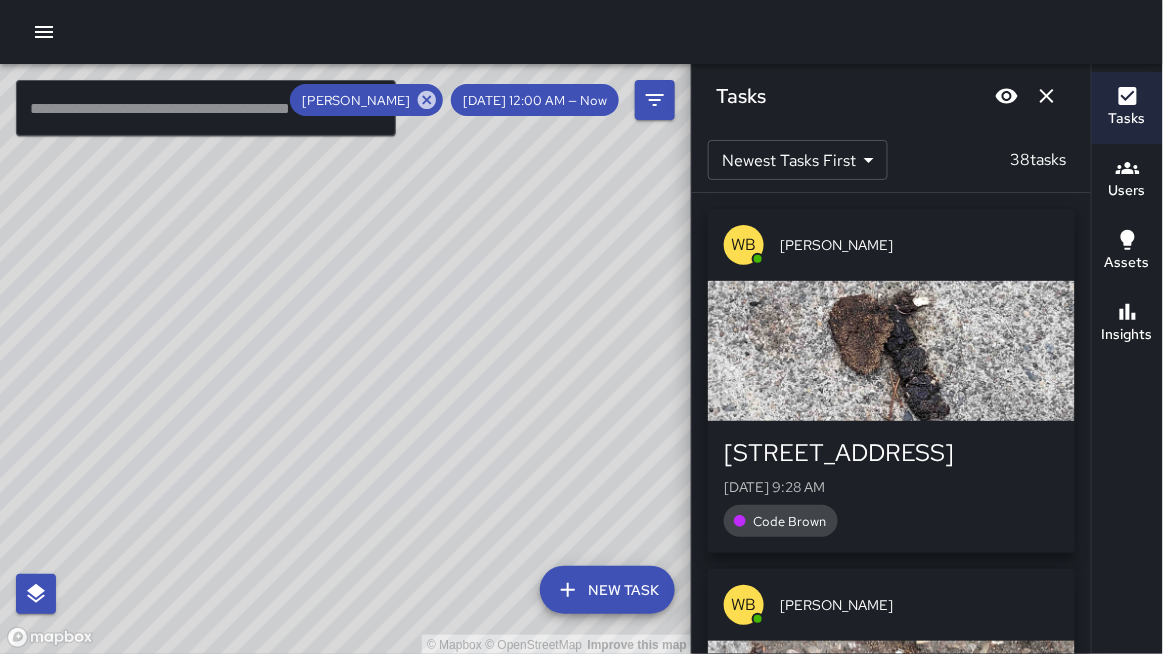 click on "© Mapbox   © OpenStreetMap   Improve this map" at bounding box center [346, 359] 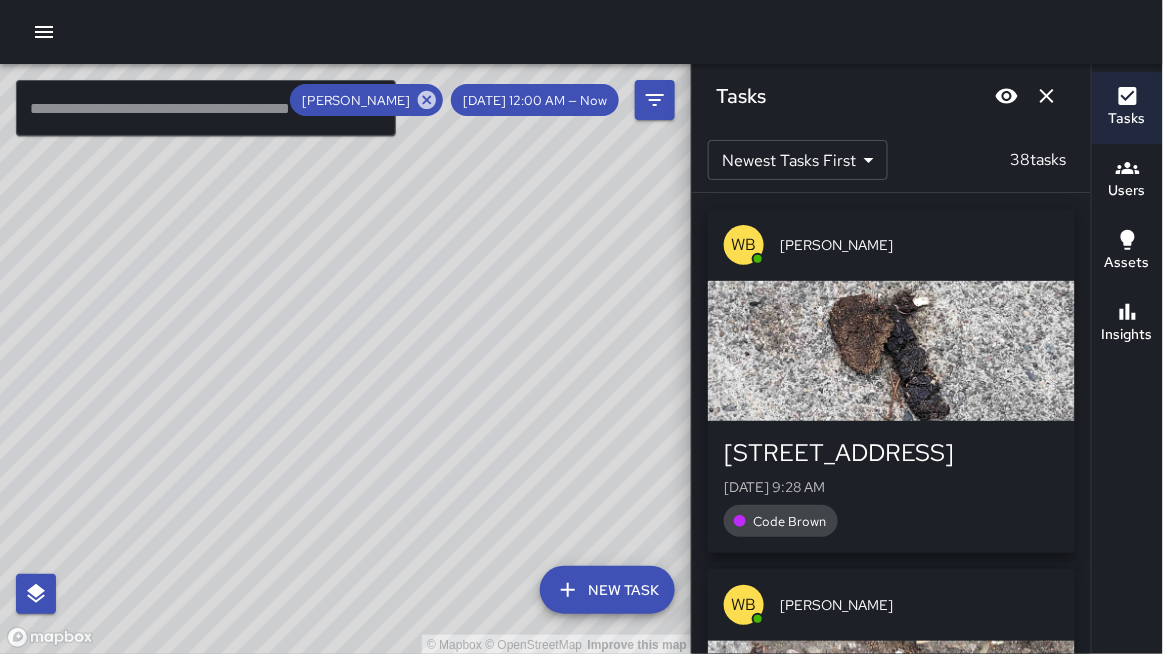drag, startPoint x: 407, startPoint y: 216, endPoint x: 387, endPoint y: 332, distance: 117.71151 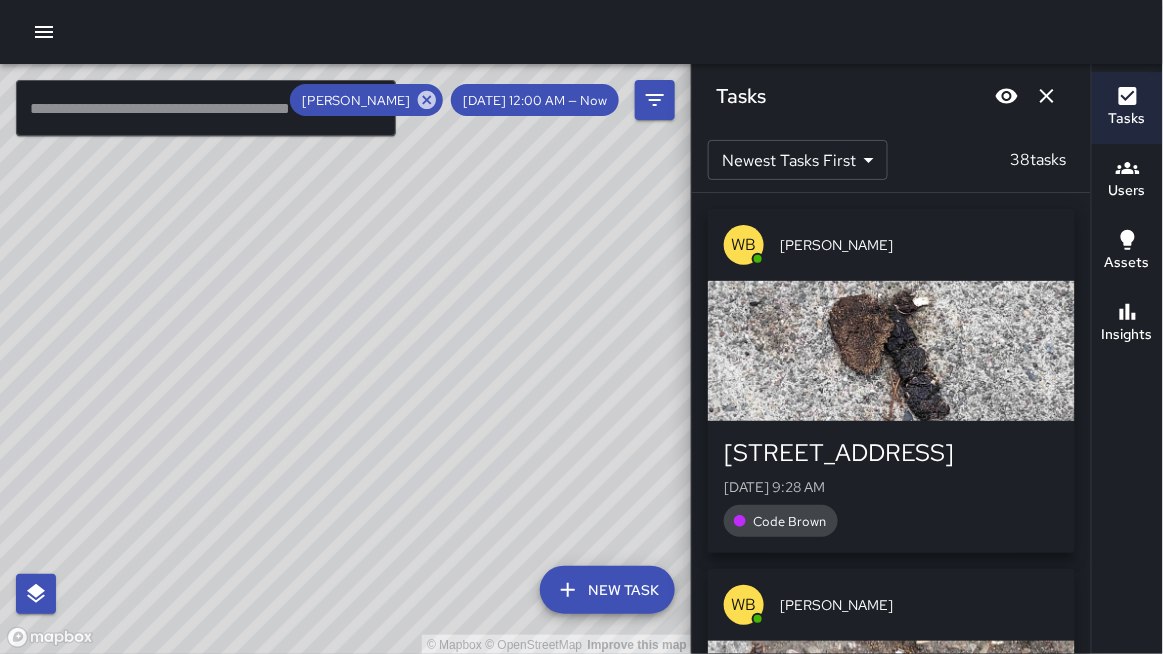 click on "© Mapbox   © OpenStreetMap   Improve this map" at bounding box center (346, 359) 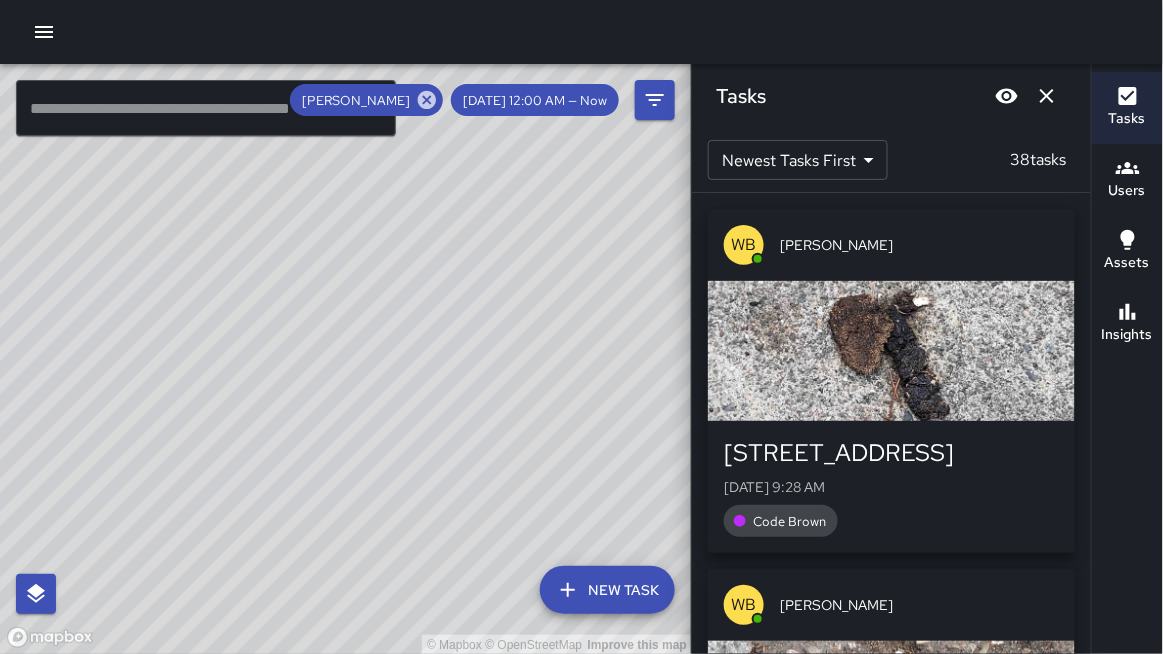 drag, startPoint x: 427, startPoint y: 300, endPoint x: 341, endPoint y: 216, distance: 120.21647 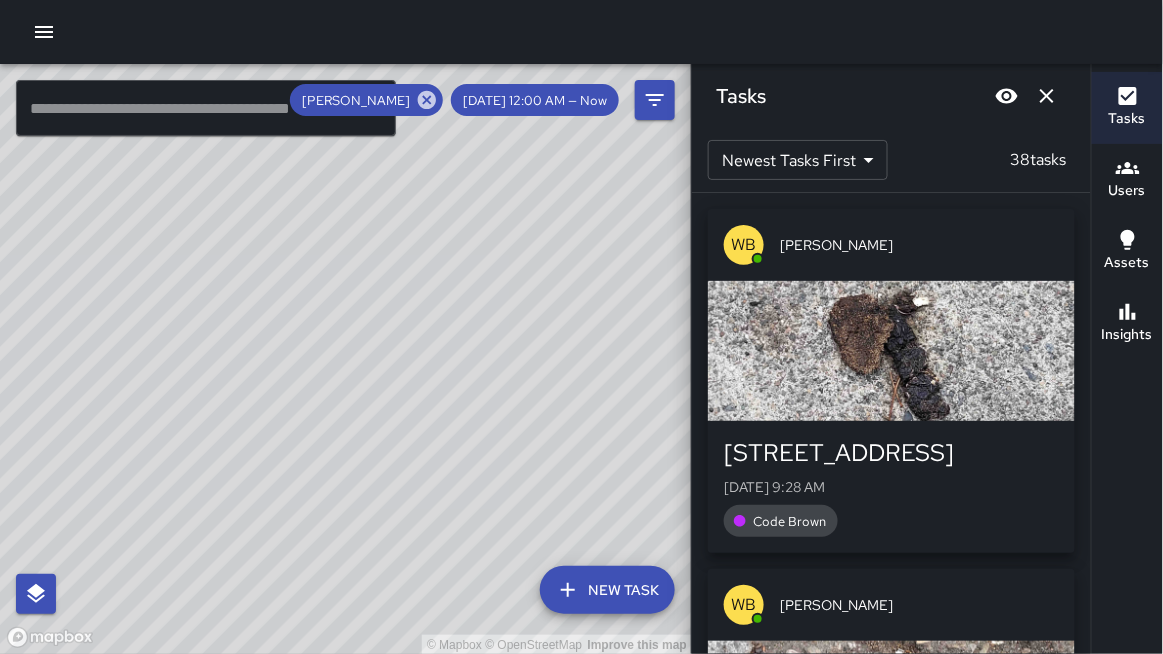 click on "© Mapbox   © OpenStreetMap   Improve this map" at bounding box center (346, 359) 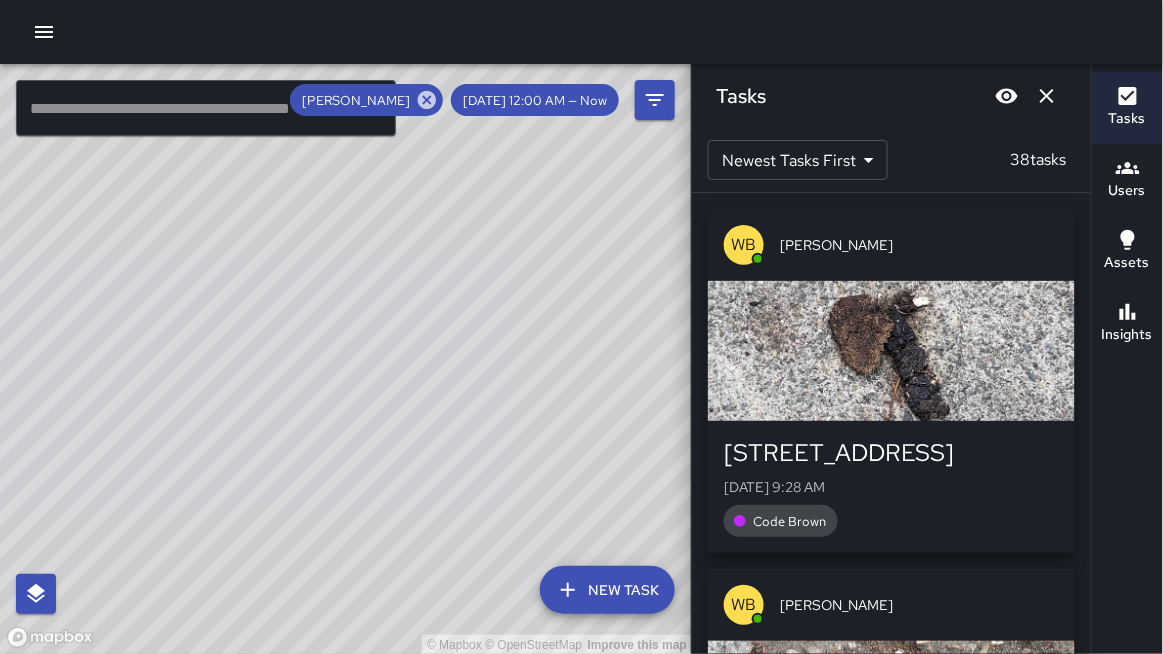 click 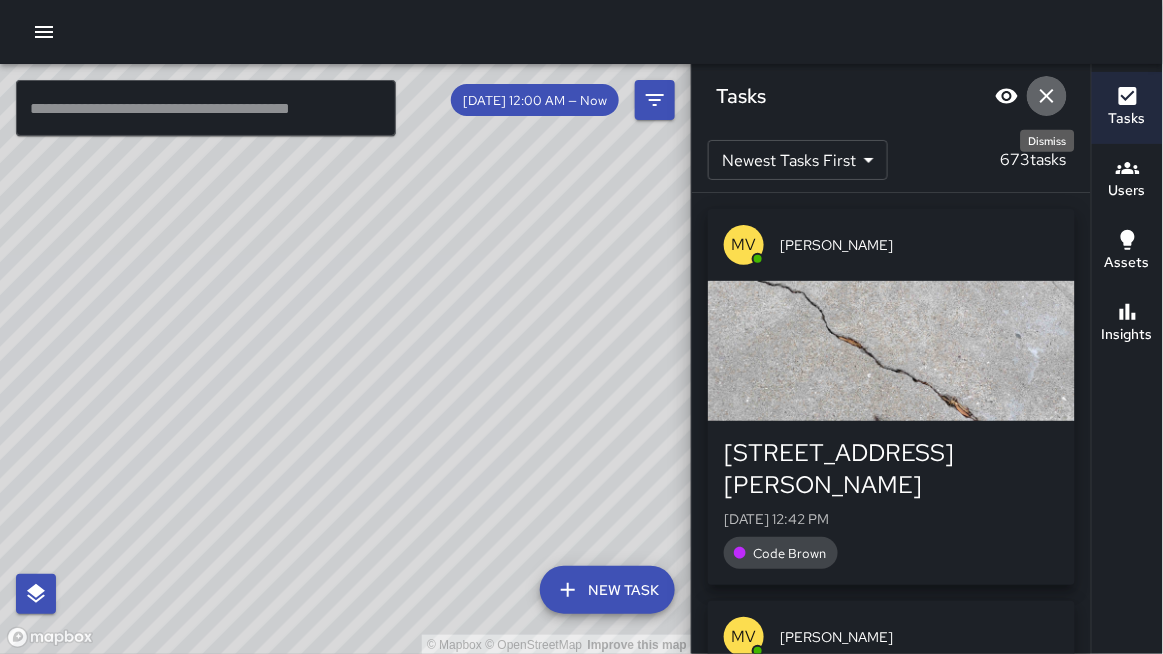 click 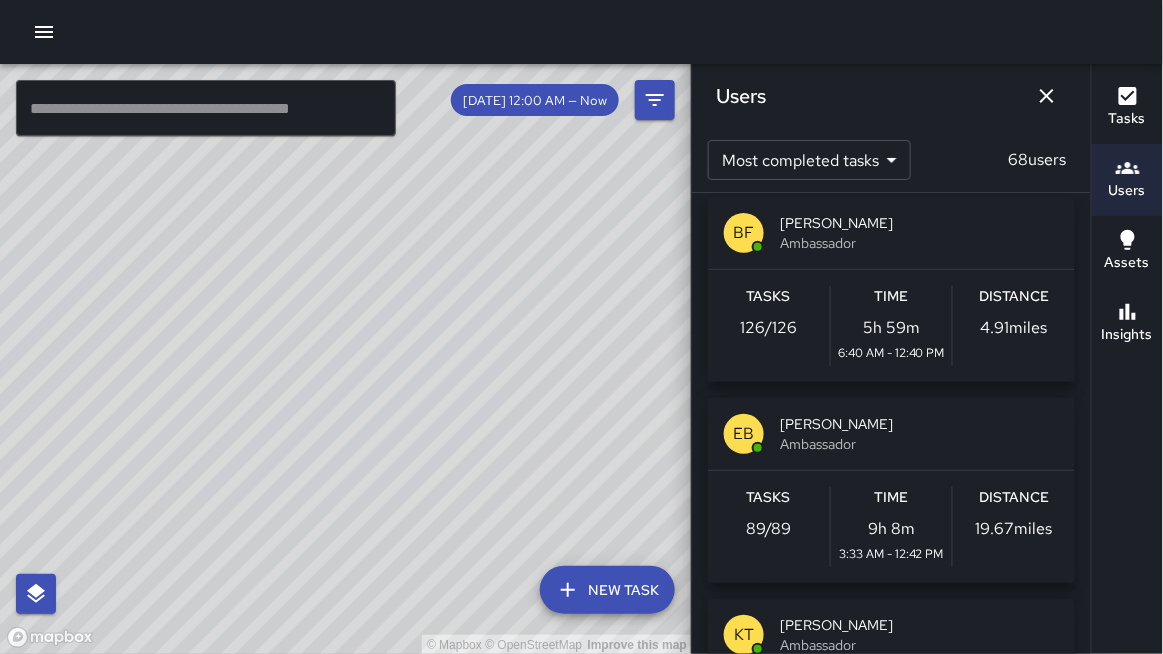 scroll, scrollTop: 0, scrollLeft: 0, axis: both 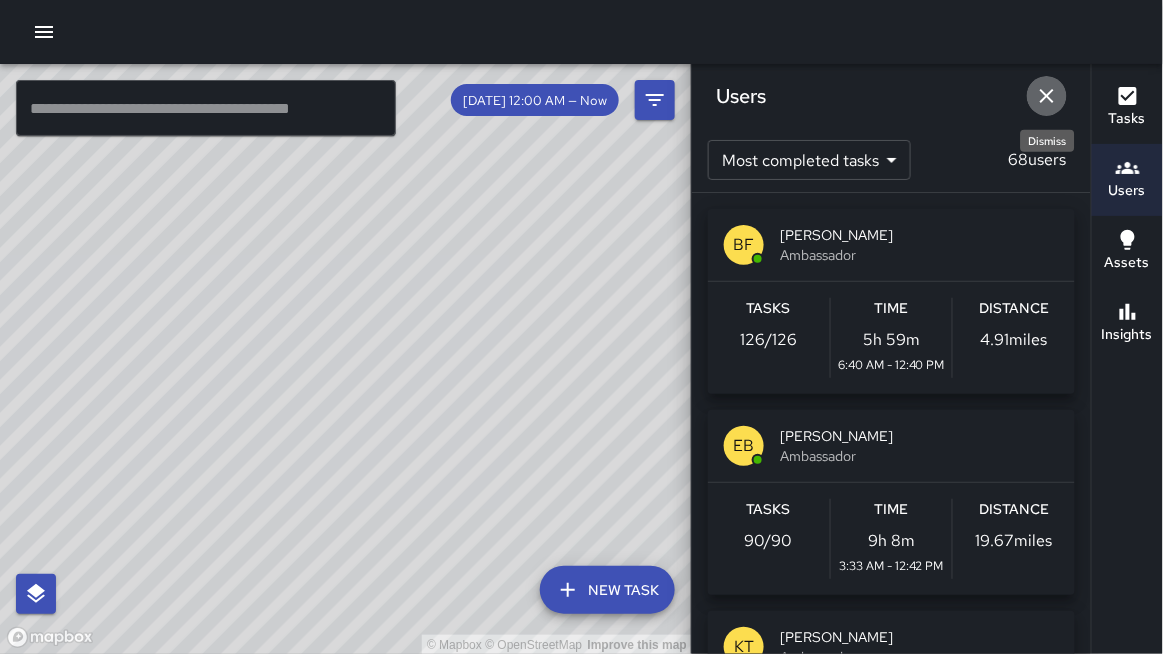 click 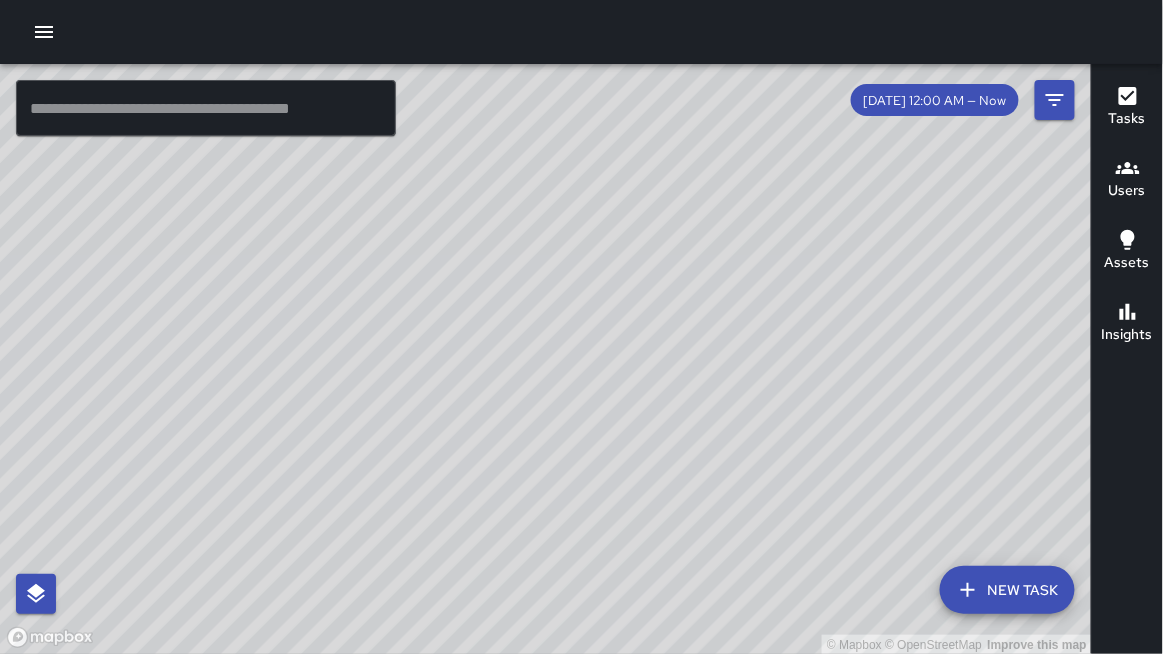 drag, startPoint x: 552, startPoint y: 130, endPoint x: 561, endPoint y: 104, distance: 27.513634 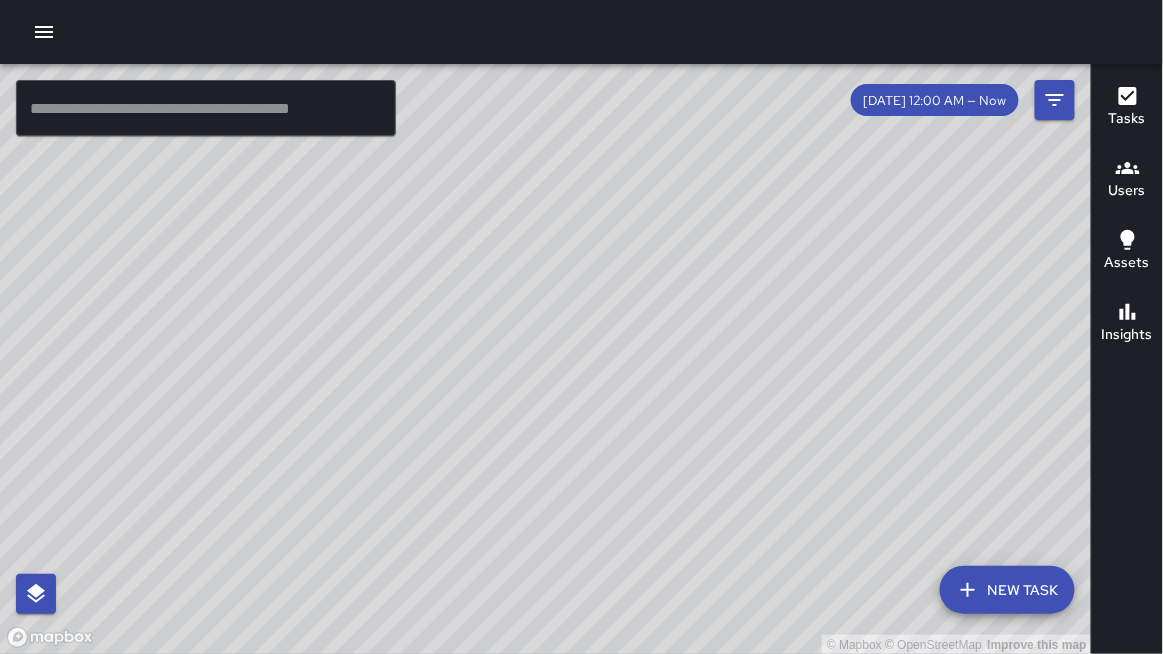 click on "© Mapbox   © OpenStreetMap   Improve this map" at bounding box center [546, 359] 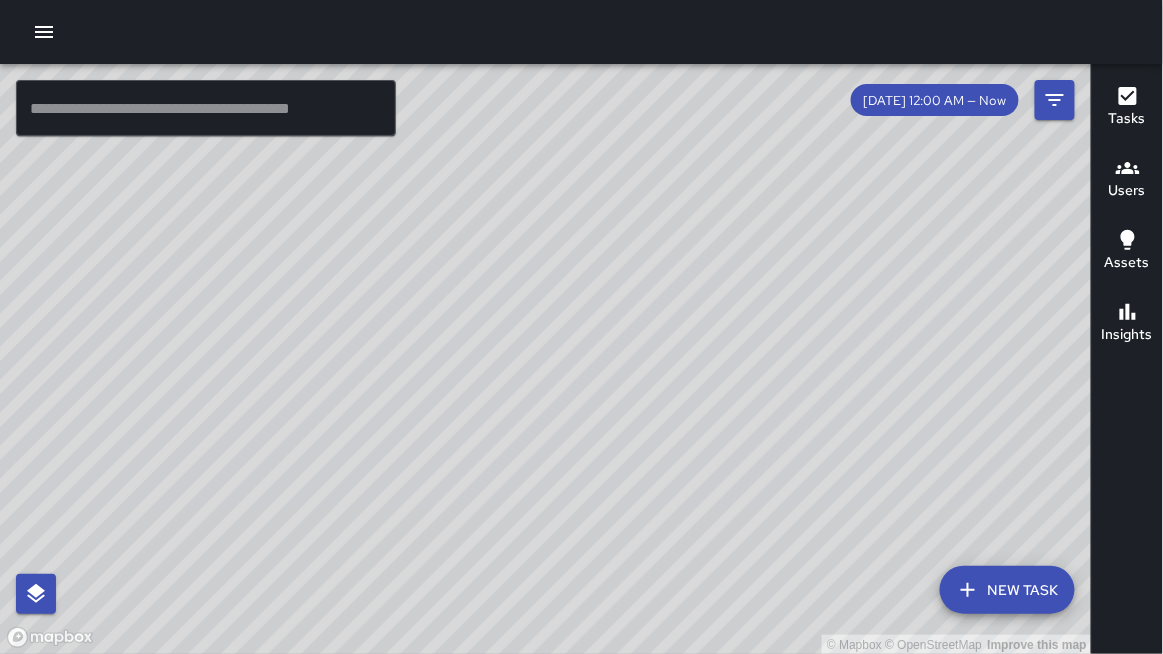 drag, startPoint x: 559, startPoint y: 103, endPoint x: 512, endPoint y: 103, distance: 47 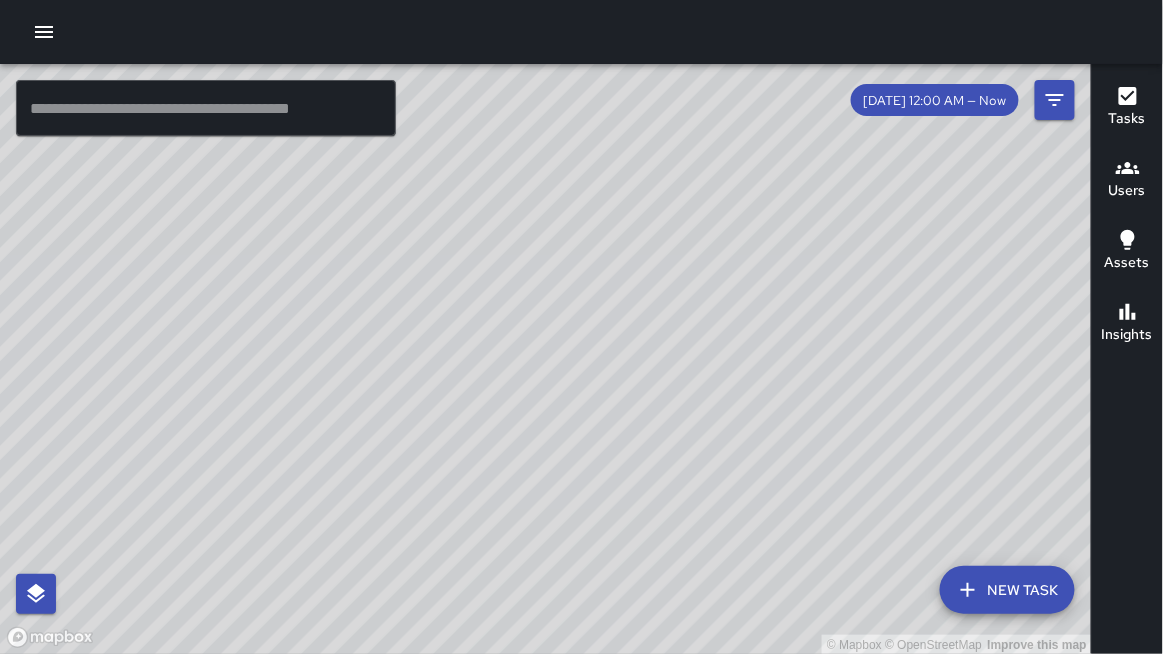 click on "© Mapbox   © OpenStreetMap   Improve this map" at bounding box center [546, 359] 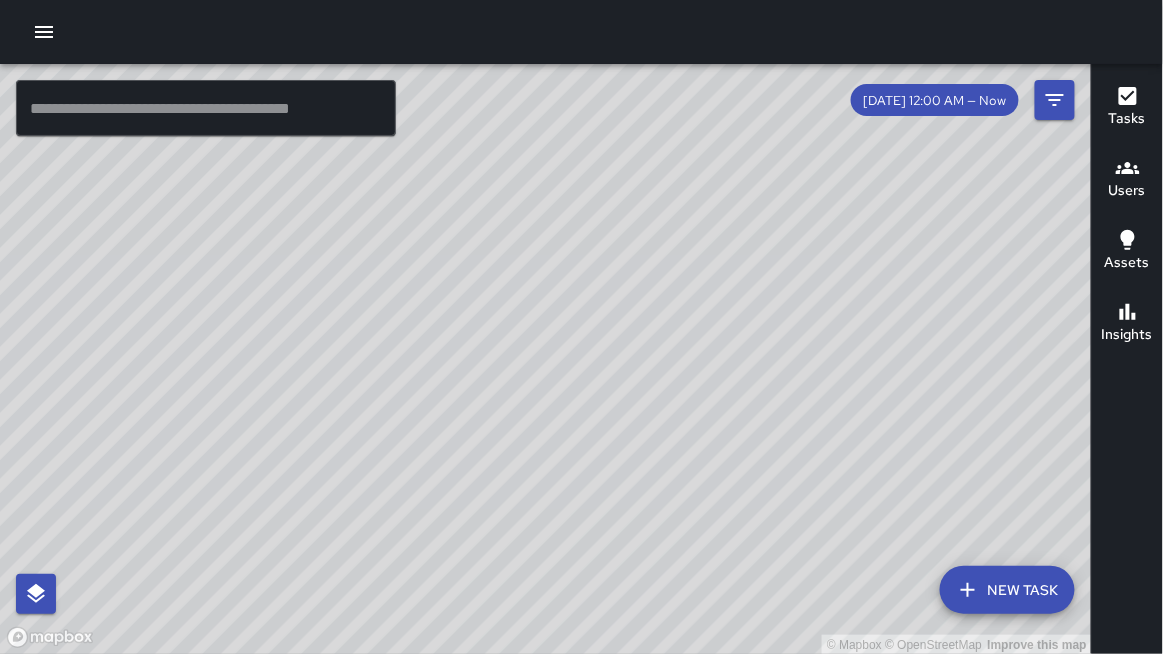 drag, startPoint x: 523, startPoint y: 100, endPoint x: 516, endPoint y: 89, distance: 13.038404 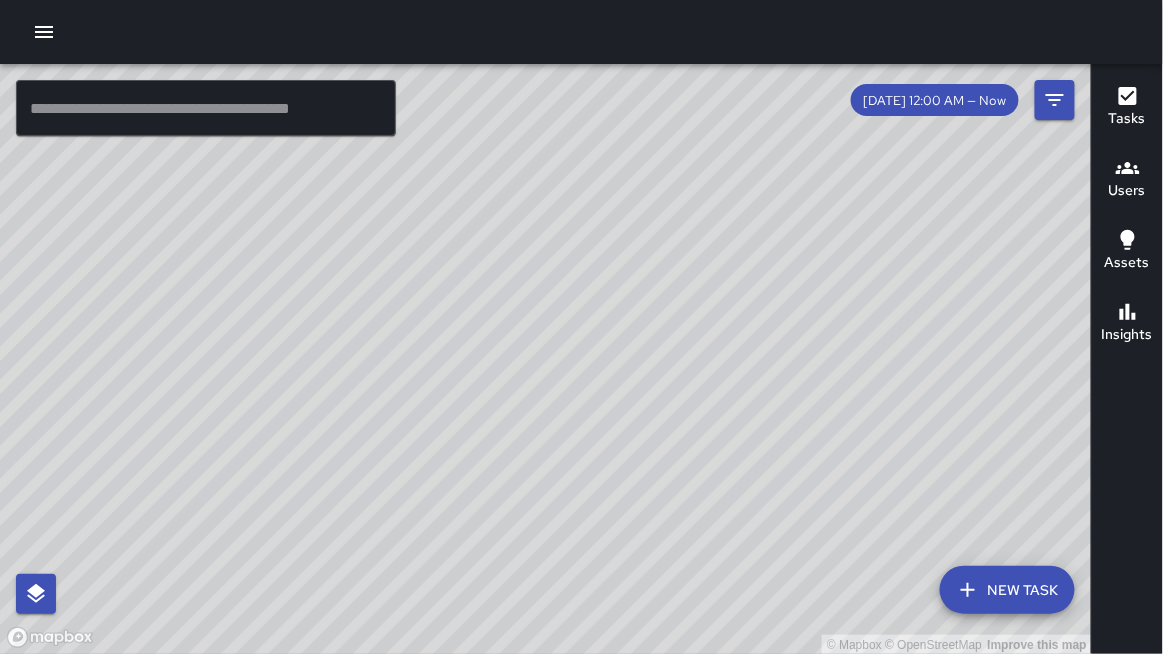 click on "© Mapbox   © OpenStreetMap   Improve this map" at bounding box center [546, 359] 